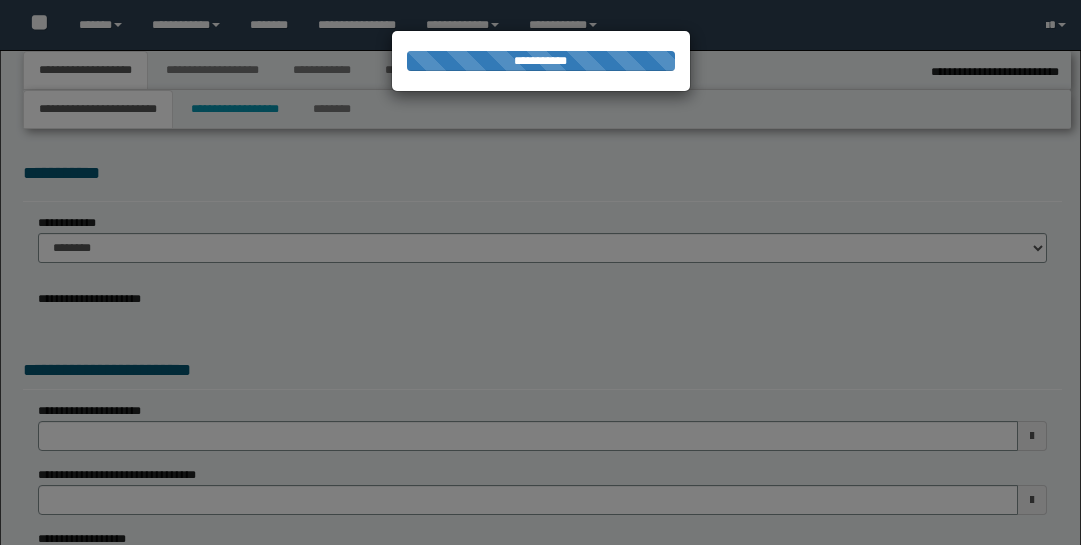 select on "*" 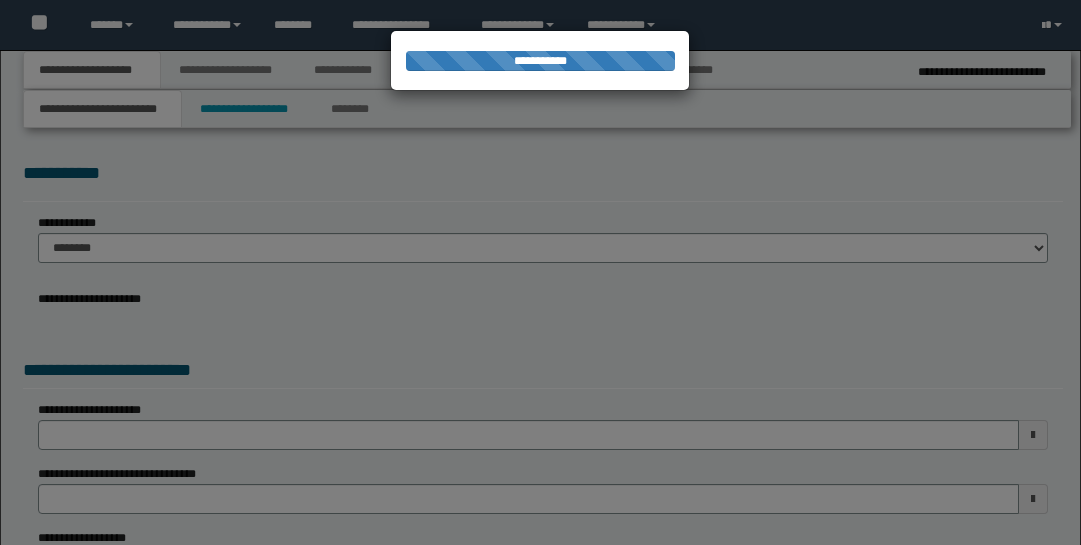 scroll, scrollTop: 0, scrollLeft: 0, axis: both 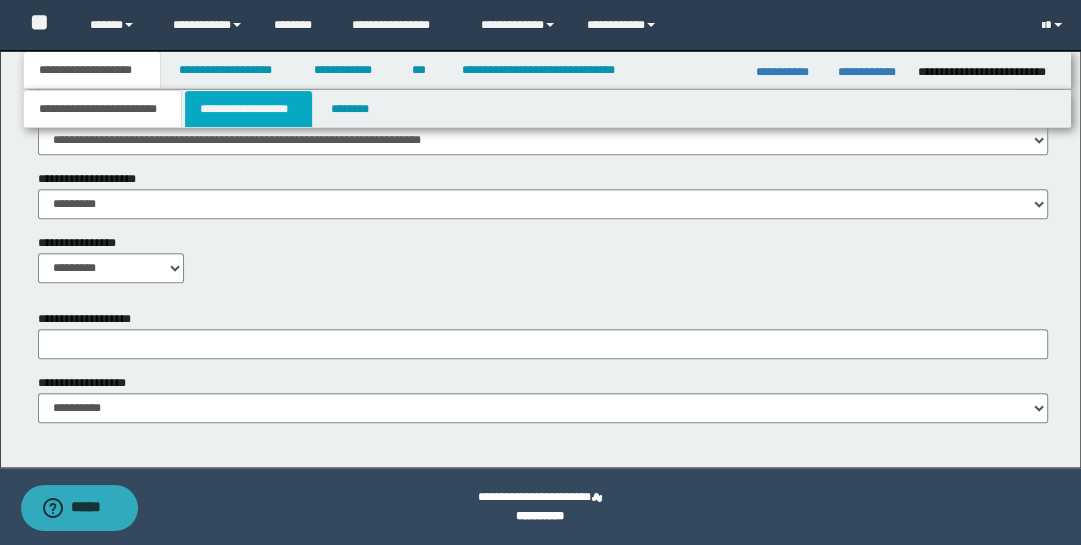 click on "**********" at bounding box center (249, 109) 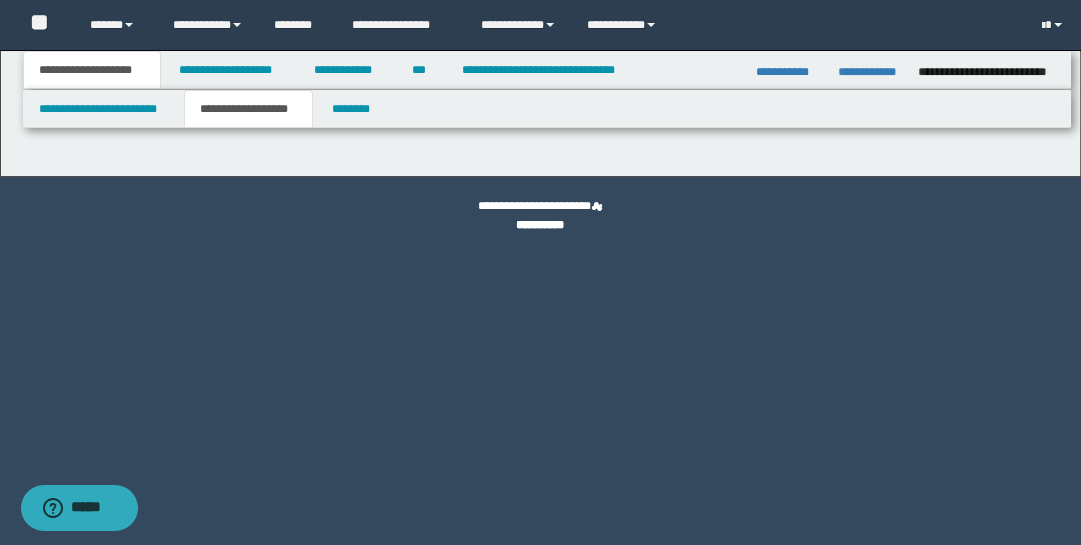 scroll, scrollTop: 0, scrollLeft: 0, axis: both 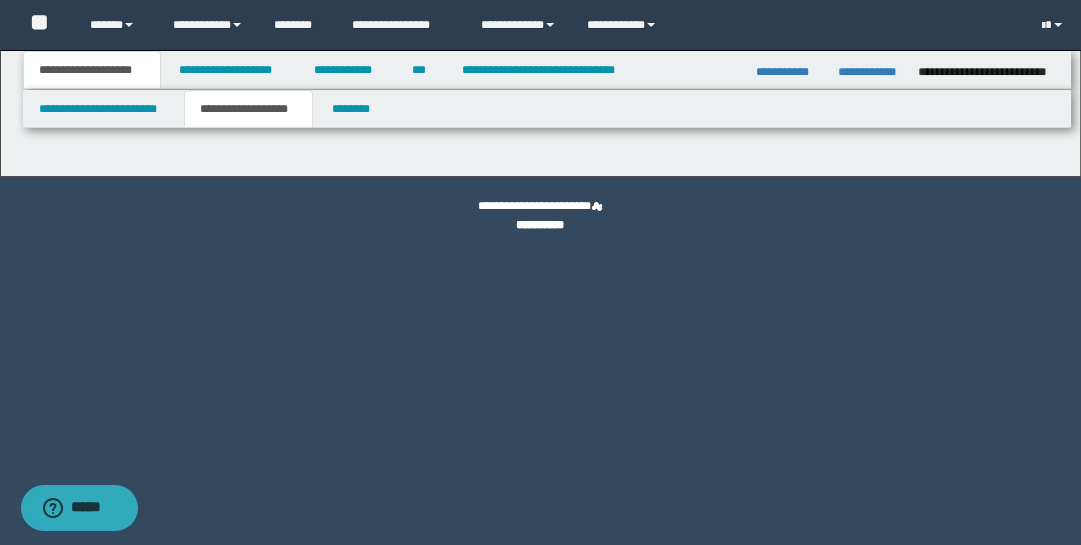 type on "********" 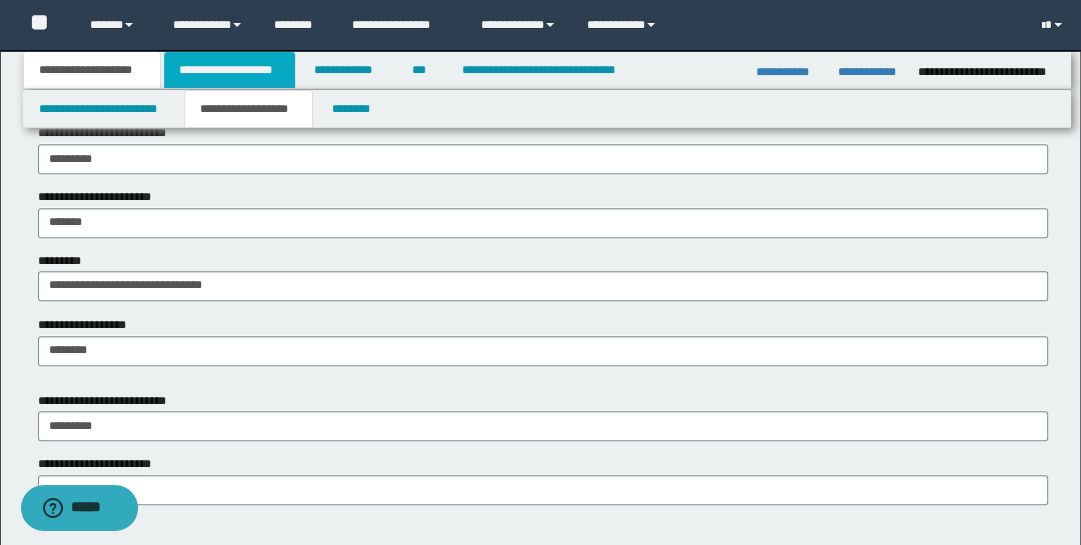 scroll, scrollTop: 1201, scrollLeft: 0, axis: vertical 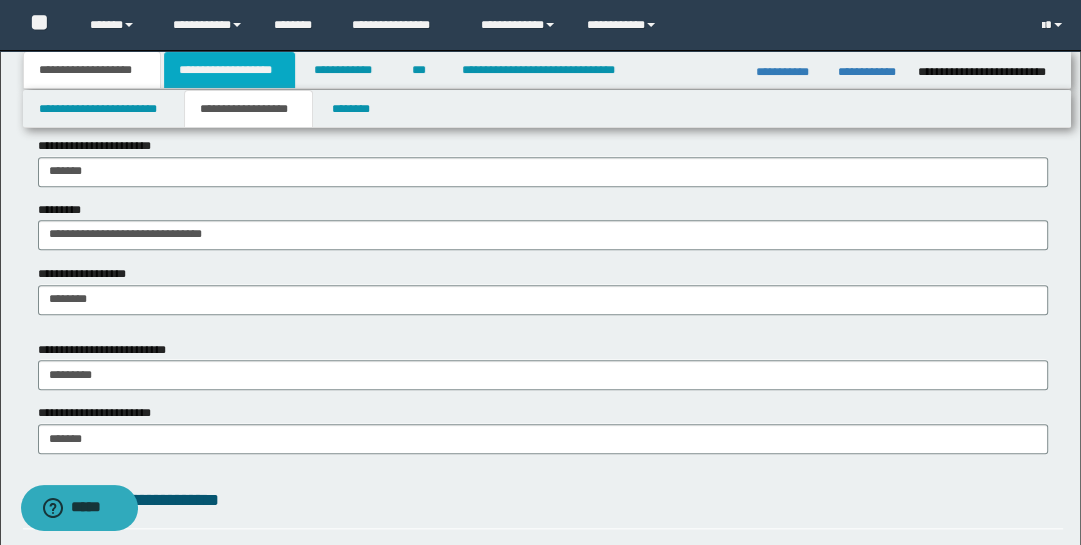 click on "**********" at bounding box center (229, 70) 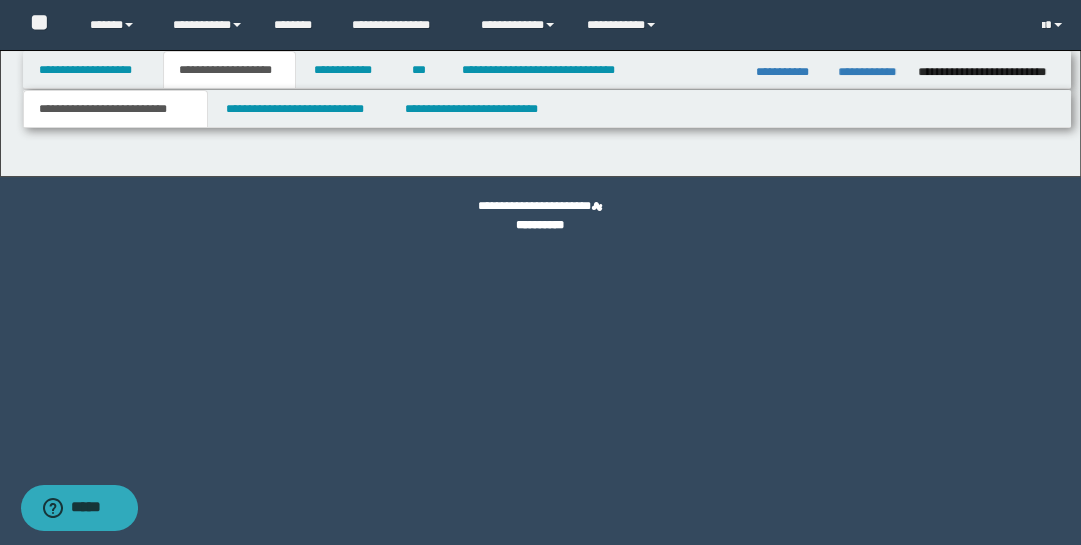 scroll, scrollTop: 0, scrollLeft: 0, axis: both 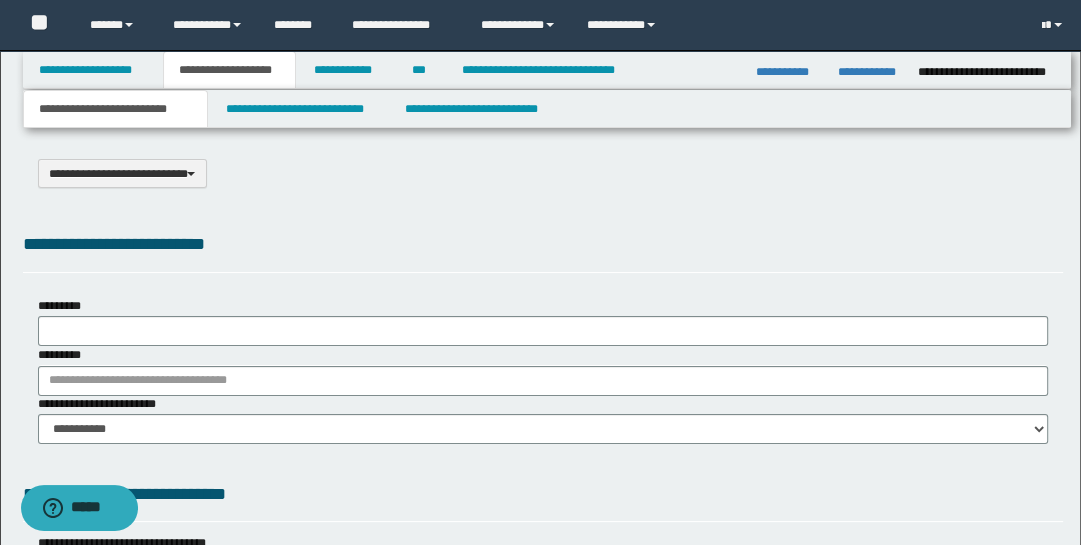 type on "********" 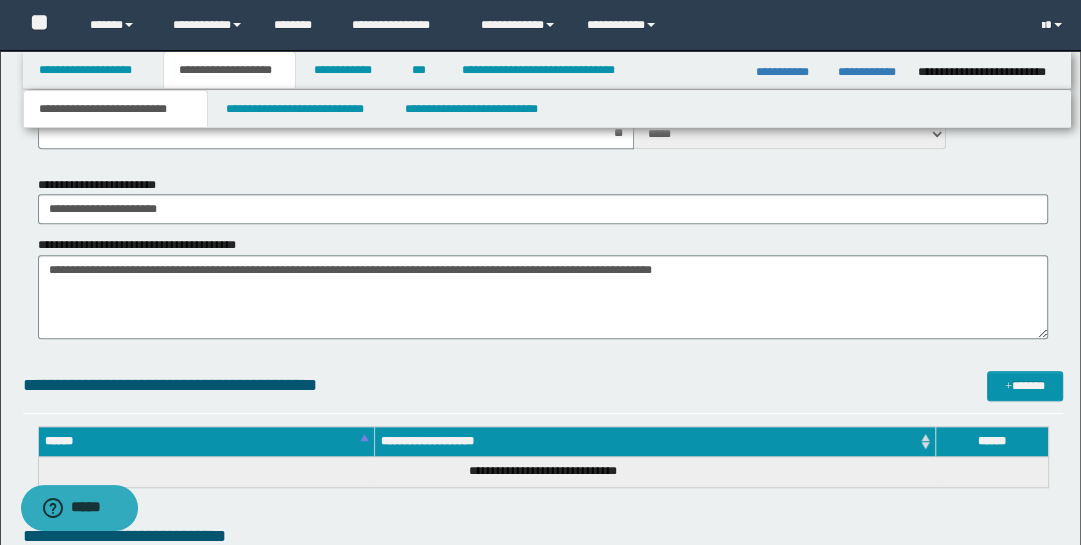 scroll, scrollTop: 626, scrollLeft: 0, axis: vertical 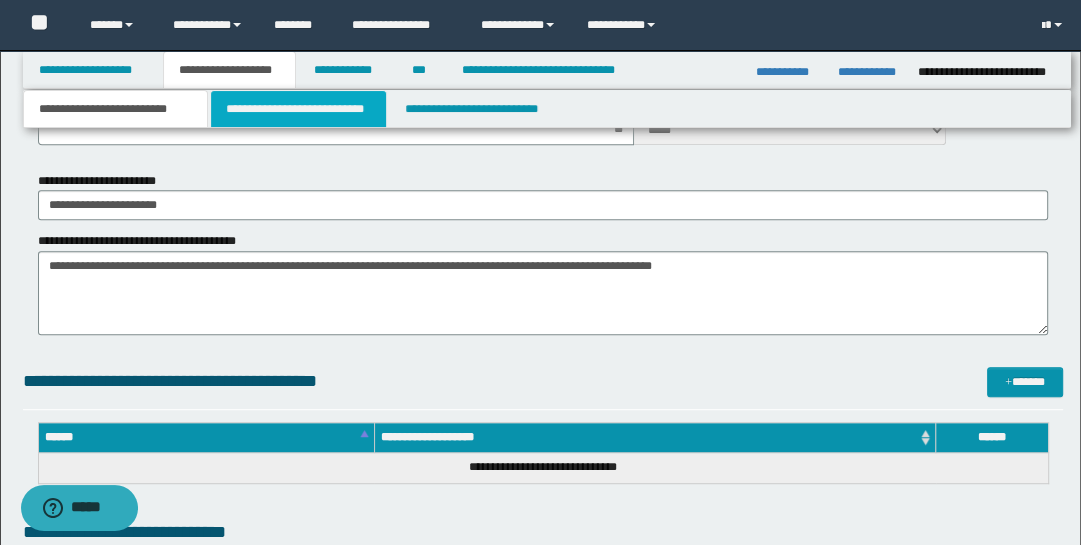 click on "**********" at bounding box center (299, 109) 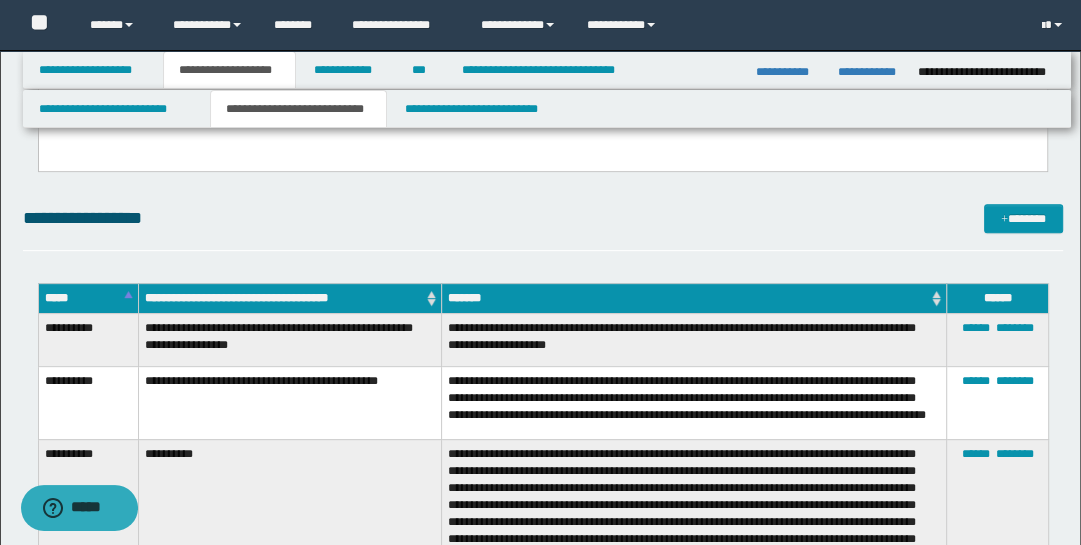 scroll, scrollTop: 447, scrollLeft: 0, axis: vertical 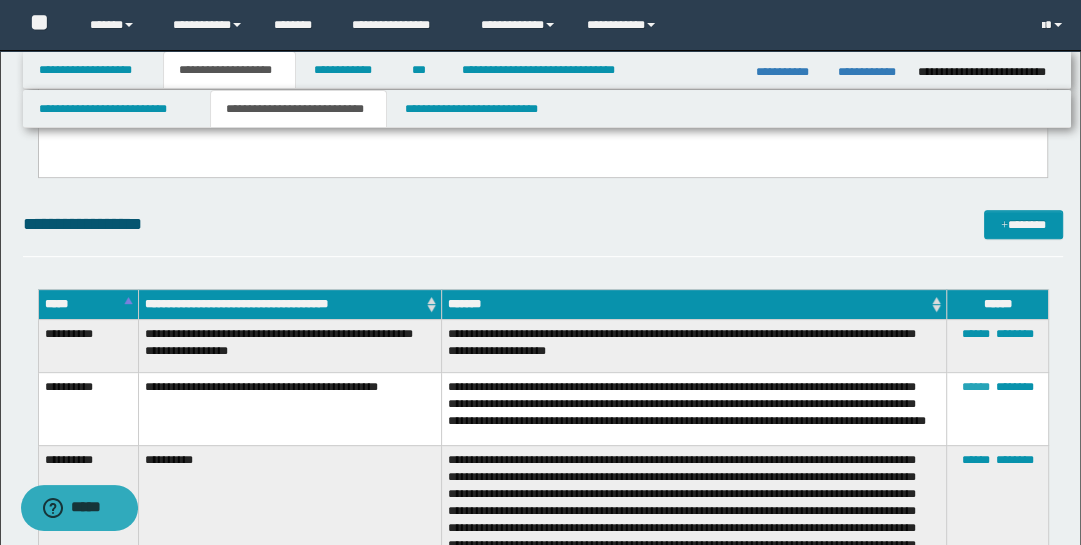 click on "******" at bounding box center [975, 387] 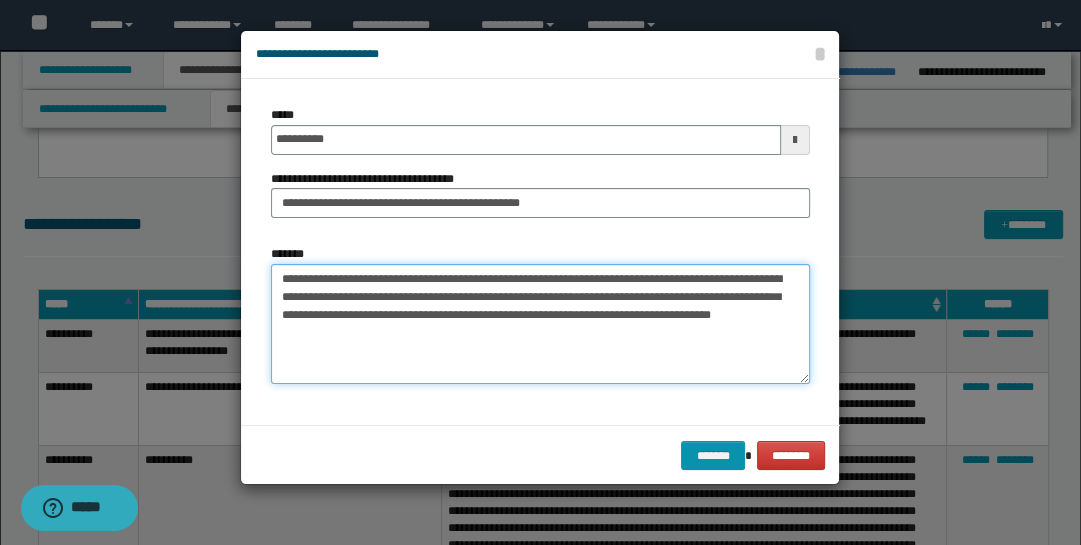 click on "**********" at bounding box center (540, 324) 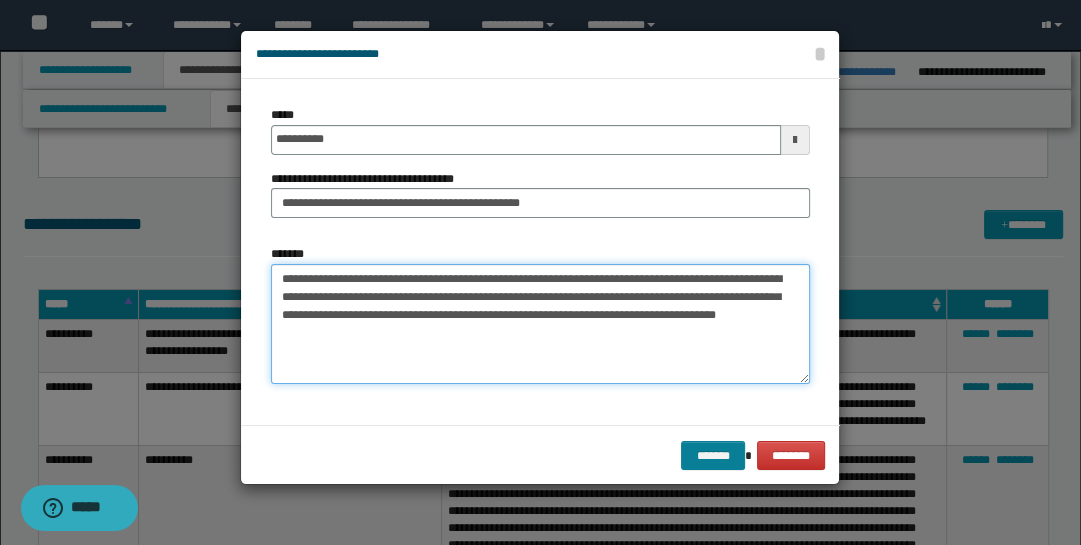 type on "**********" 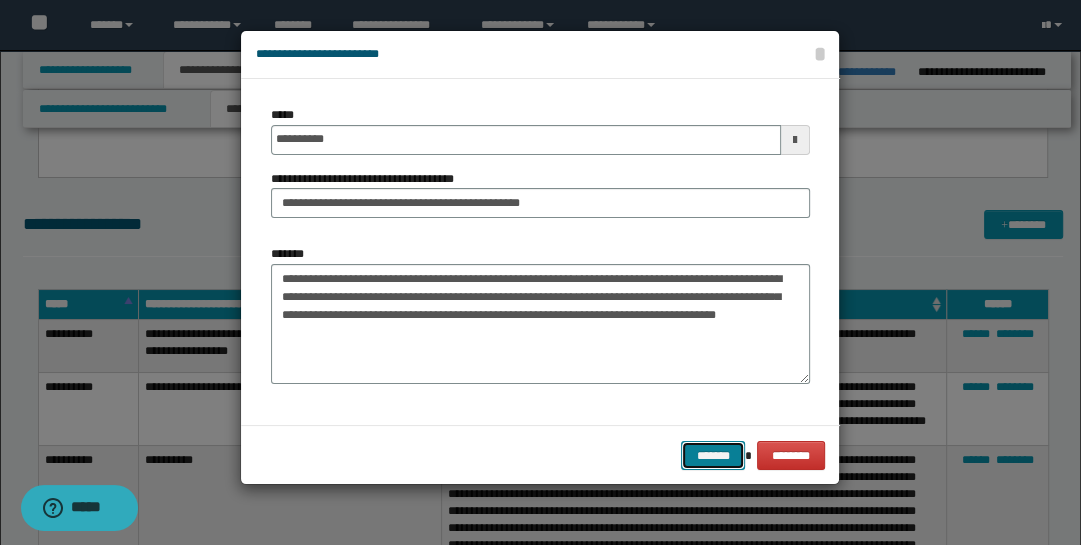 click on "*******" at bounding box center [713, 455] 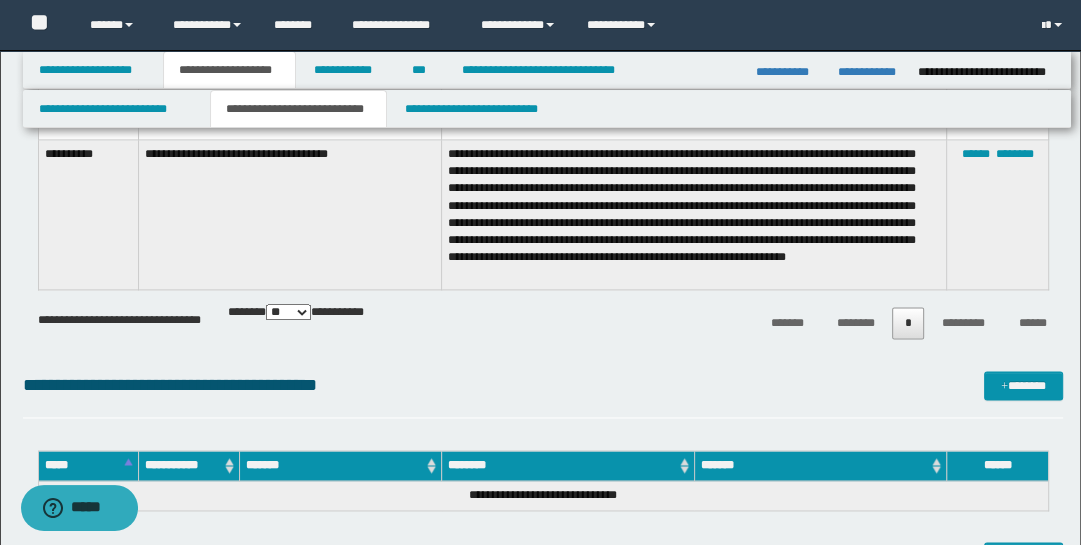 scroll, scrollTop: 1924, scrollLeft: 0, axis: vertical 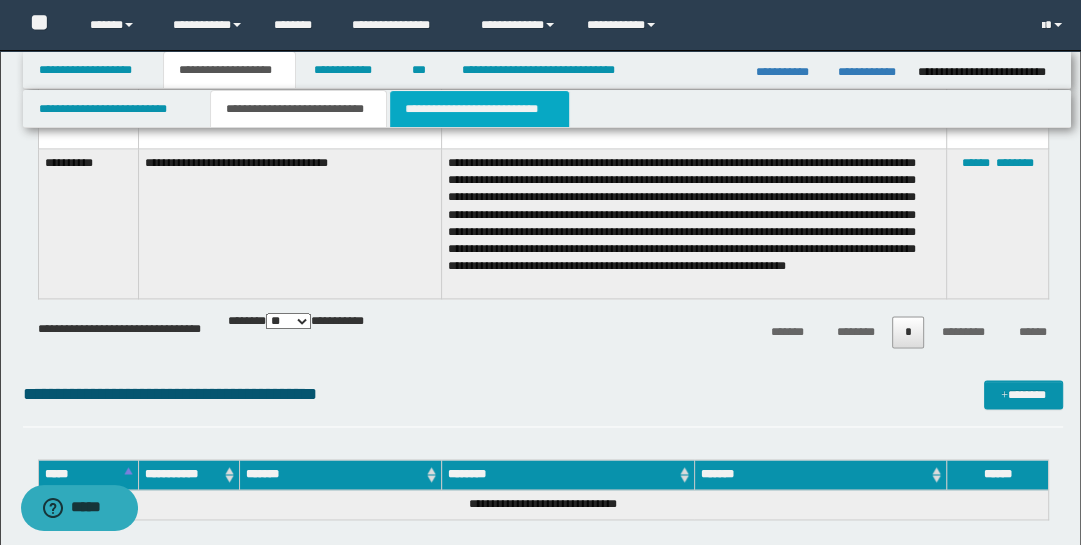 click on "**********" at bounding box center [479, 109] 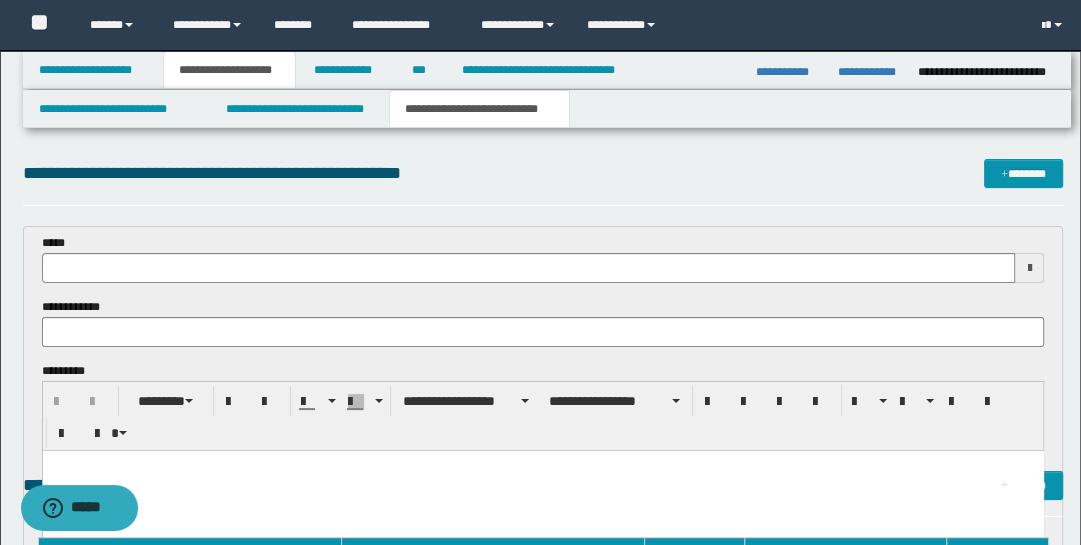 scroll, scrollTop: 0, scrollLeft: 0, axis: both 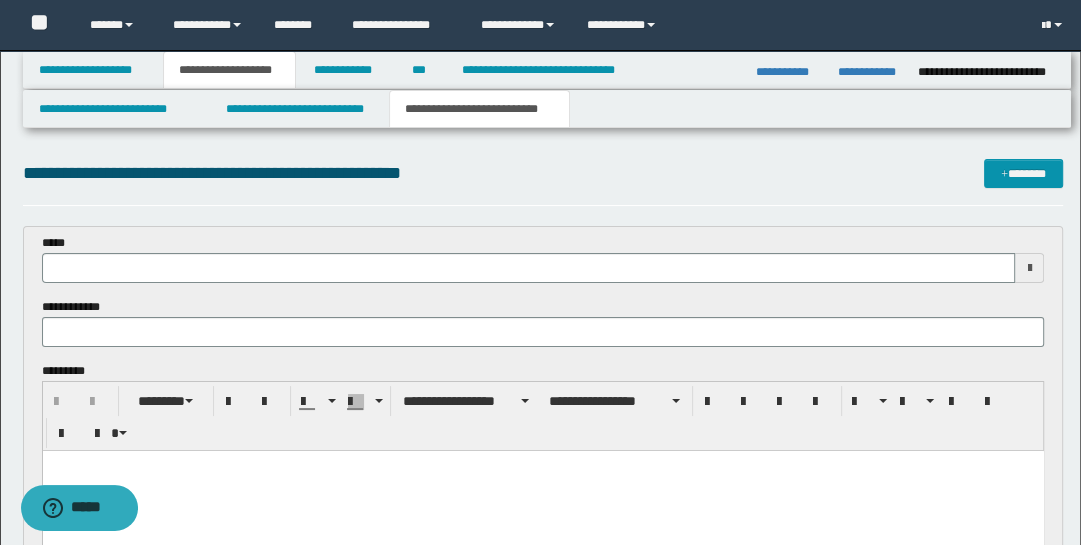 type 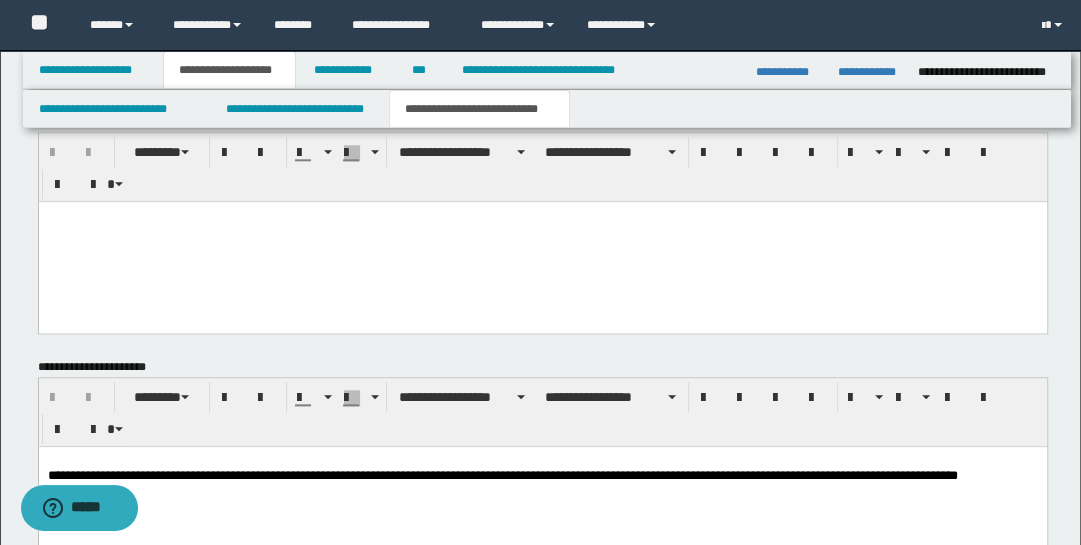 scroll, scrollTop: 1641, scrollLeft: 0, axis: vertical 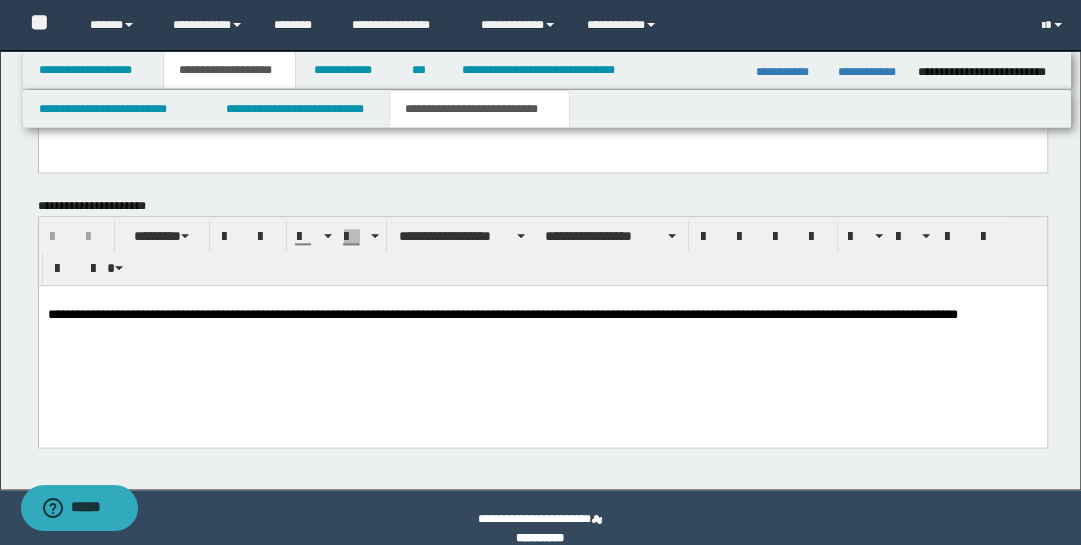 click on "**********" at bounding box center [502, 314] 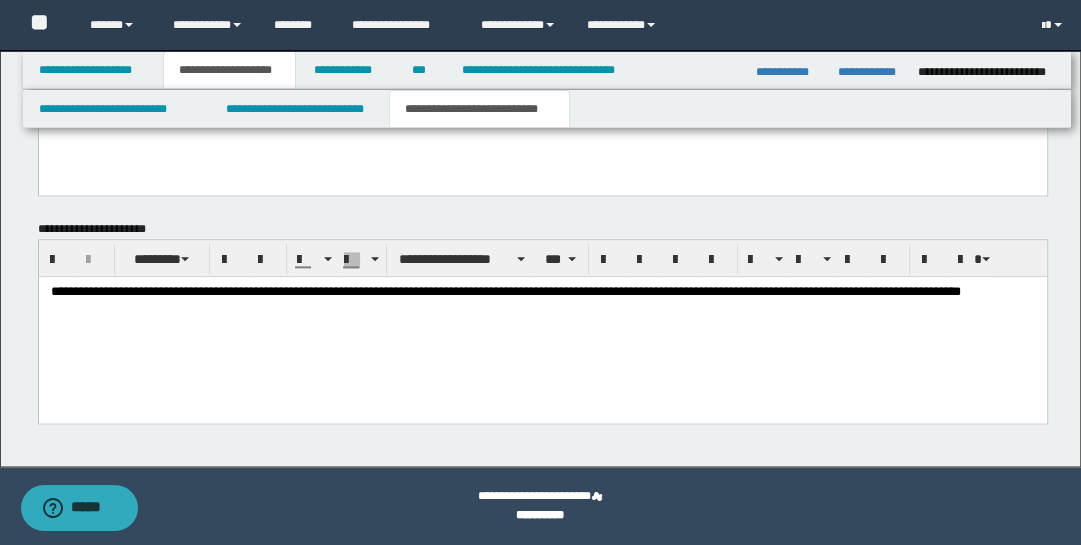 type 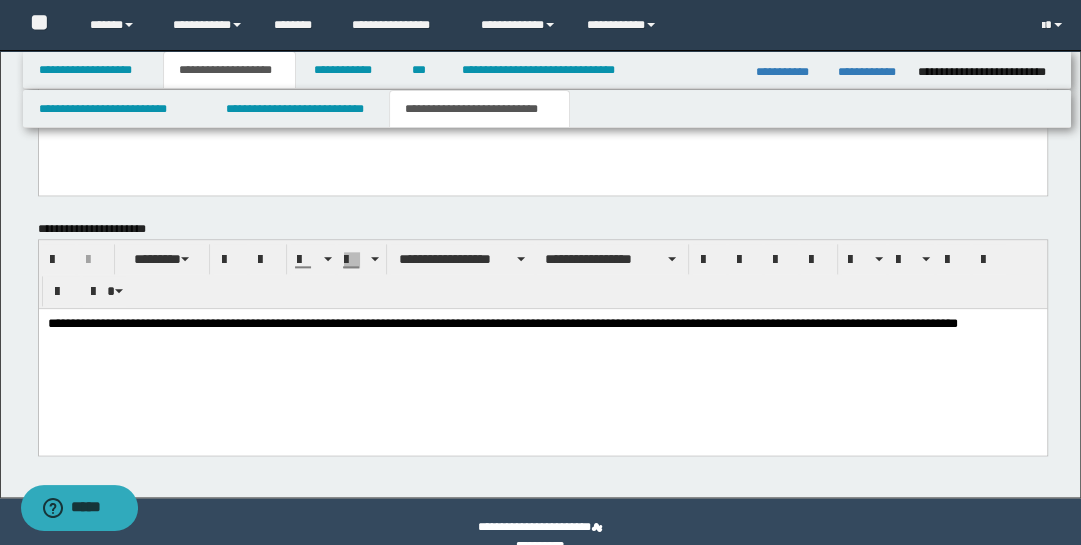 scroll, scrollTop: 1641, scrollLeft: 0, axis: vertical 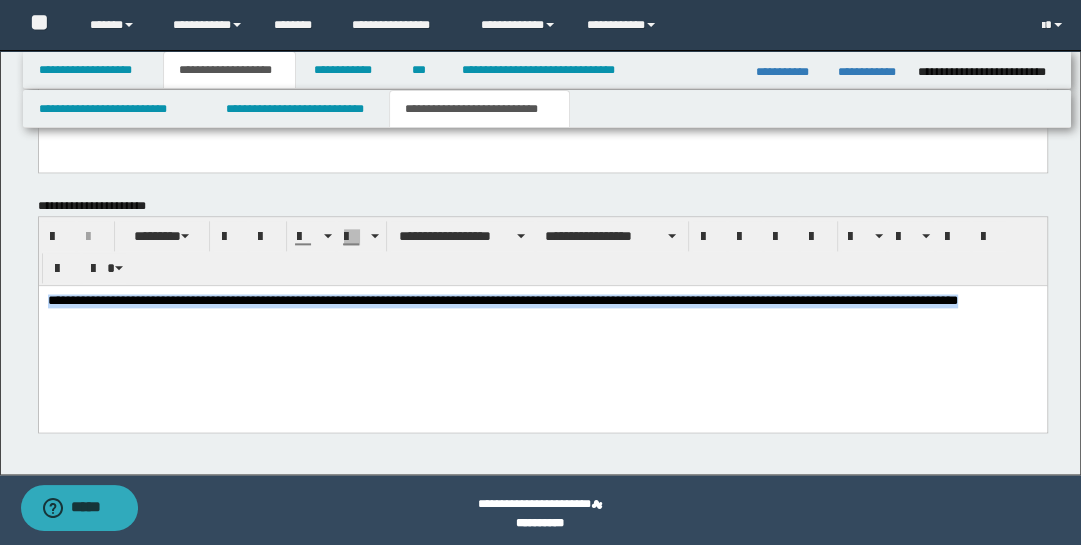 drag, startPoint x: 46, startPoint y: 297, endPoint x: 279, endPoint y: 367, distance: 243.2879 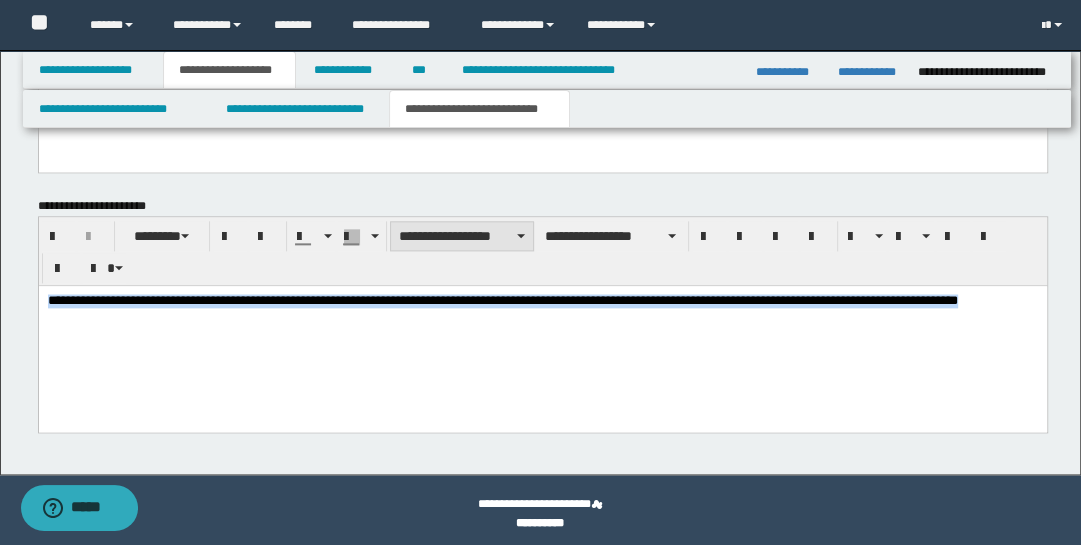 click at bounding box center [521, 236] 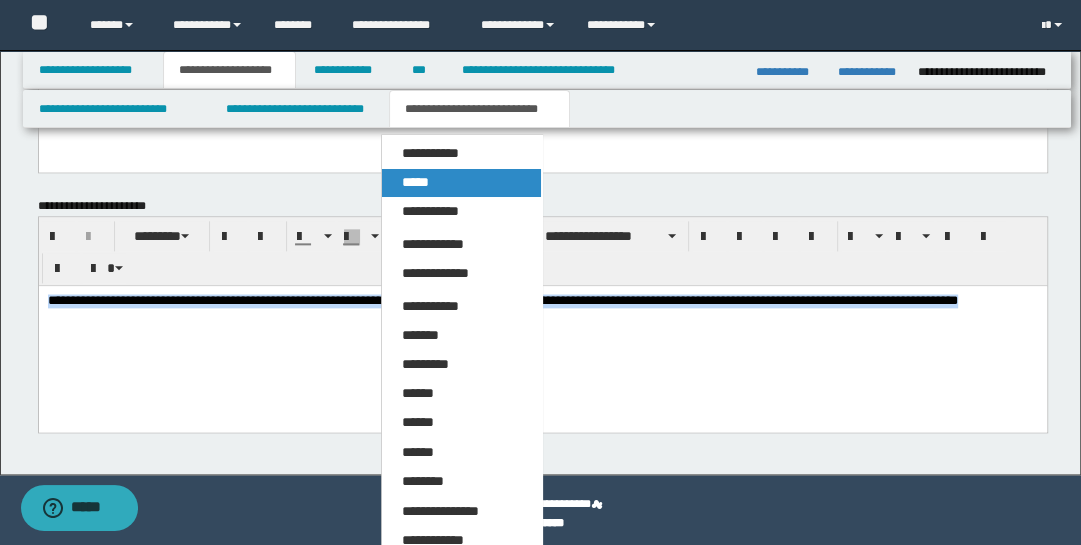 click on "*****" at bounding box center (461, 183) 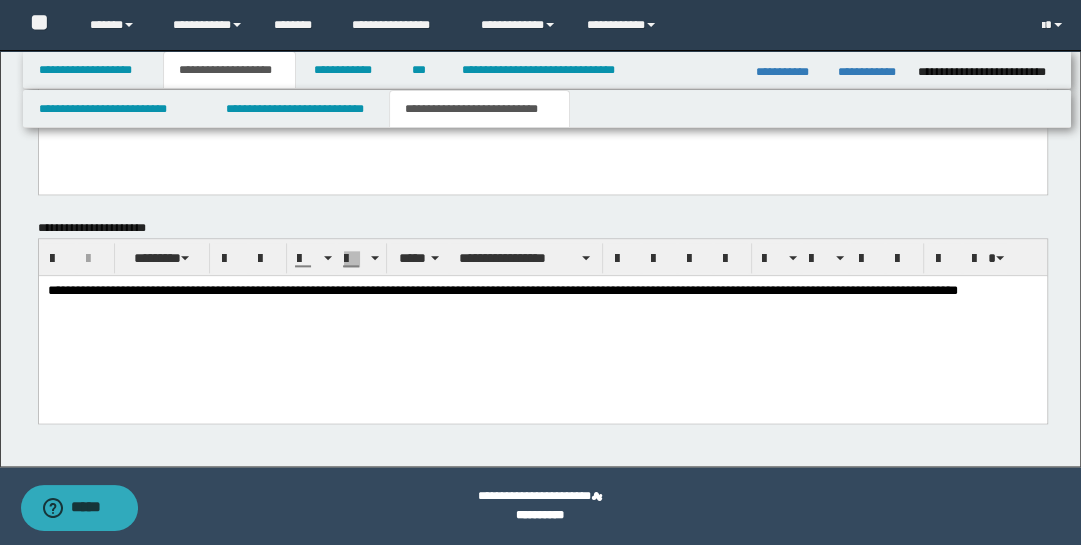 scroll, scrollTop: 1619, scrollLeft: 0, axis: vertical 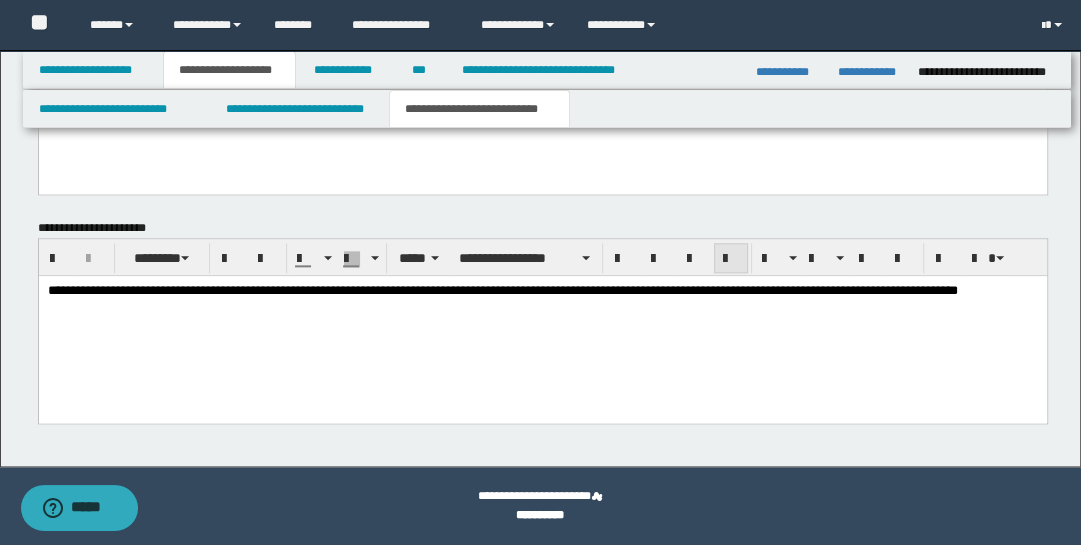 click at bounding box center [731, 258] 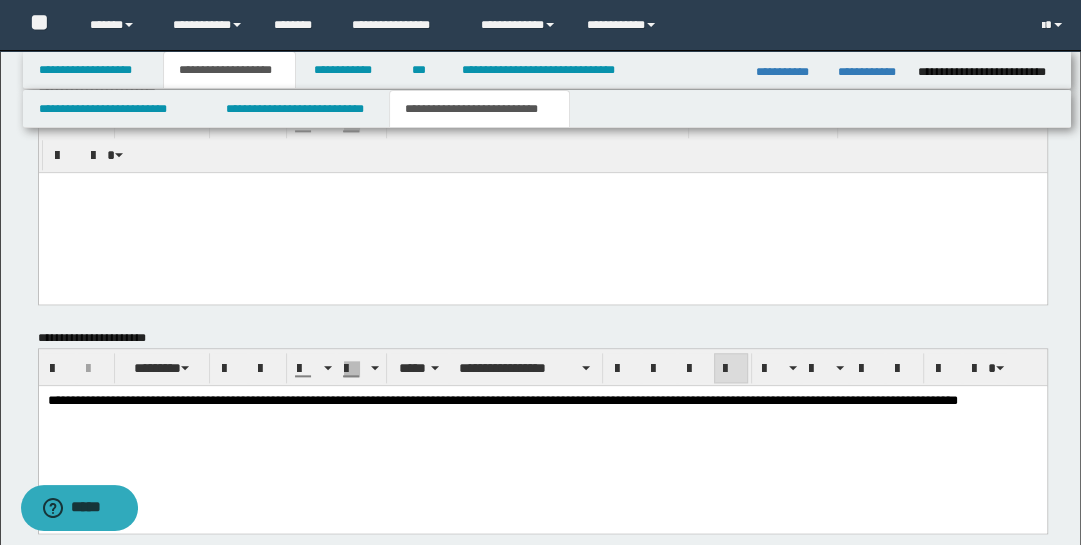 scroll, scrollTop: 1320, scrollLeft: 0, axis: vertical 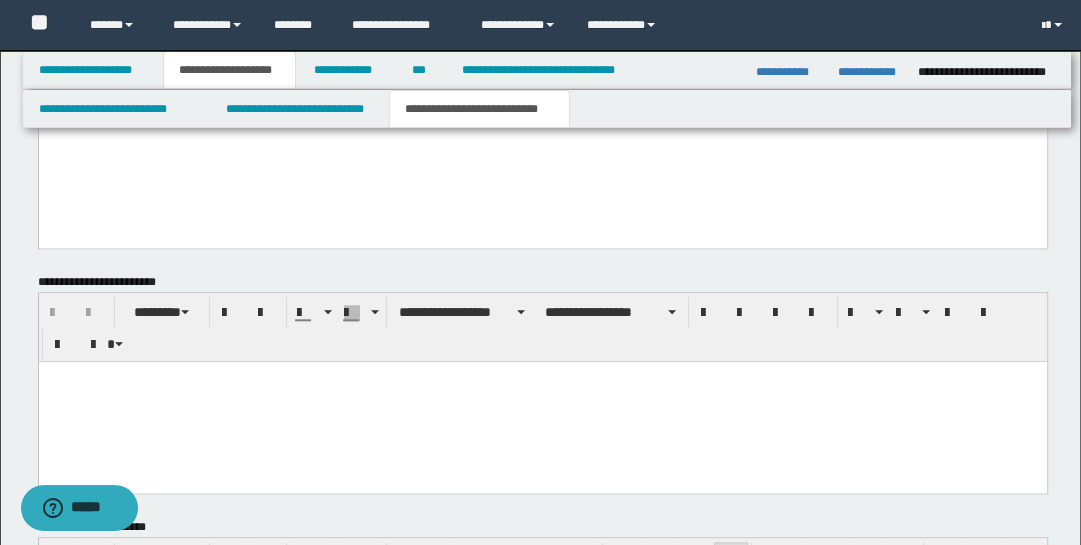 click at bounding box center [542, 402] 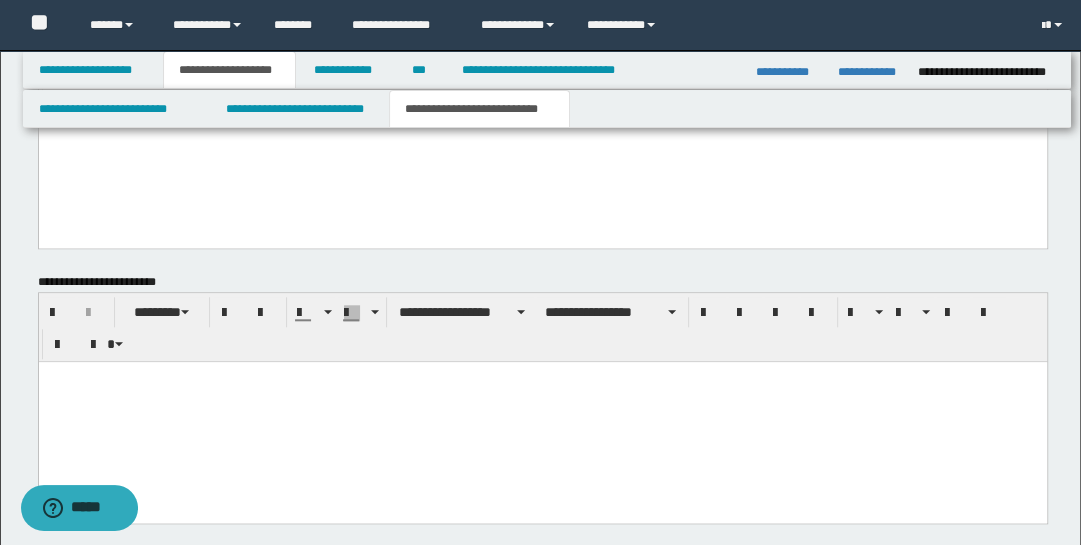 type 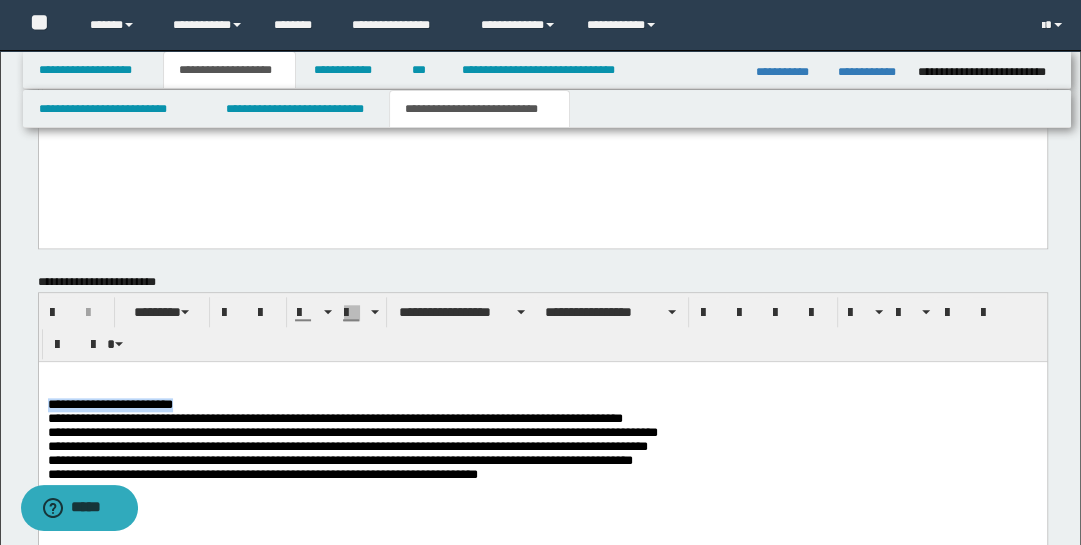 drag, startPoint x: 192, startPoint y: 406, endPoint x: 43, endPoint y: 403, distance: 149.0302 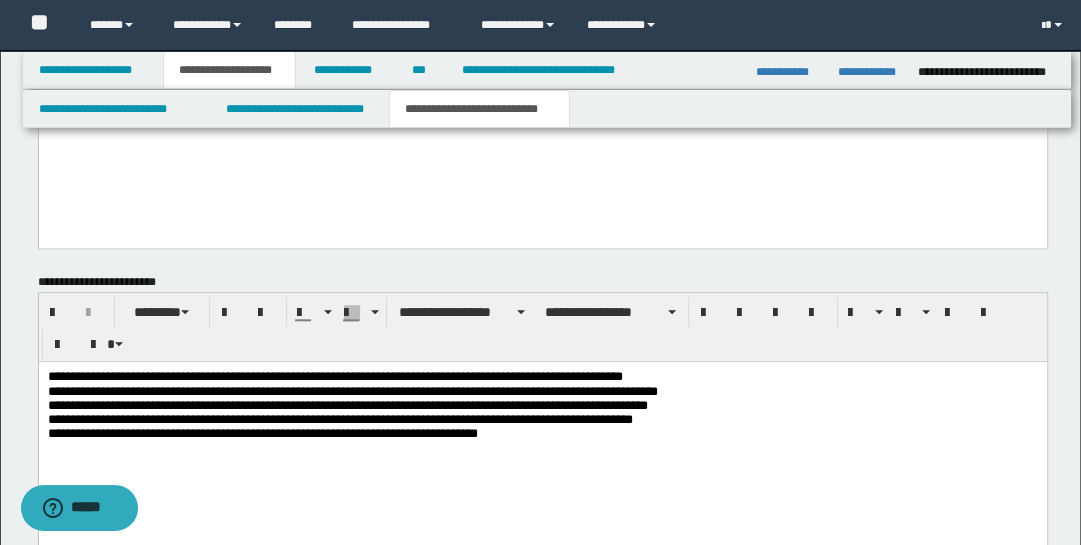 click on "**********" at bounding box center [542, 377] 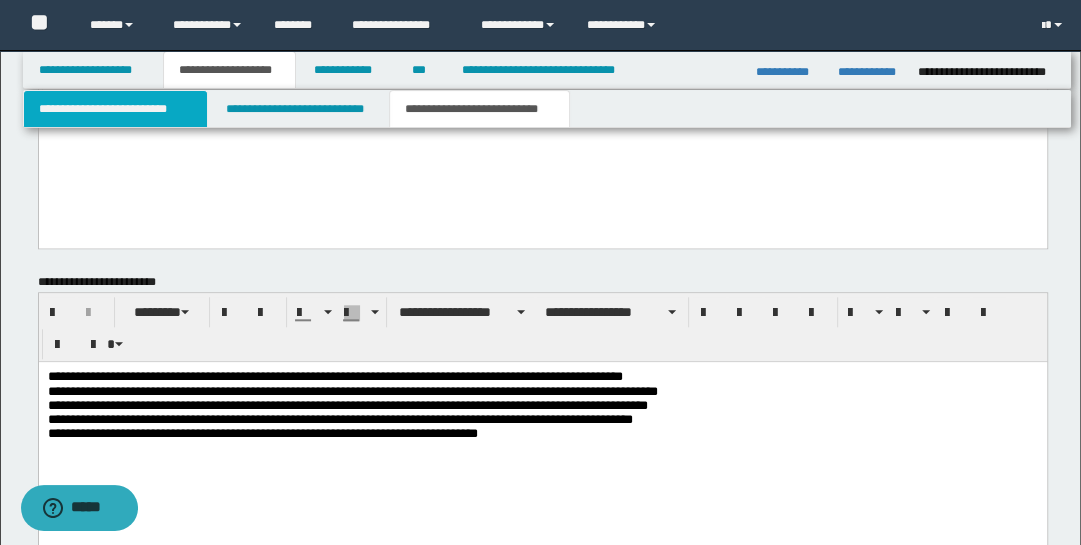 click on "**********" at bounding box center [115, 109] 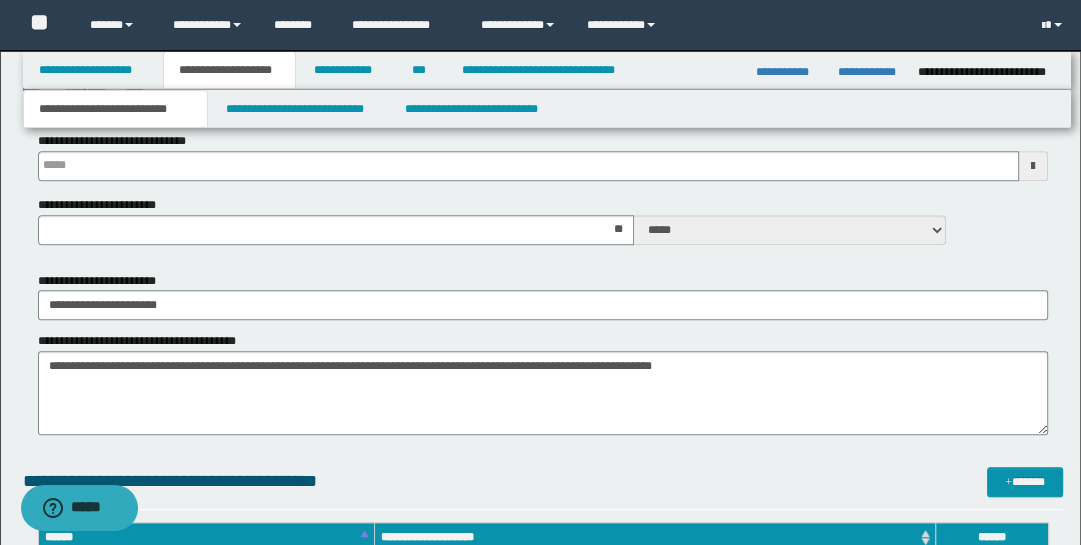 scroll, scrollTop: 542, scrollLeft: 0, axis: vertical 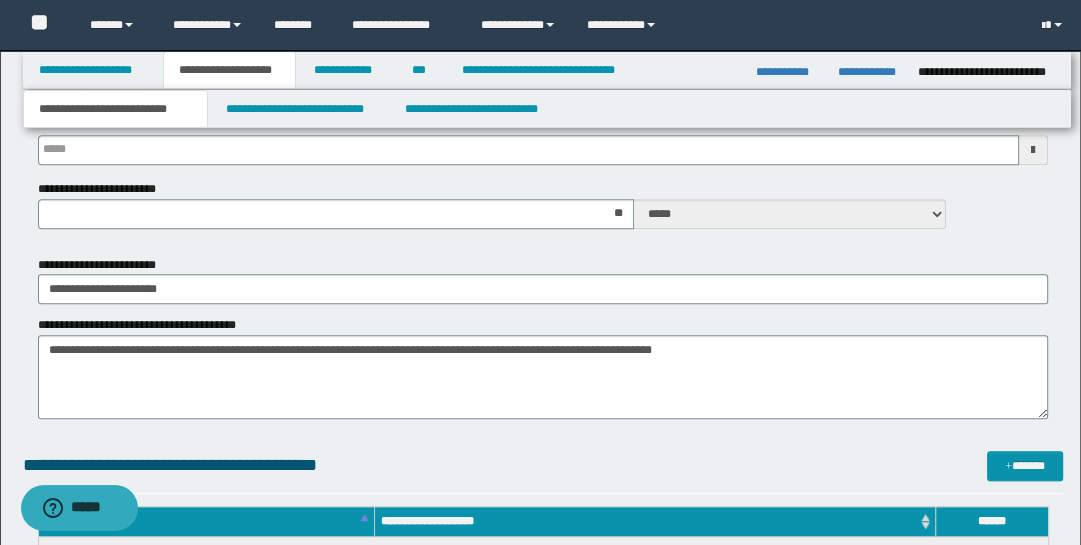 type 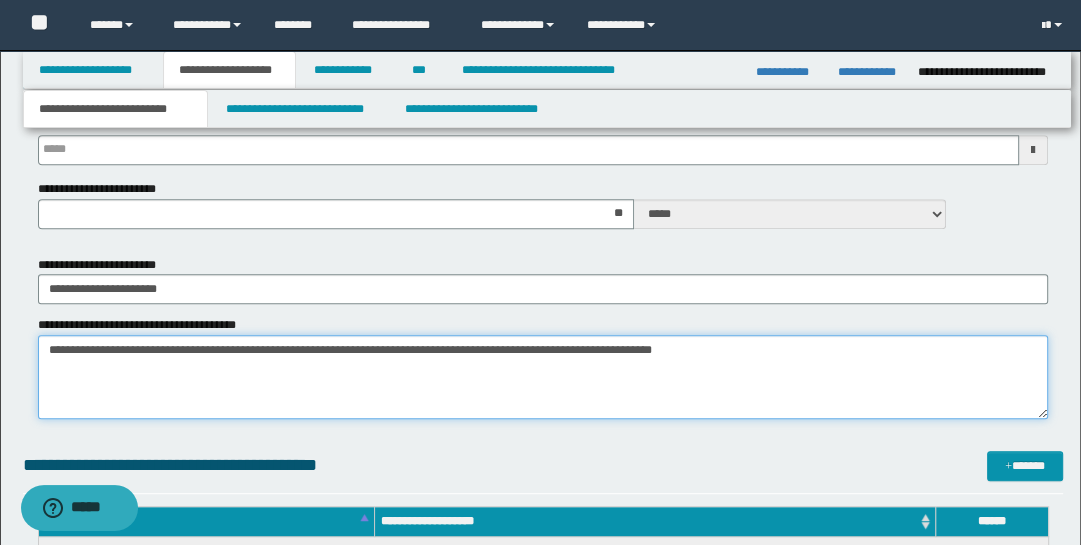 drag, startPoint x: 631, startPoint y: 345, endPoint x: 471, endPoint y: 330, distance: 160.70158 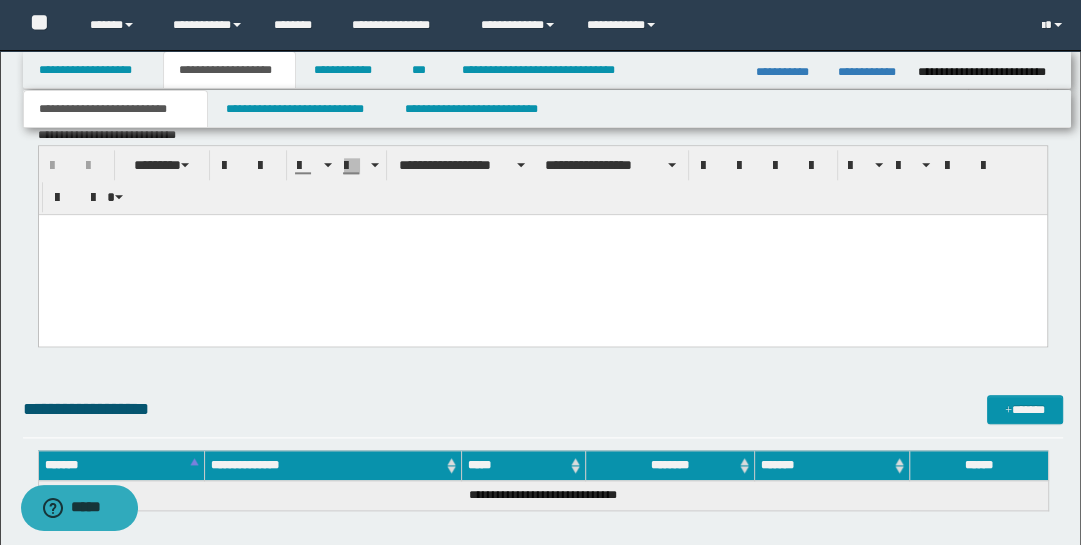scroll, scrollTop: 1532, scrollLeft: 0, axis: vertical 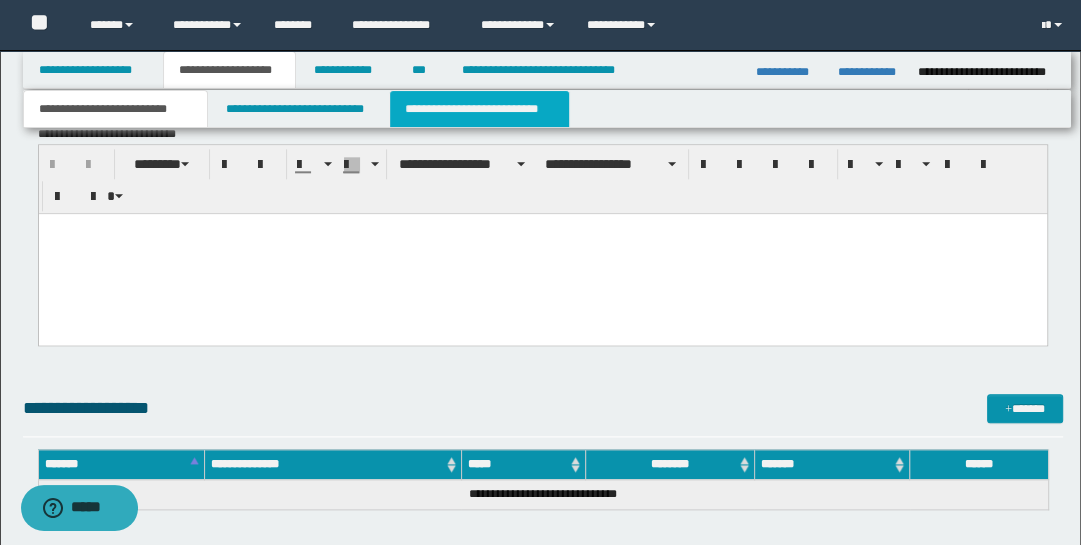 type on "**********" 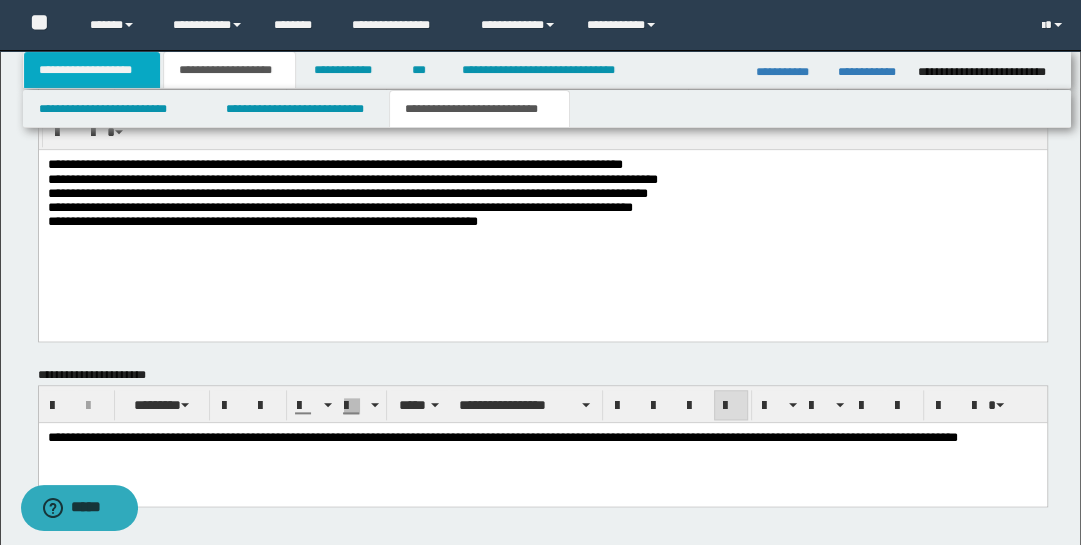 click on "**********" at bounding box center [92, 70] 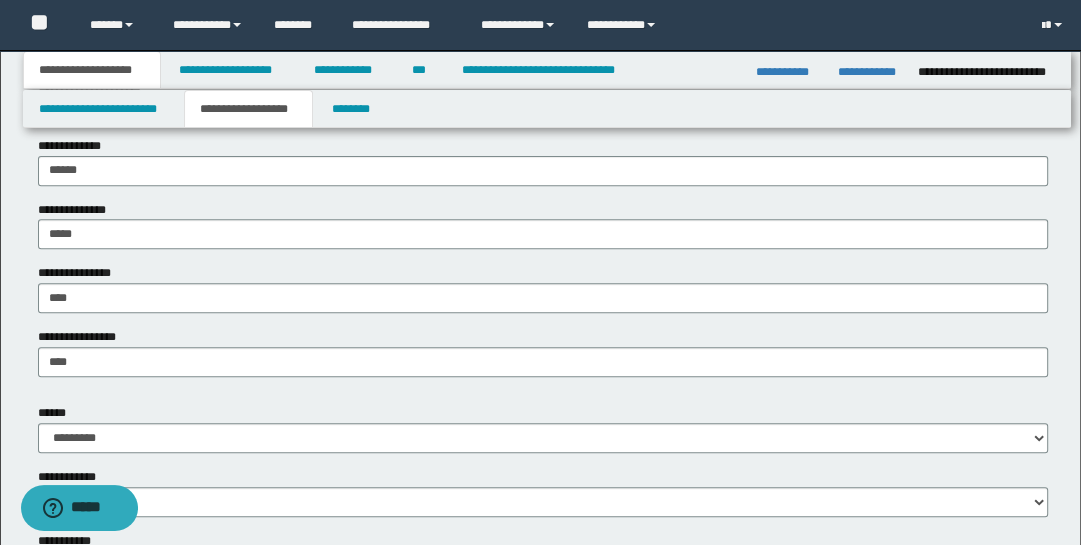 scroll, scrollTop: 292, scrollLeft: 0, axis: vertical 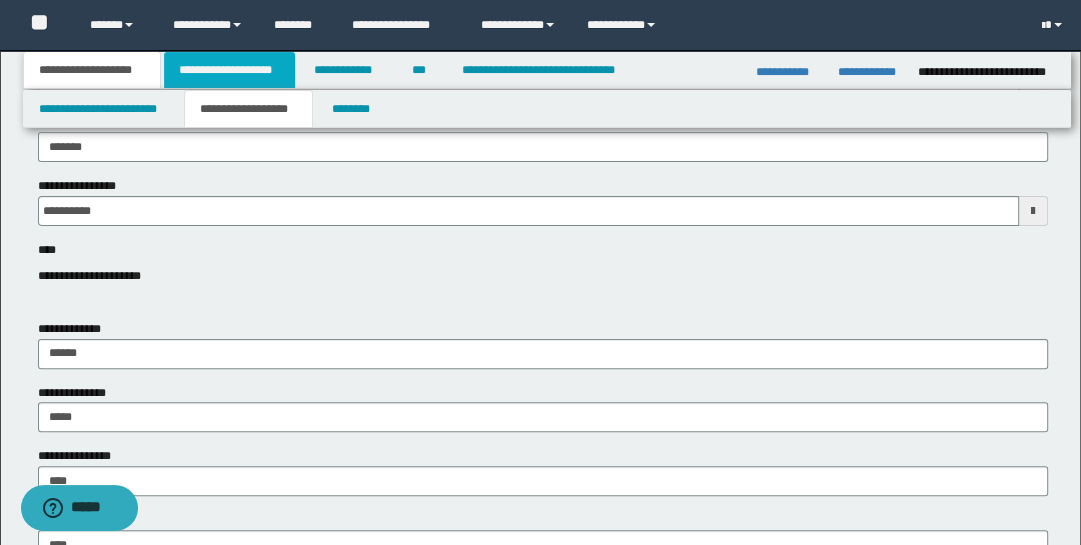click on "**********" at bounding box center (229, 70) 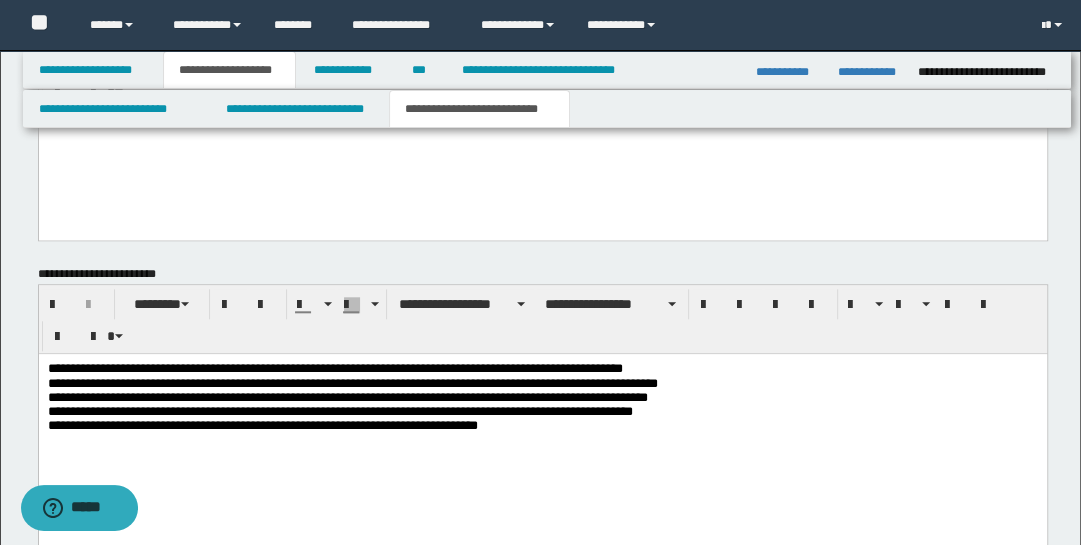 scroll, scrollTop: 1330, scrollLeft: 0, axis: vertical 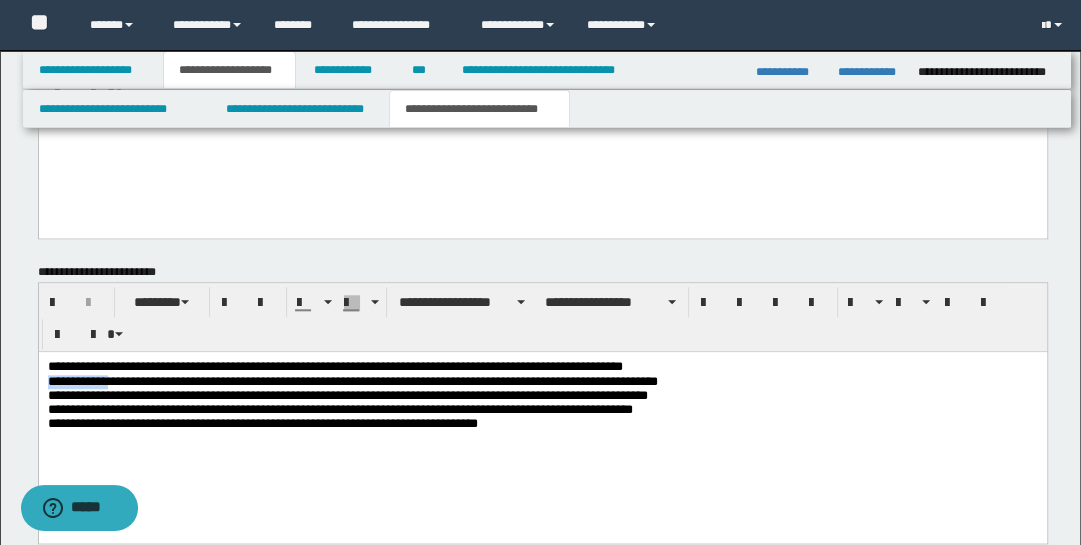 drag, startPoint x: 114, startPoint y: 383, endPoint x: 34, endPoint y: 378, distance: 80.1561 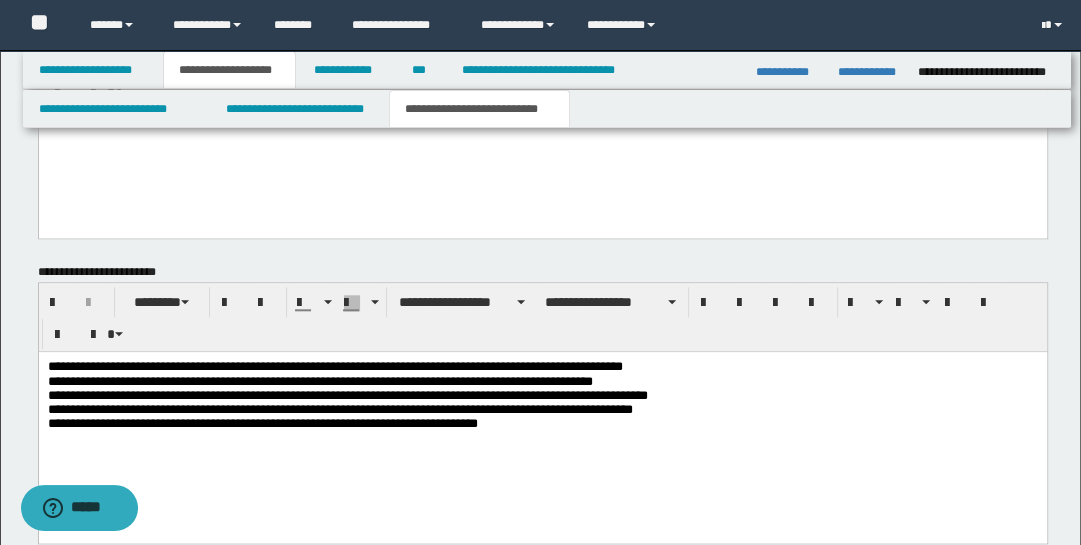 click on "**********" at bounding box center (542, 405) 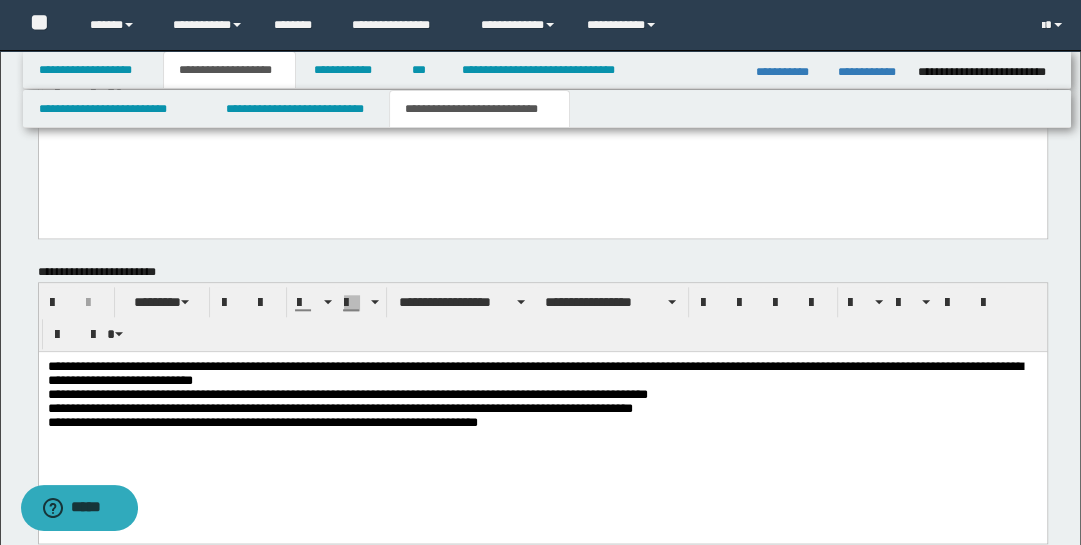click on "**********" at bounding box center (542, 422) 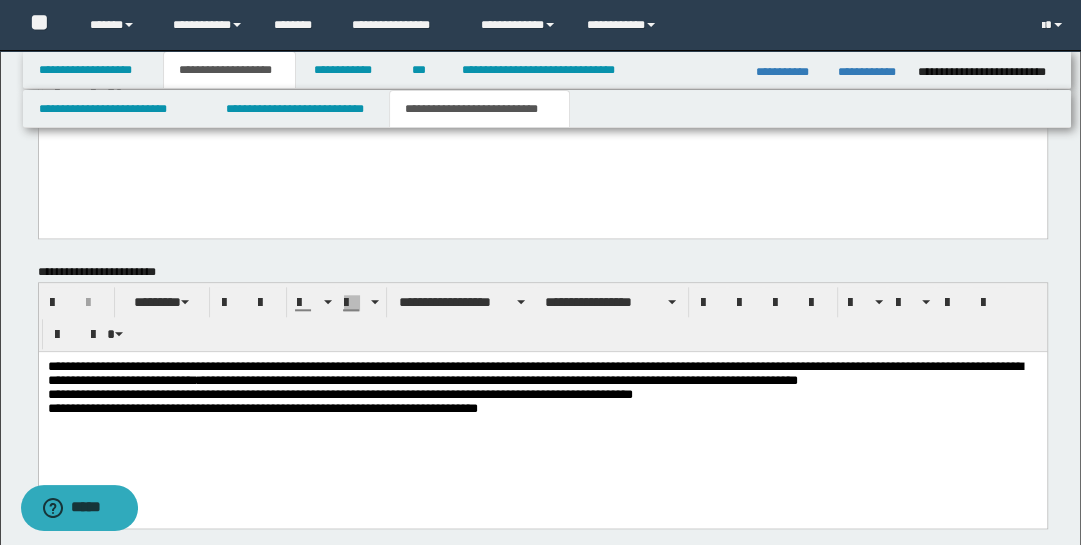 drag, startPoint x: 488, startPoint y: 381, endPoint x: 497, endPoint y: 390, distance: 12.727922 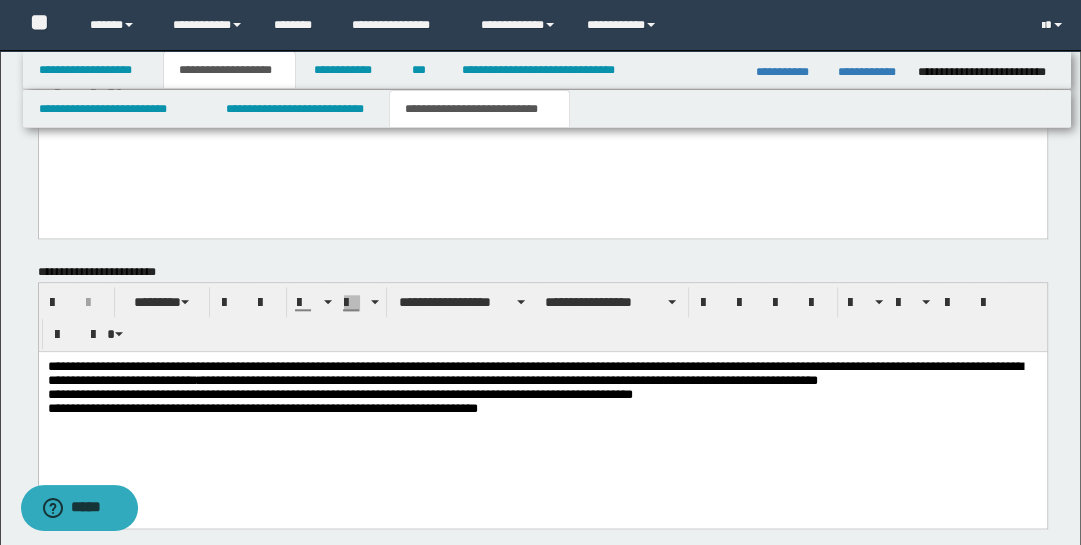 click on "**********" at bounding box center [542, 390] 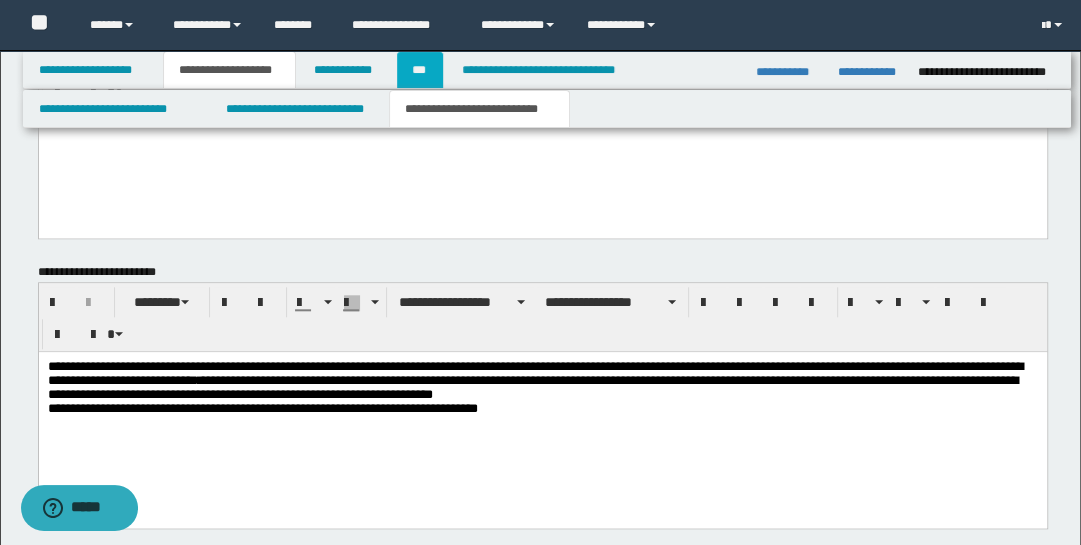 click on "***" at bounding box center (420, 70) 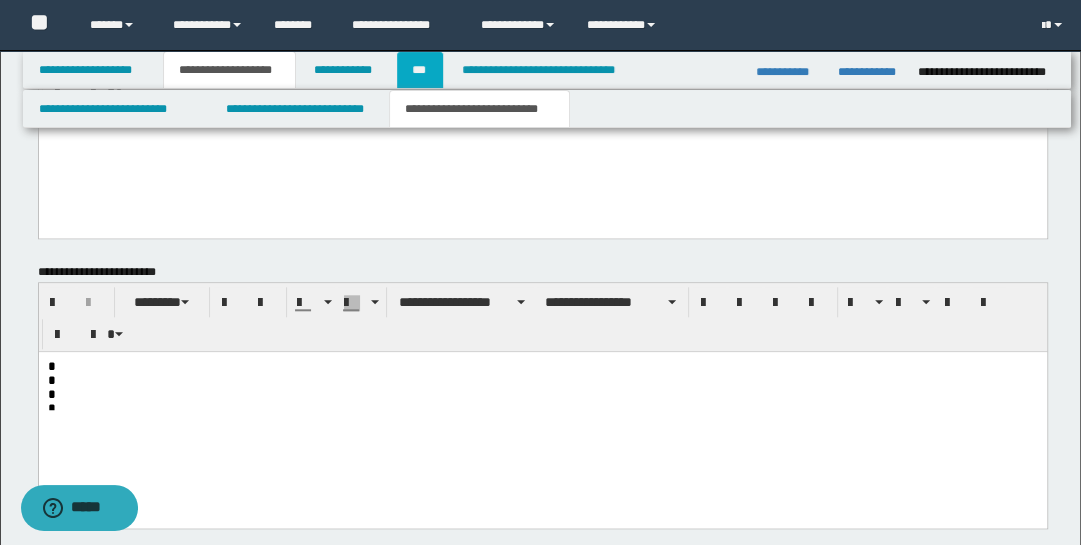 scroll, scrollTop: 0, scrollLeft: 0, axis: both 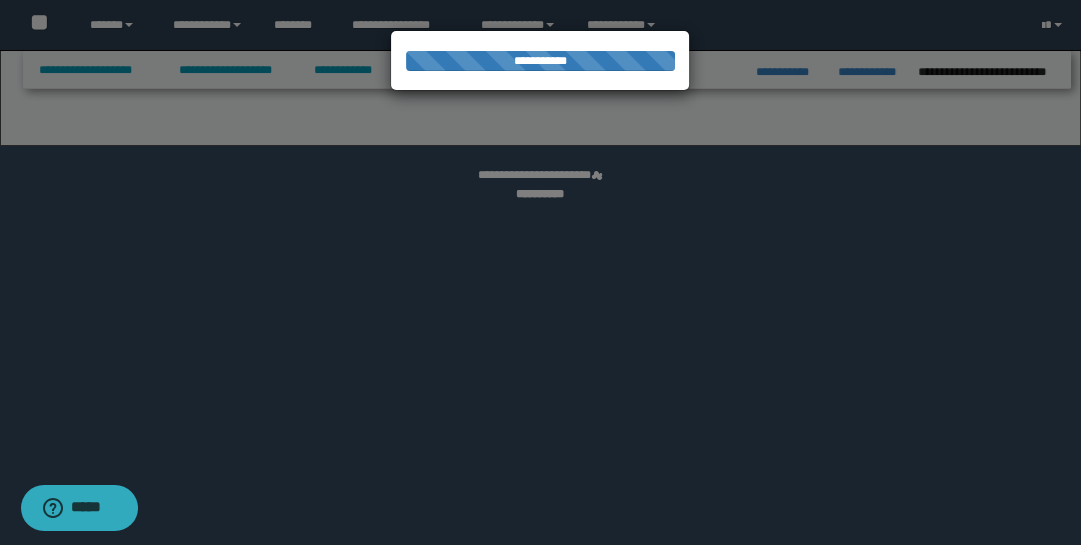 select on "***" 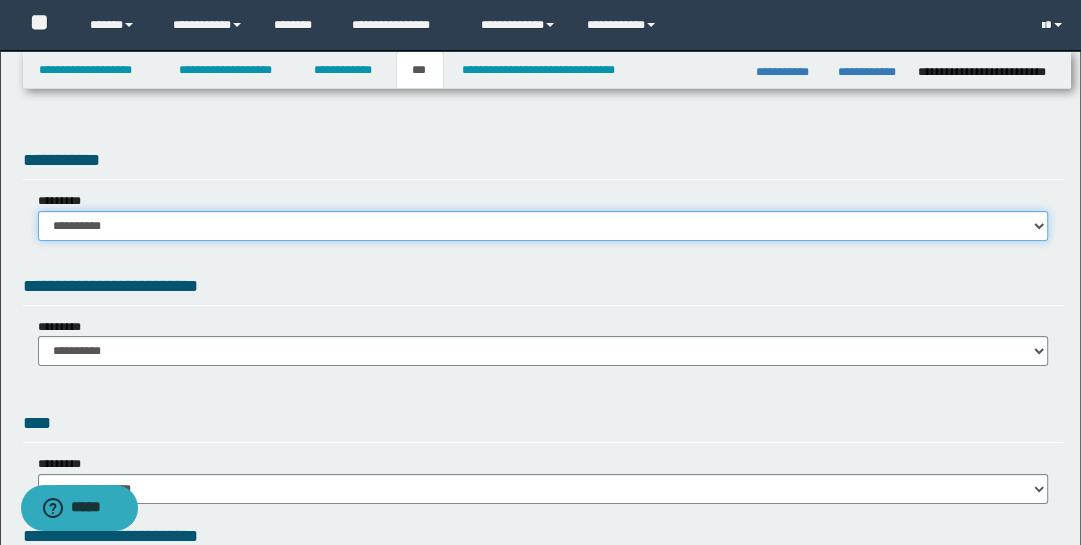 click on "**********" at bounding box center (543, 226) 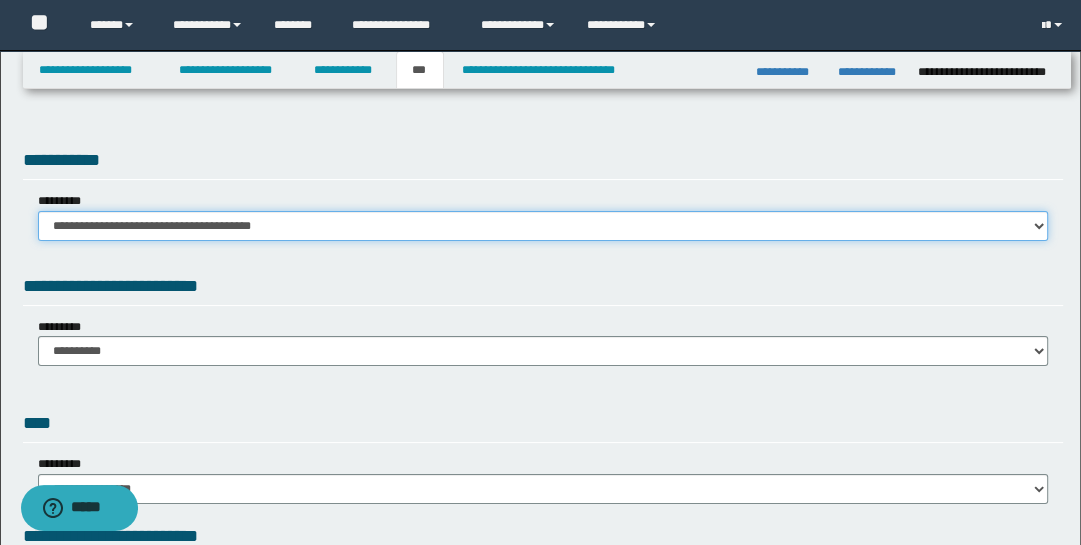 click on "**********" at bounding box center [543, 226] 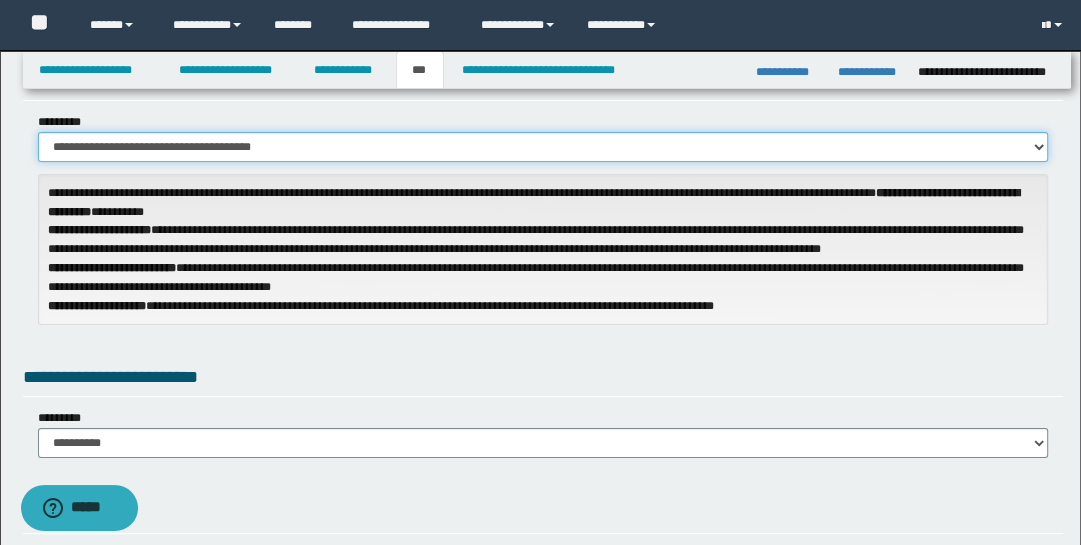 scroll, scrollTop: 330, scrollLeft: 0, axis: vertical 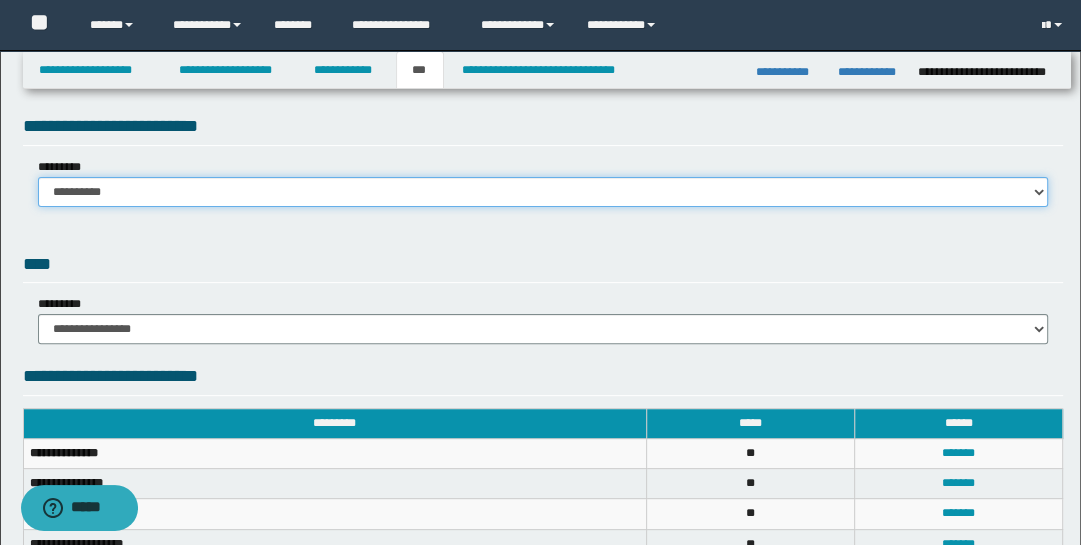 click on "**********" at bounding box center [543, 192] 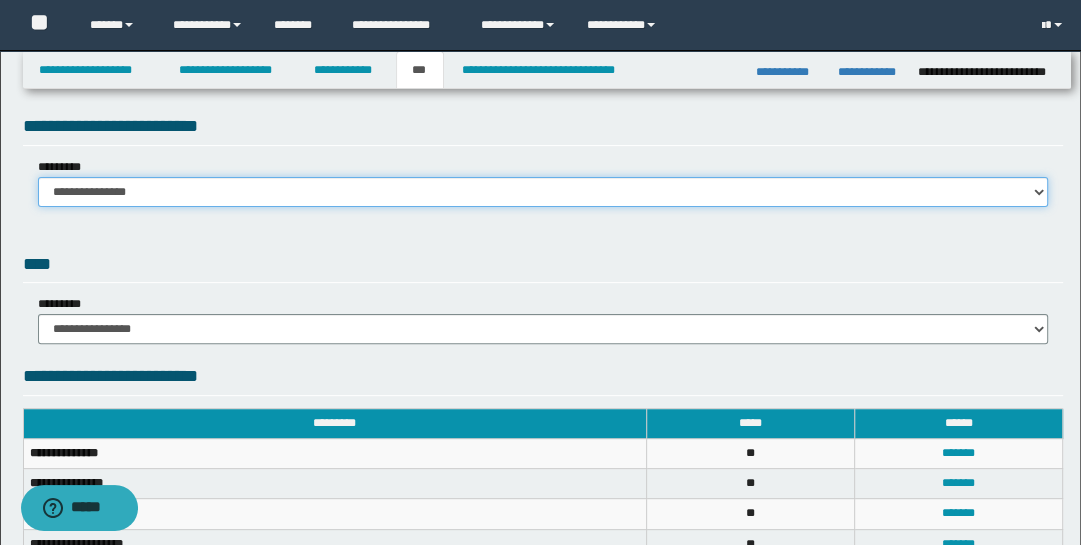 click on "**********" at bounding box center (543, 192) 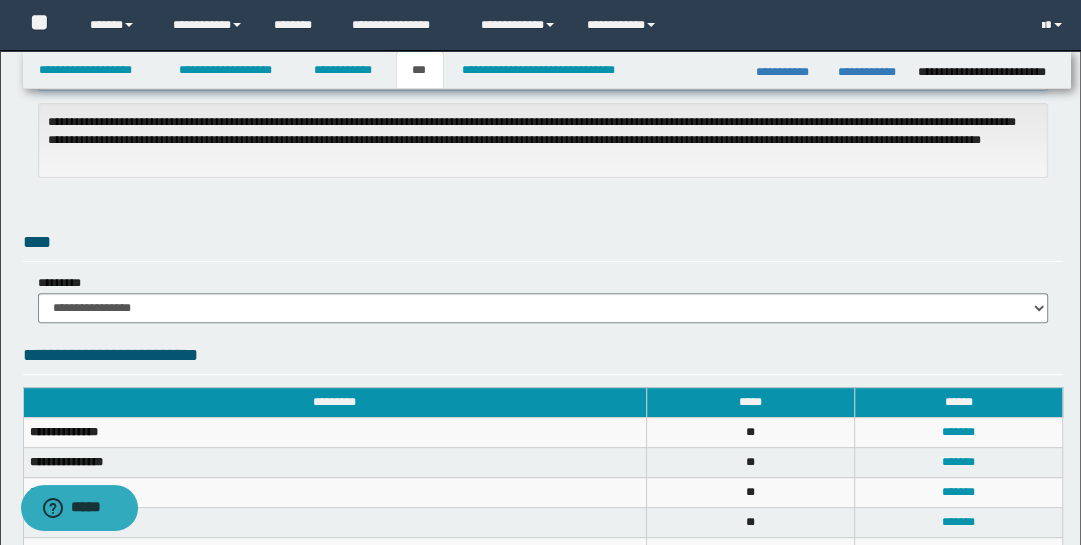 scroll, scrollTop: 487, scrollLeft: 0, axis: vertical 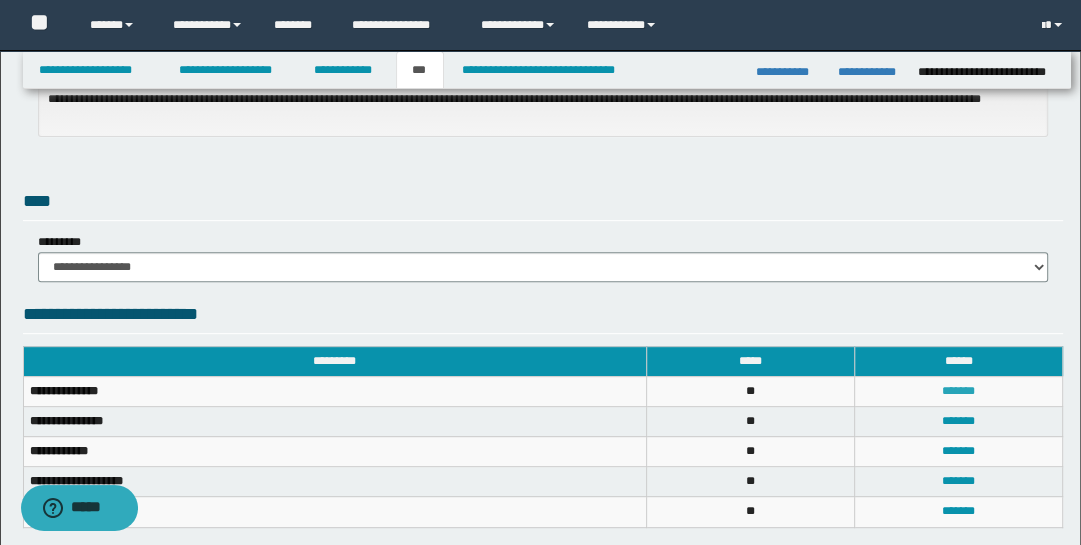 click on "*******" at bounding box center [958, 391] 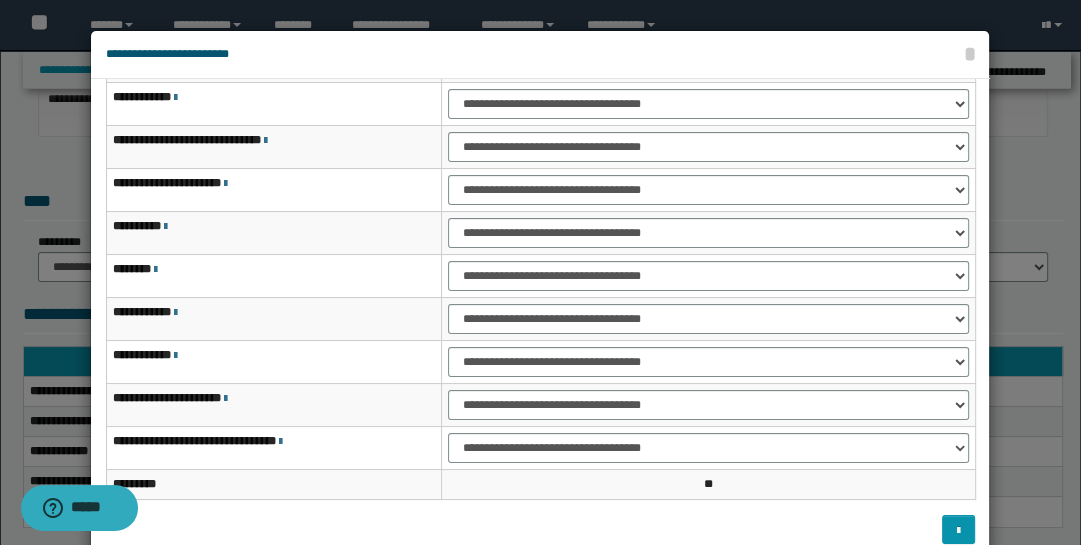 scroll, scrollTop: 115, scrollLeft: 0, axis: vertical 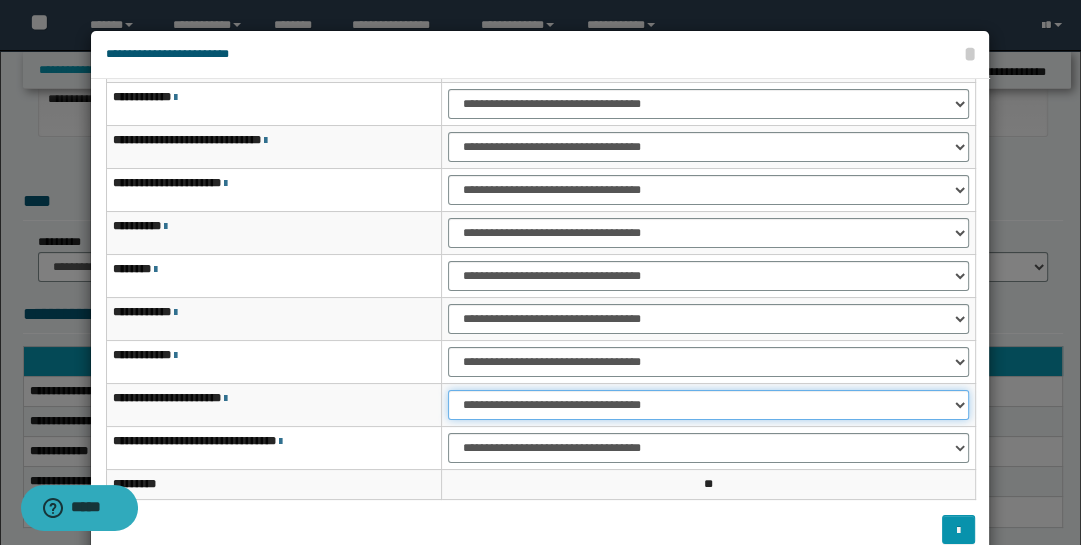 click on "**********" at bounding box center [708, 405] 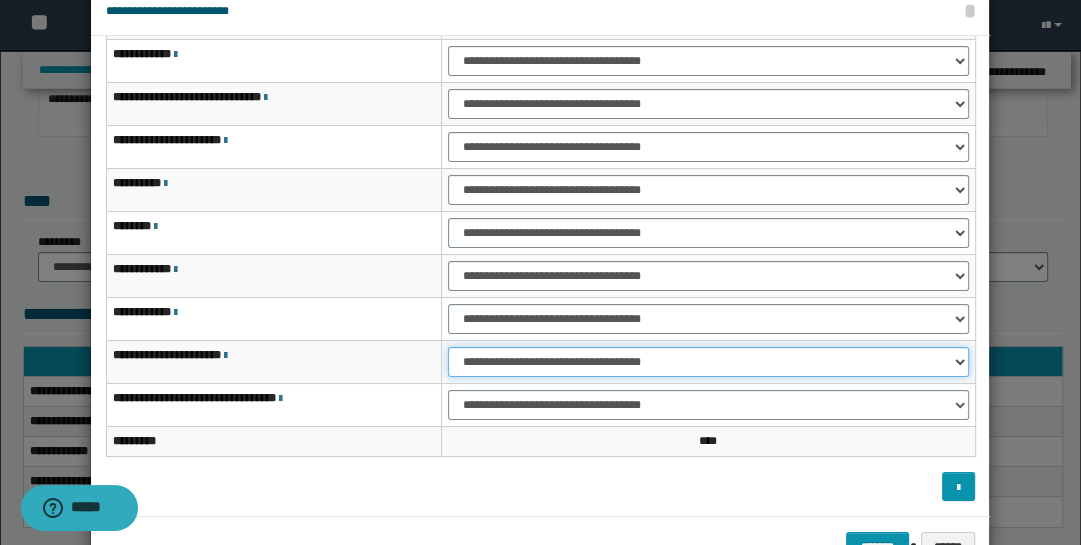 scroll, scrollTop: 104, scrollLeft: 0, axis: vertical 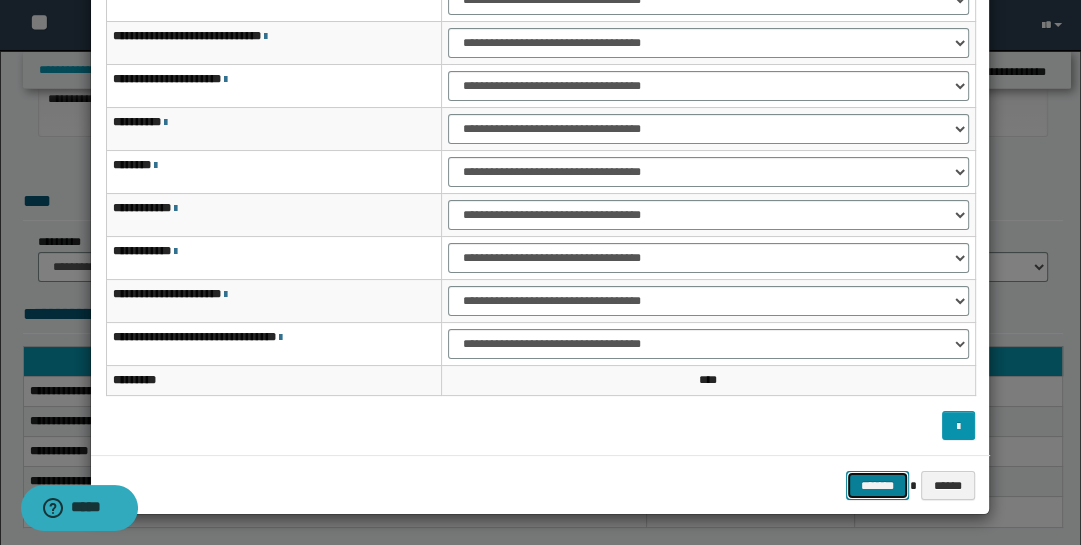 click on "*******" at bounding box center [878, 485] 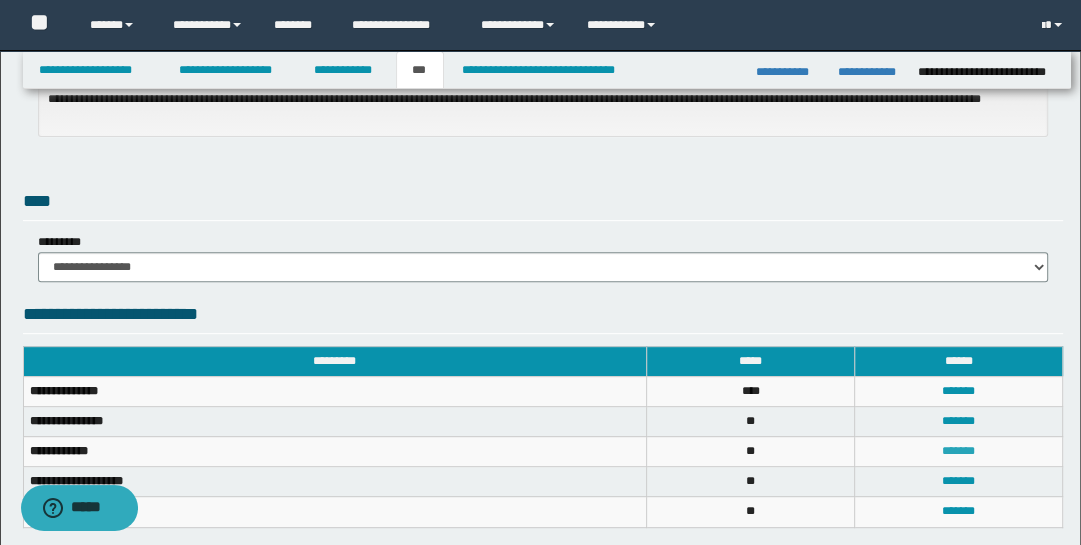 click on "*******" at bounding box center [958, 451] 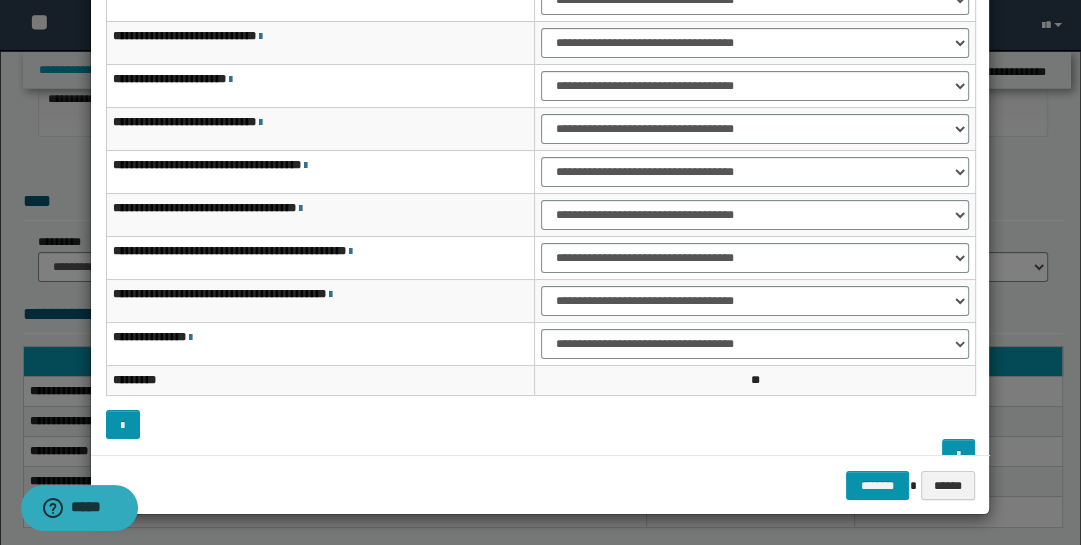 scroll, scrollTop: 0, scrollLeft: 0, axis: both 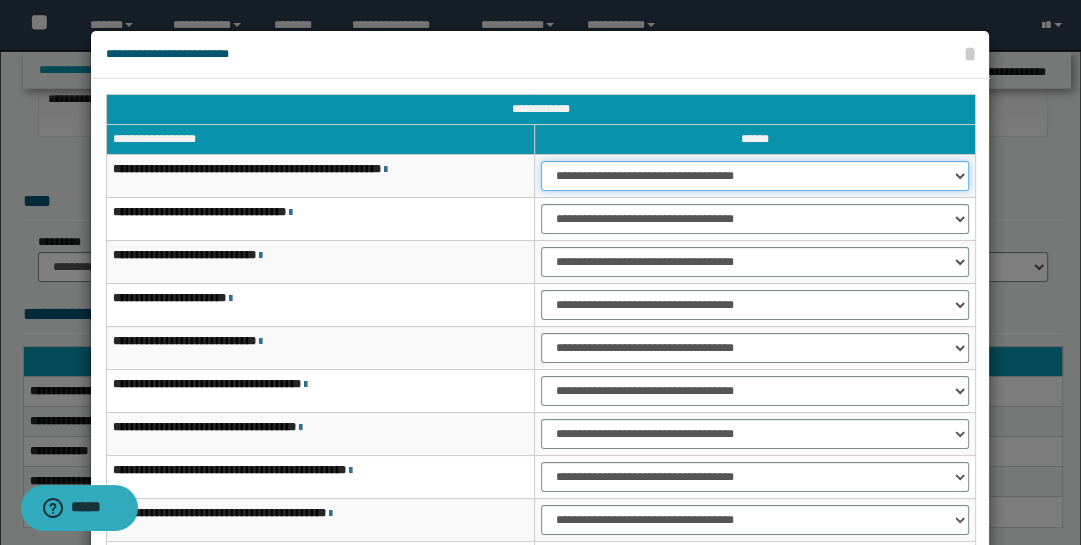 click on "**********" at bounding box center [755, 176] 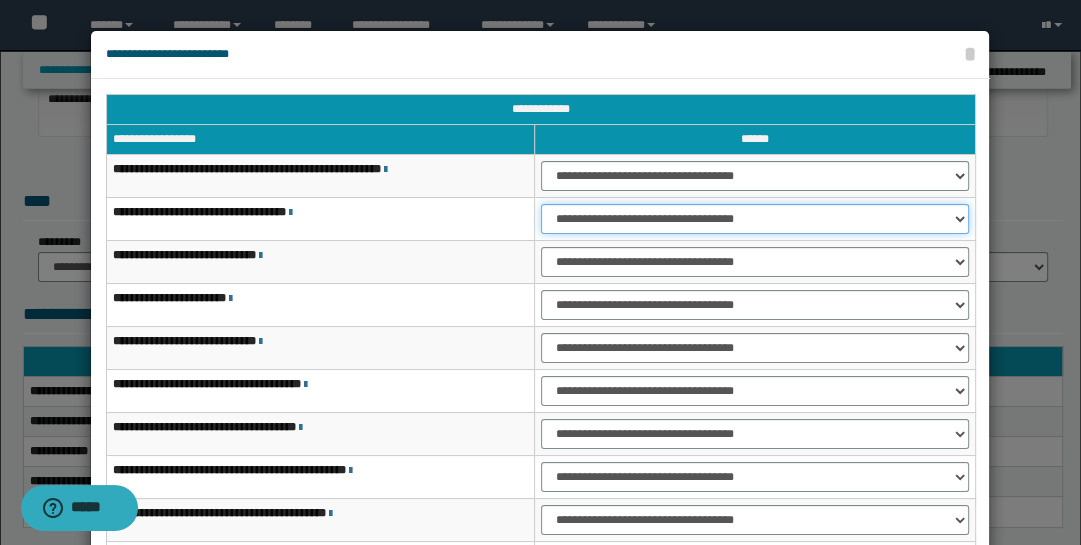 click on "**********" at bounding box center (755, 219) 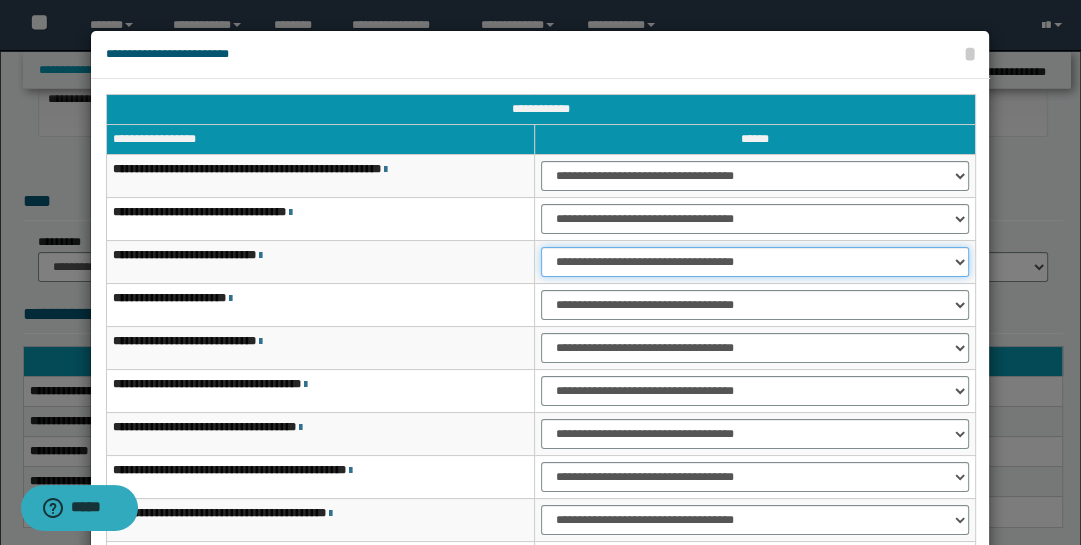 drag, startPoint x: 956, startPoint y: 260, endPoint x: 957, endPoint y: 273, distance: 13.038404 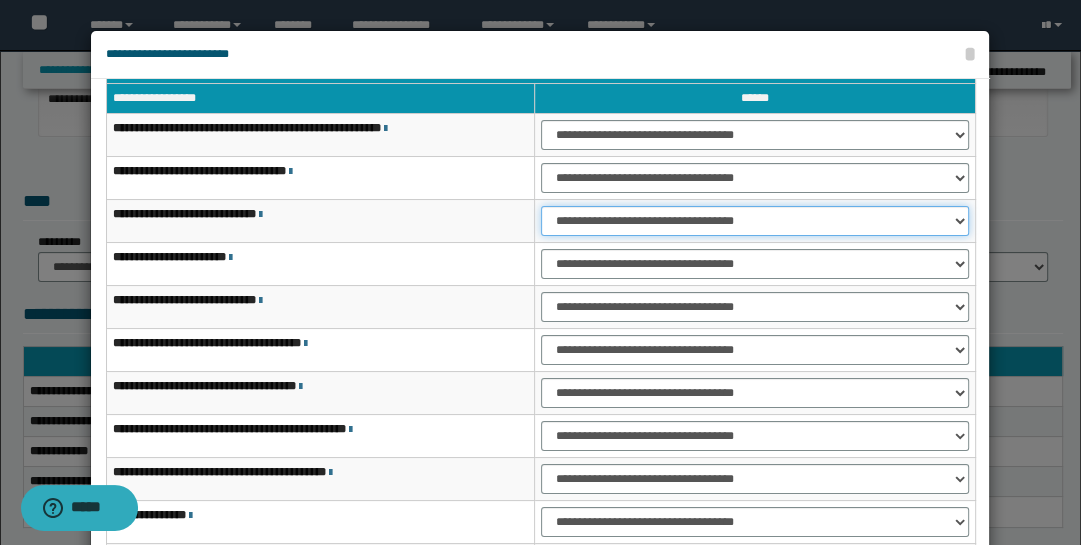 scroll, scrollTop: 143, scrollLeft: 0, axis: vertical 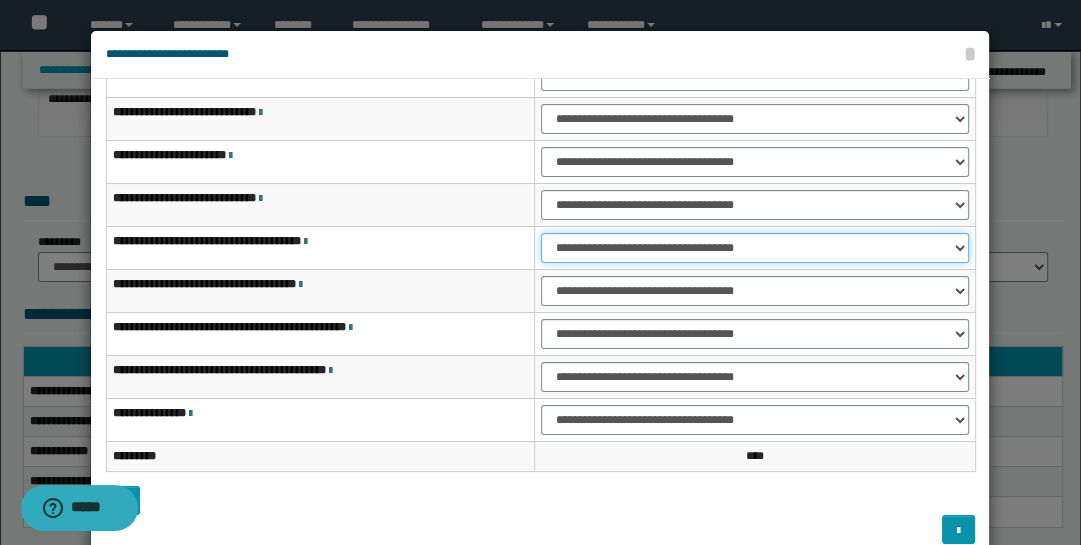 click on "**********" at bounding box center (755, 248) 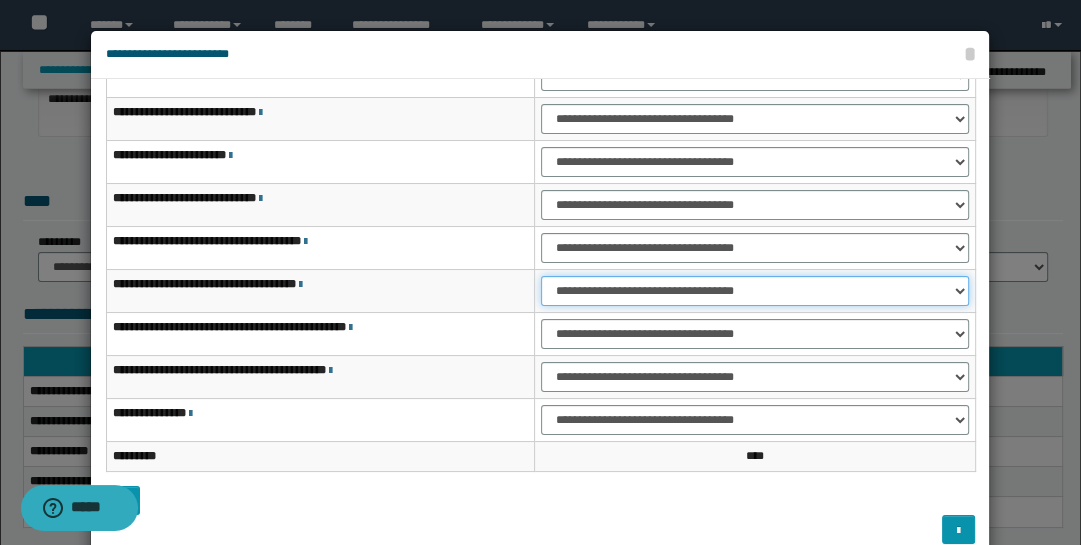 click on "**********" at bounding box center (755, 291) 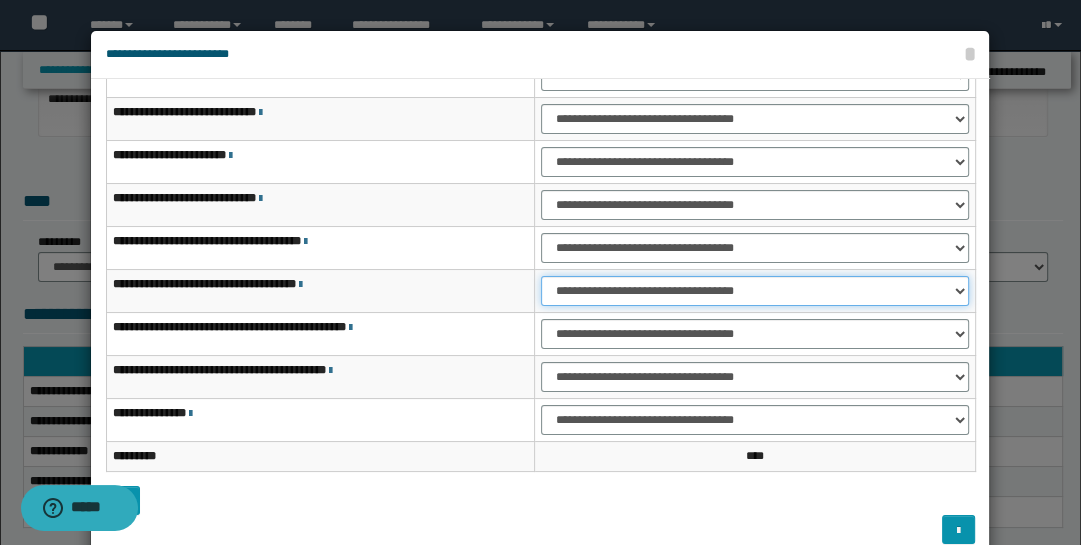 click on "**********" at bounding box center [755, 291] 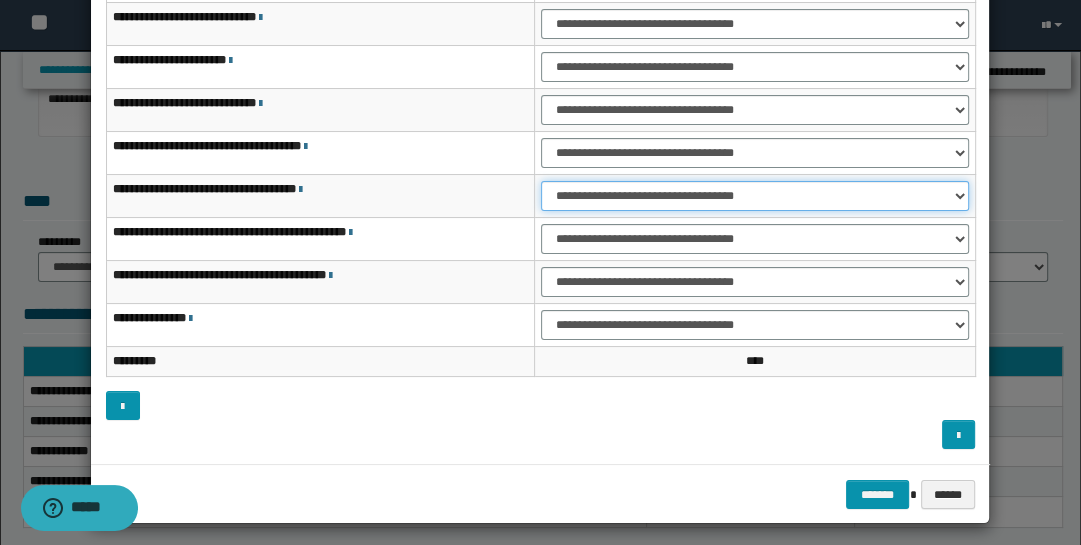 scroll, scrollTop: 104, scrollLeft: 0, axis: vertical 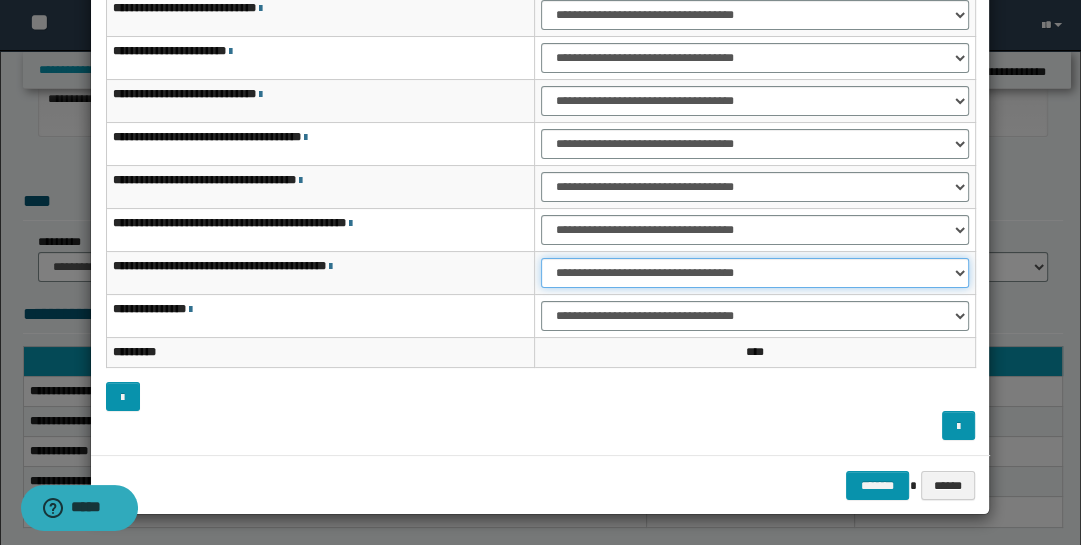 drag, startPoint x: 951, startPoint y: 271, endPoint x: 944, endPoint y: 279, distance: 10.630146 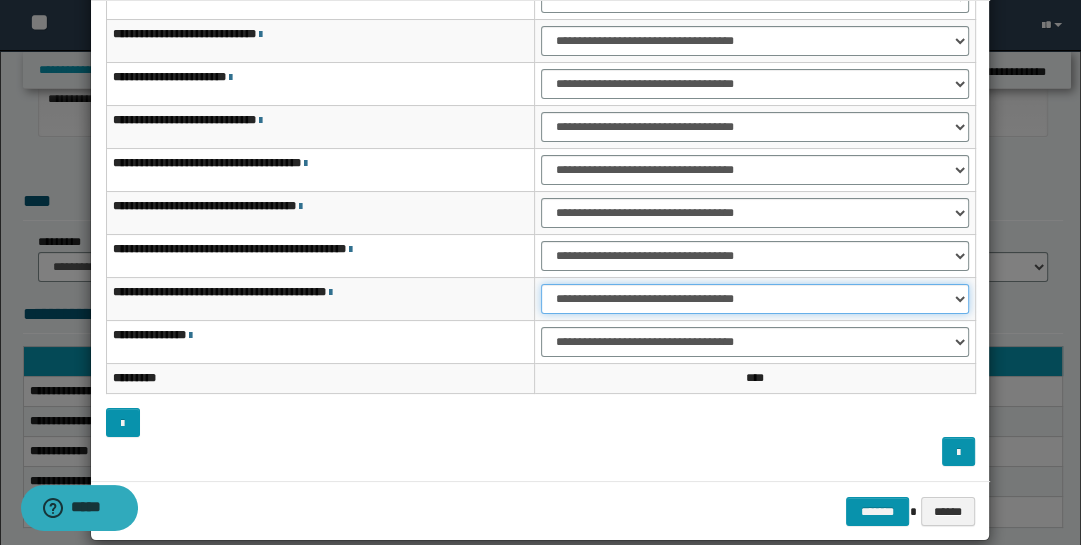 scroll, scrollTop: 0, scrollLeft: 0, axis: both 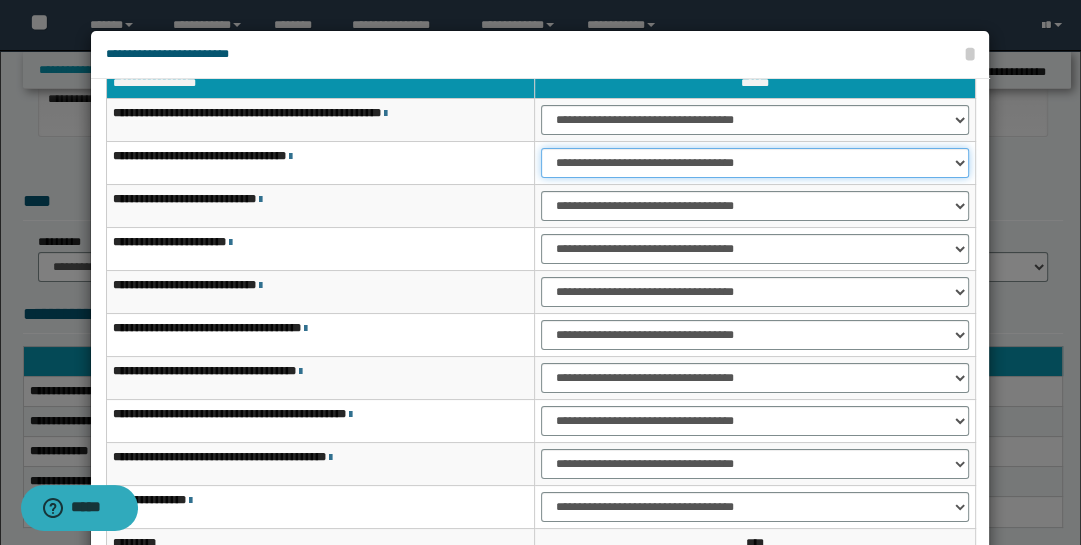 drag, startPoint x: 959, startPoint y: 164, endPoint x: 950, endPoint y: 174, distance: 13.453624 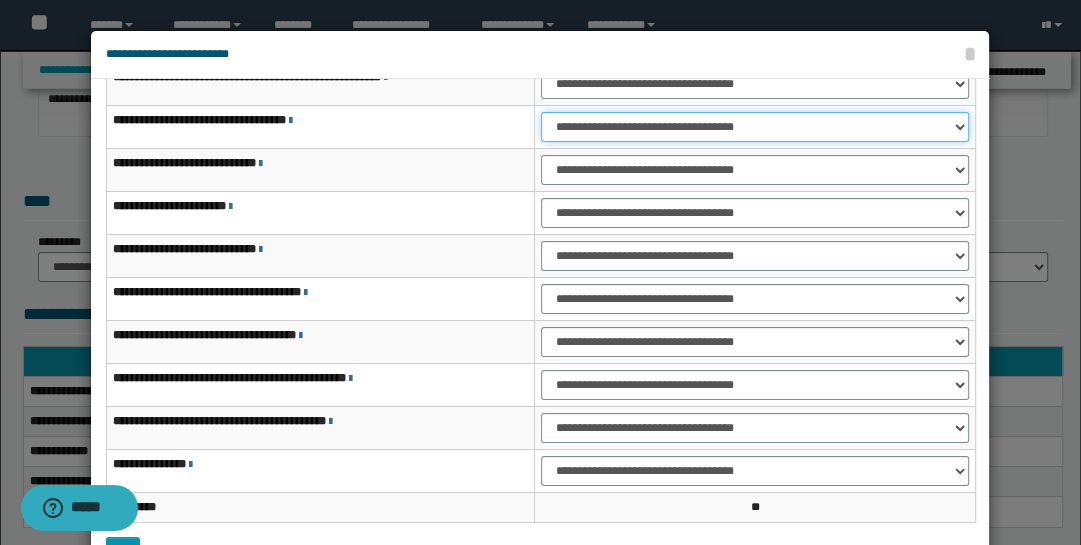 scroll, scrollTop: 143, scrollLeft: 0, axis: vertical 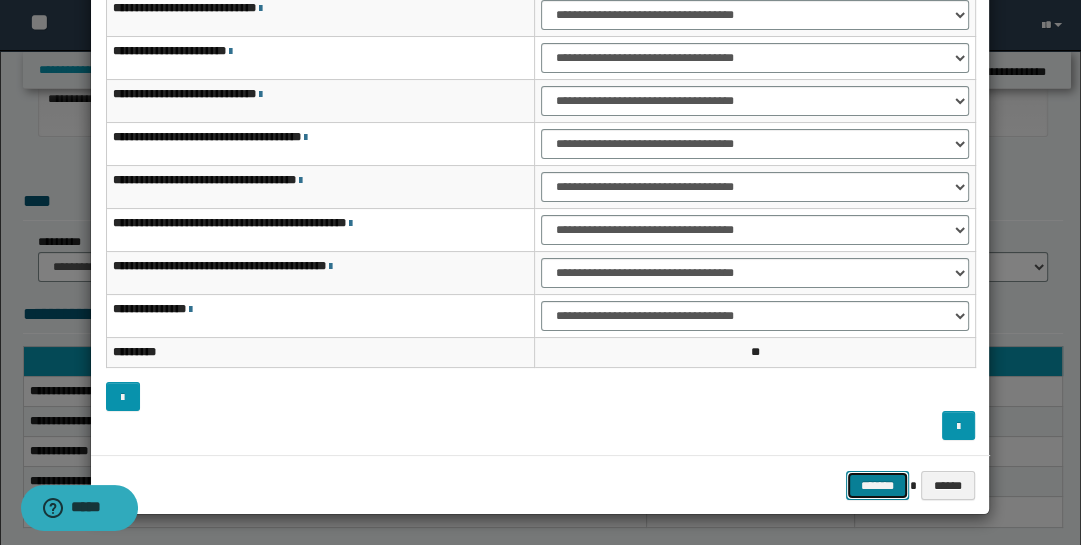 click on "*******" at bounding box center (878, 485) 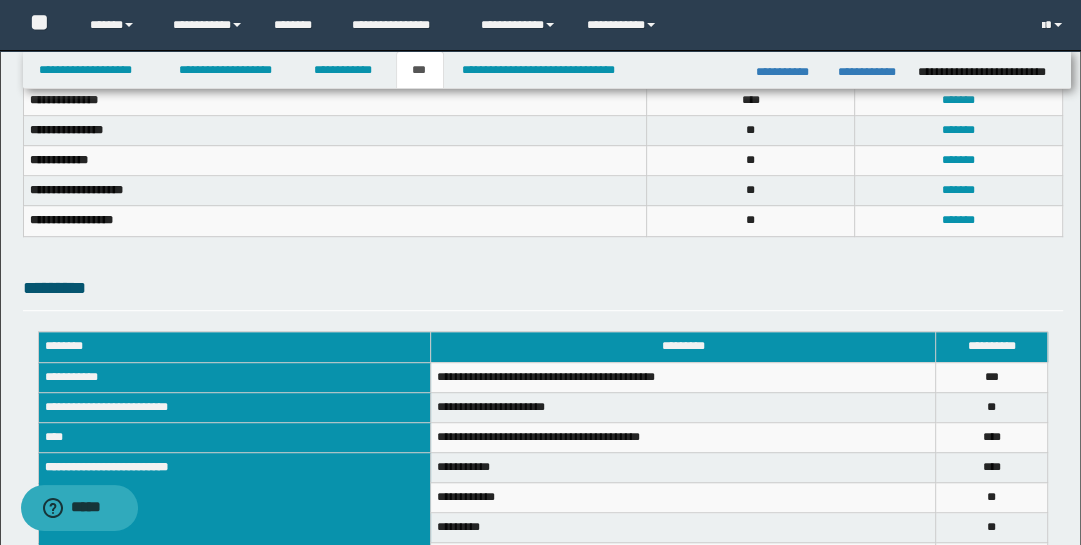scroll, scrollTop: 611, scrollLeft: 0, axis: vertical 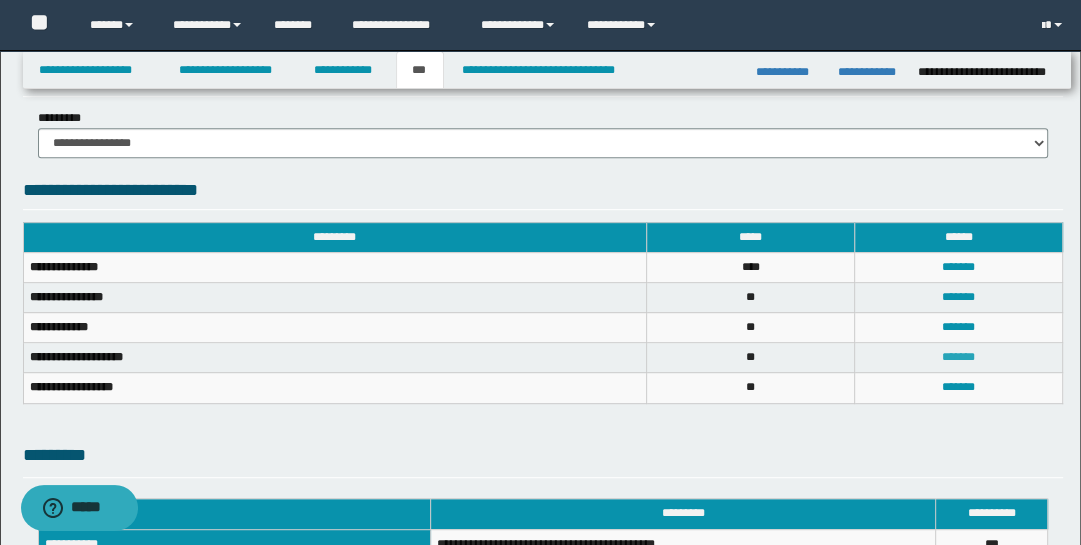 click on "*******" at bounding box center (958, 357) 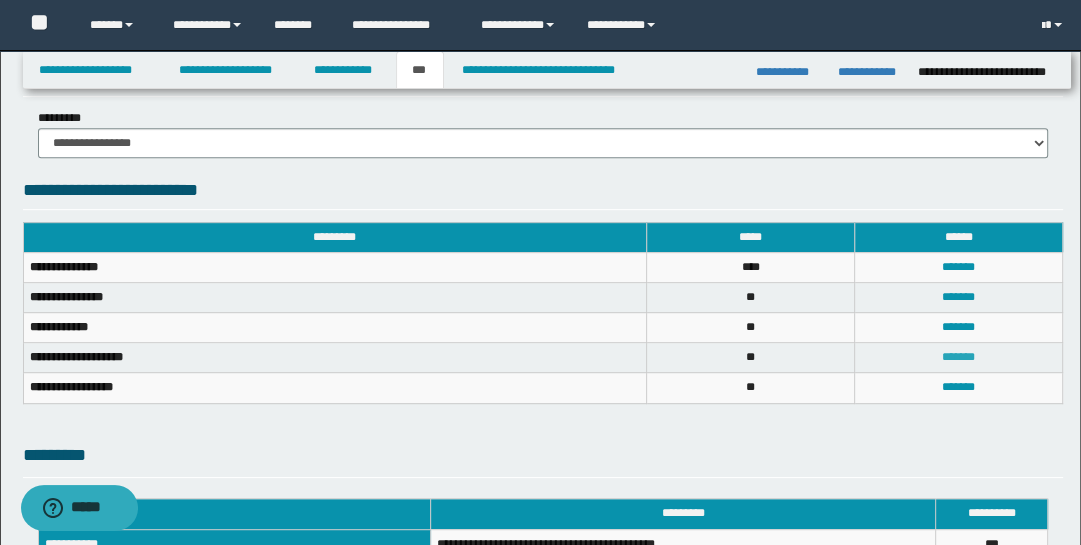 scroll, scrollTop: 0, scrollLeft: 0, axis: both 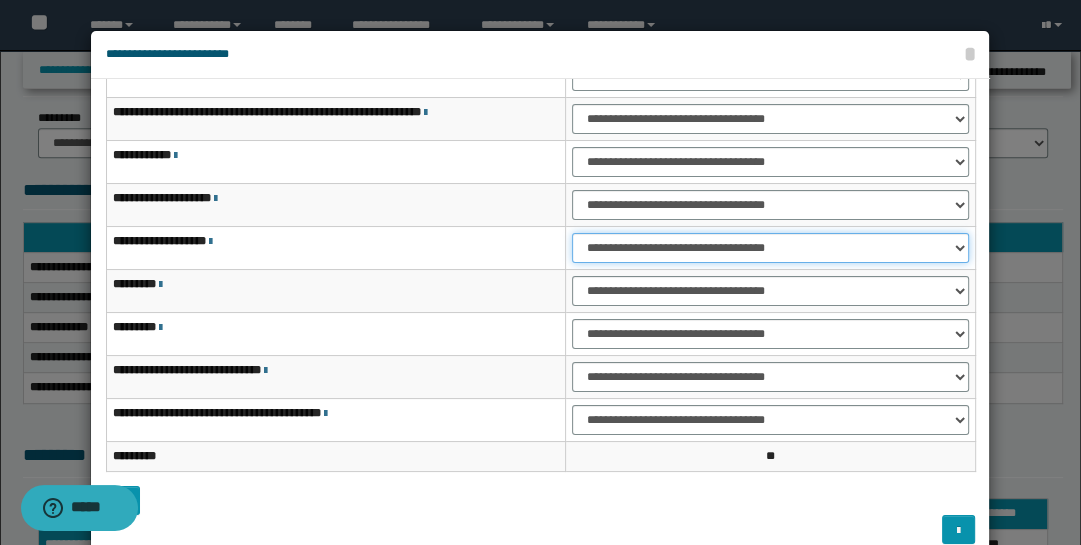 drag, startPoint x: 956, startPoint y: 242, endPoint x: 948, endPoint y: 252, distance: 12.806249 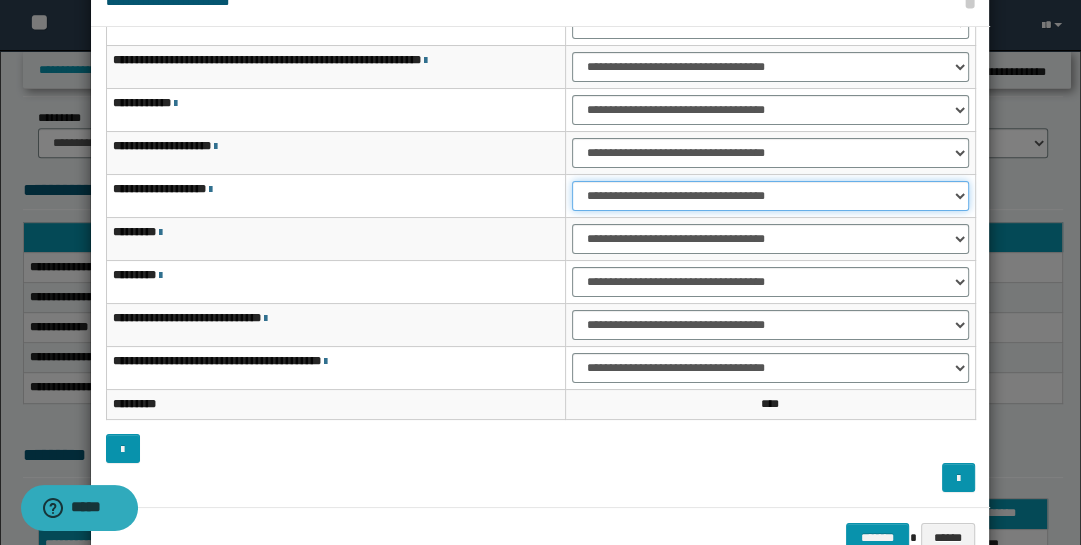 scroll, scrollTop: 104, scrollLeft: 0, axis: vertical 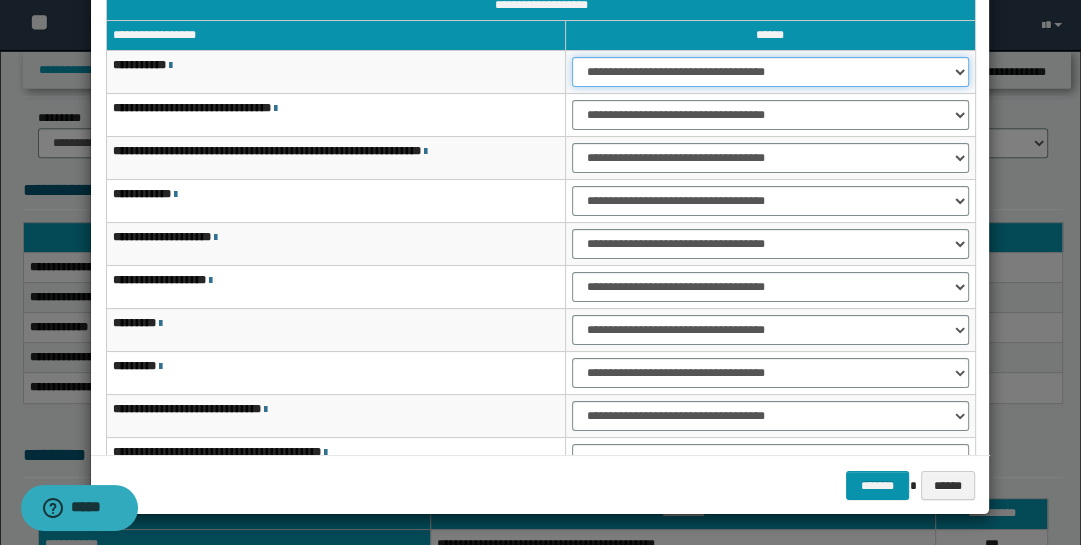 click on "**********" at bounding box center [771, 72] 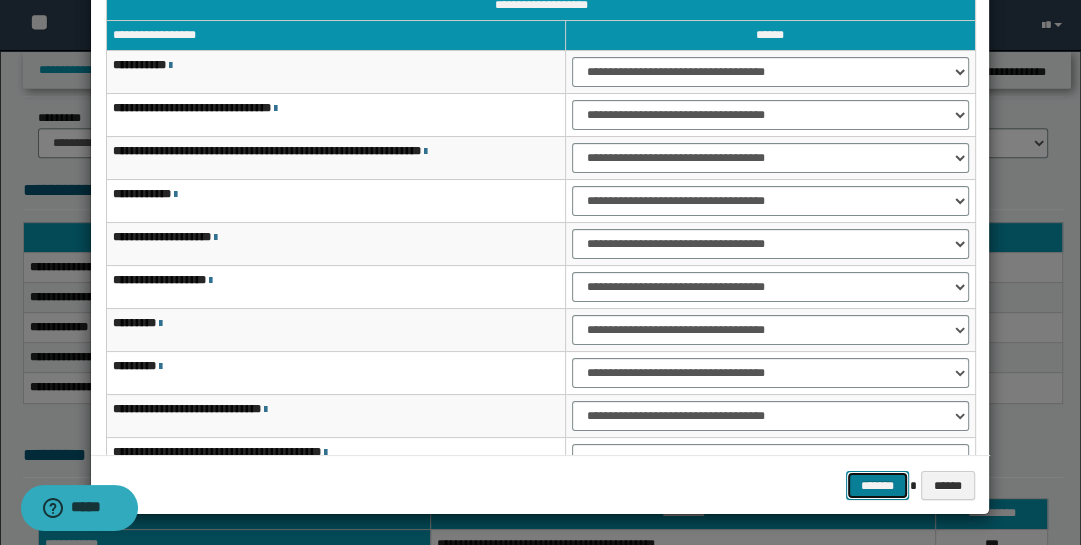 click on "*******" at bounding box center [878, 485] 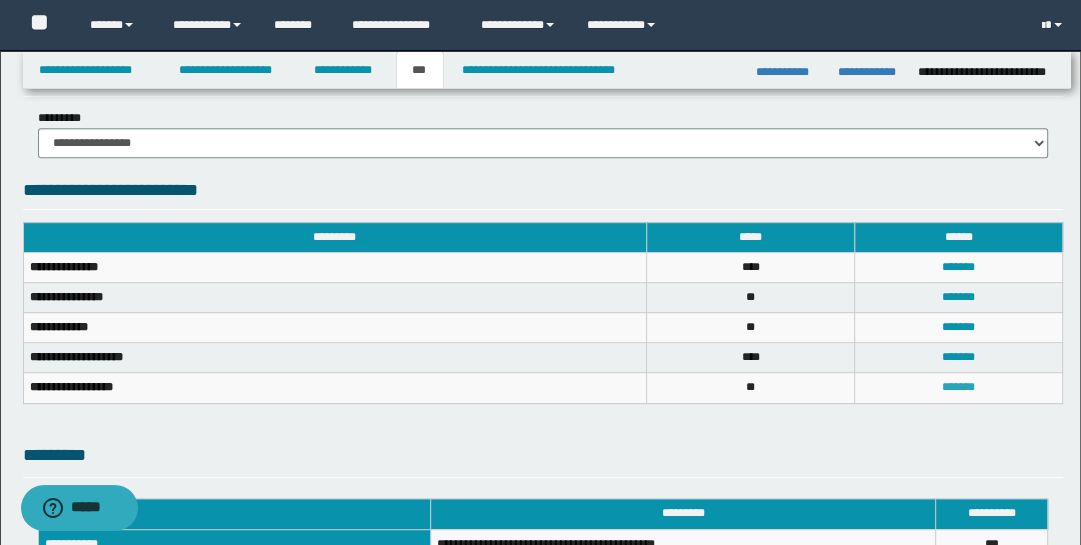click on "*******" at bounding box center [958, 387] 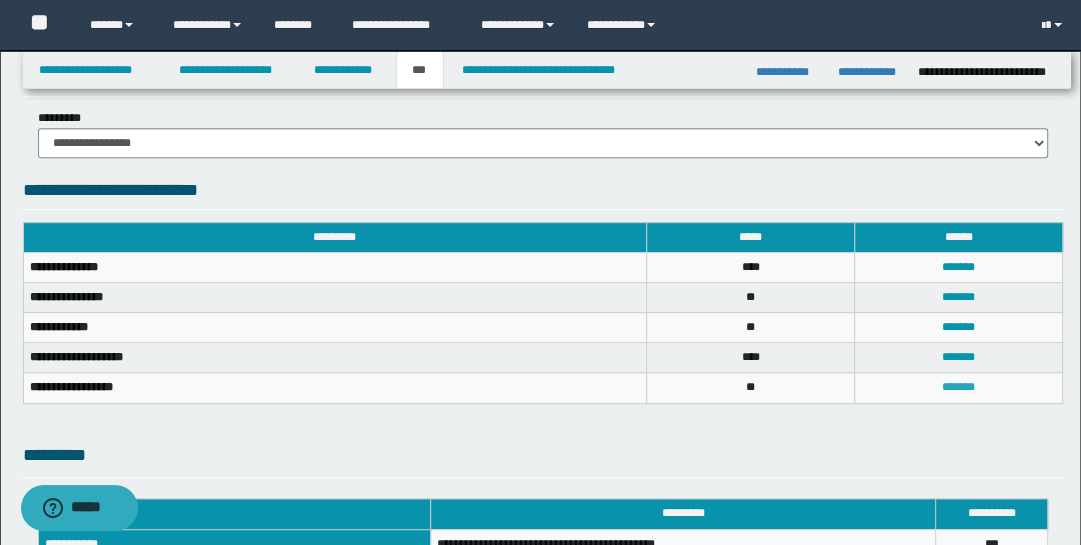 scroll, scrollTop: 0, scrollLeft: 0, axis: both 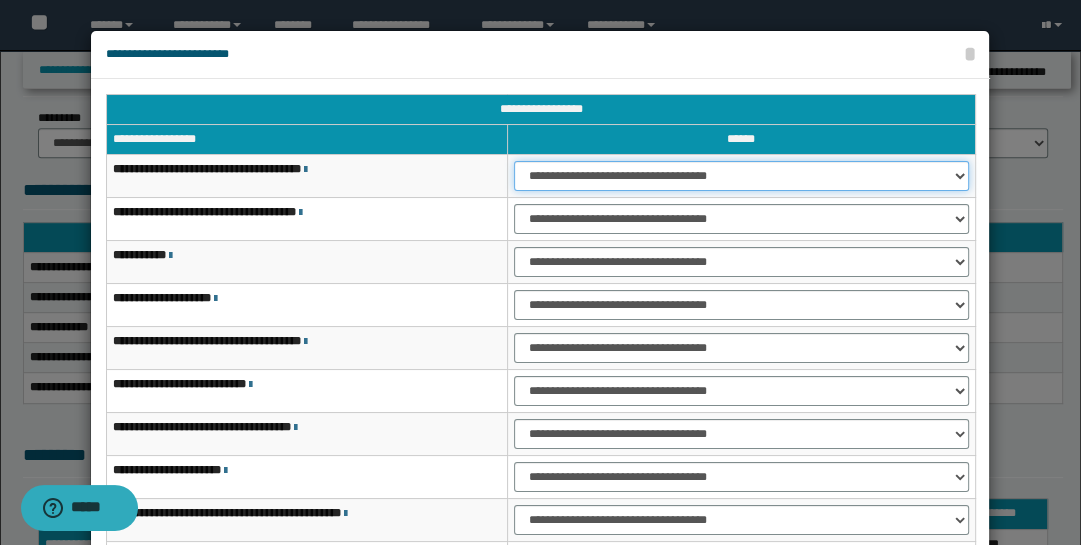 drag, startPoint x: 956, startPoint y: 175, endPoint x: 953, endPoint y: 185, distance: 10.440307 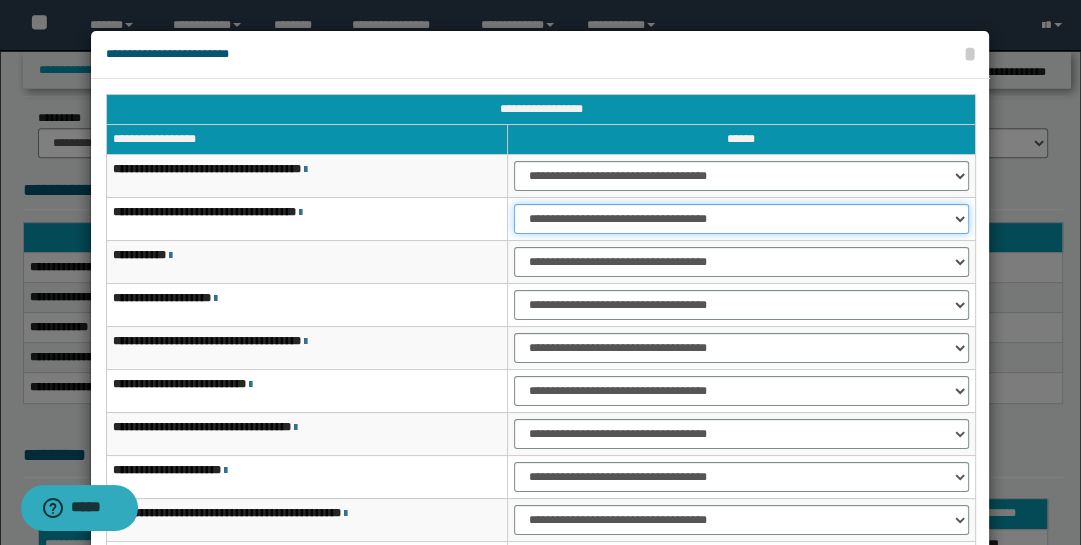 click on "**********" at bounding box center [741, 219] 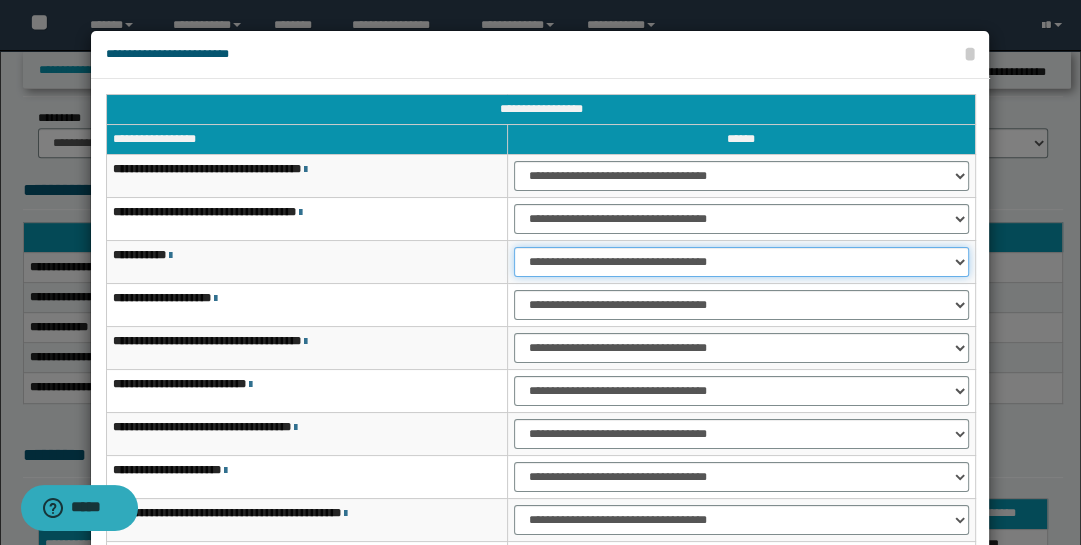 click on "**********" at bounding box center [741, 262] 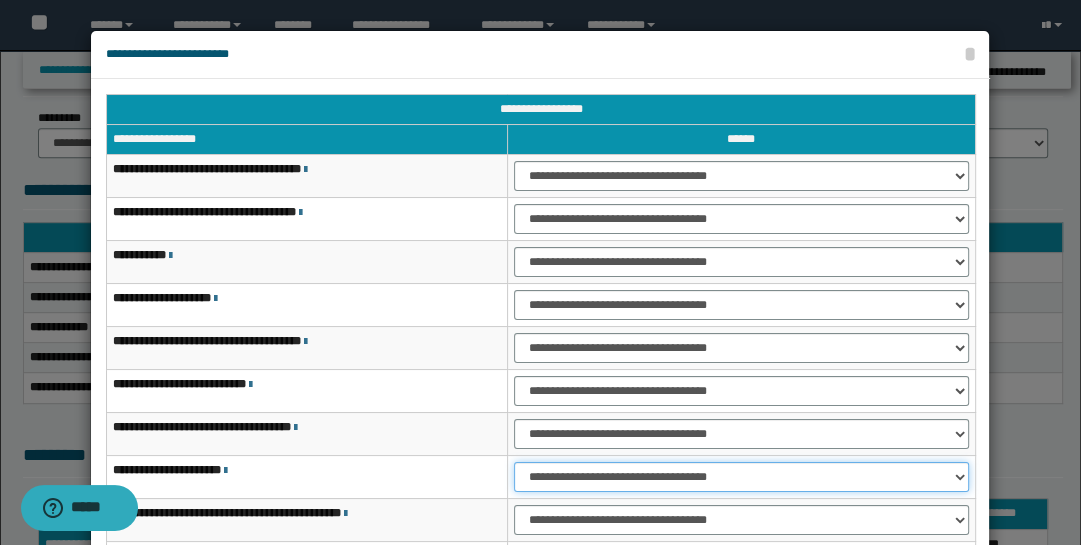 click on "**********" at bounding box center (741, 477) 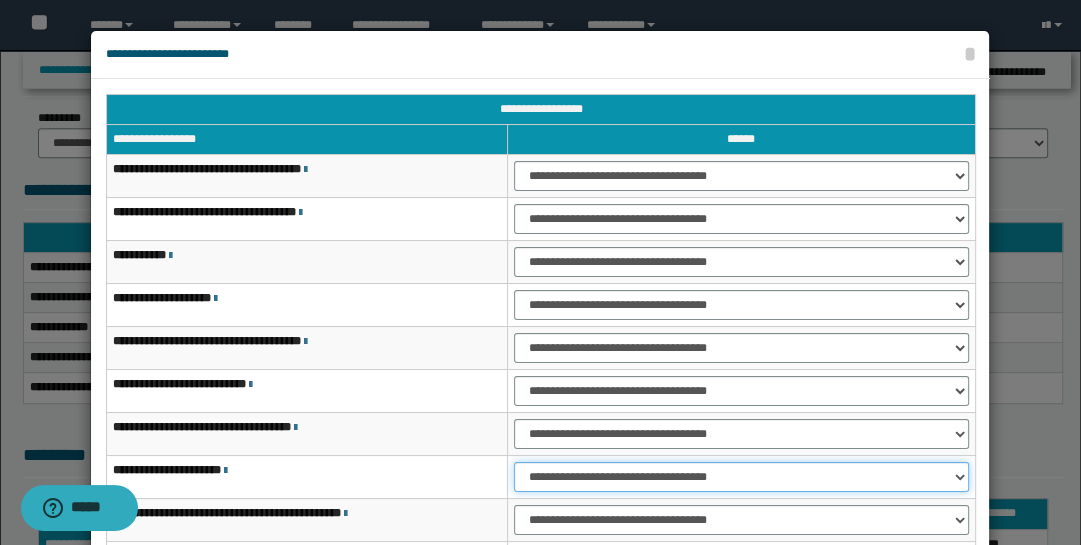 select on "***" 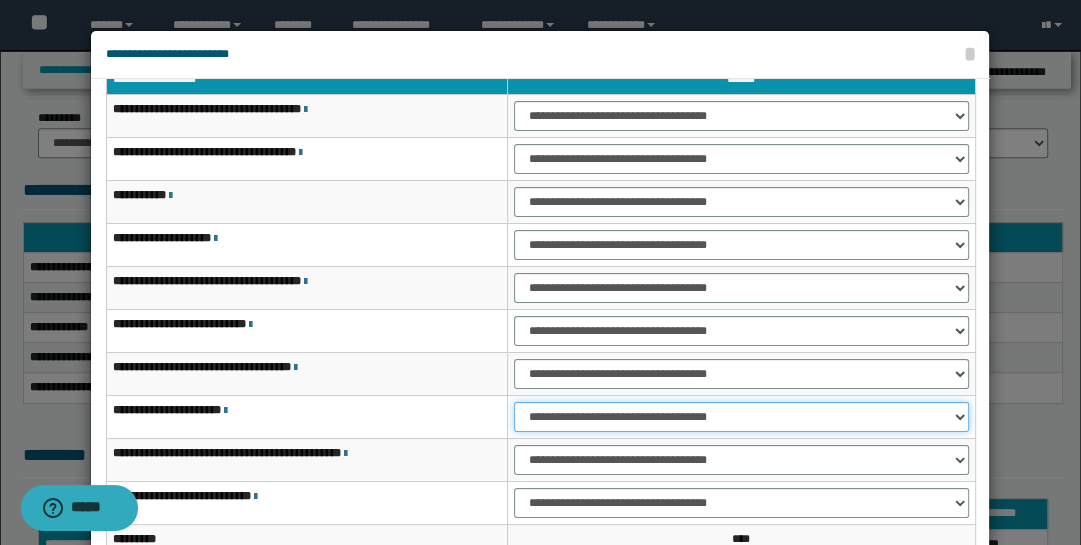 scroll, scrollTop: 115, scrollLeft: 0, axis: vertical 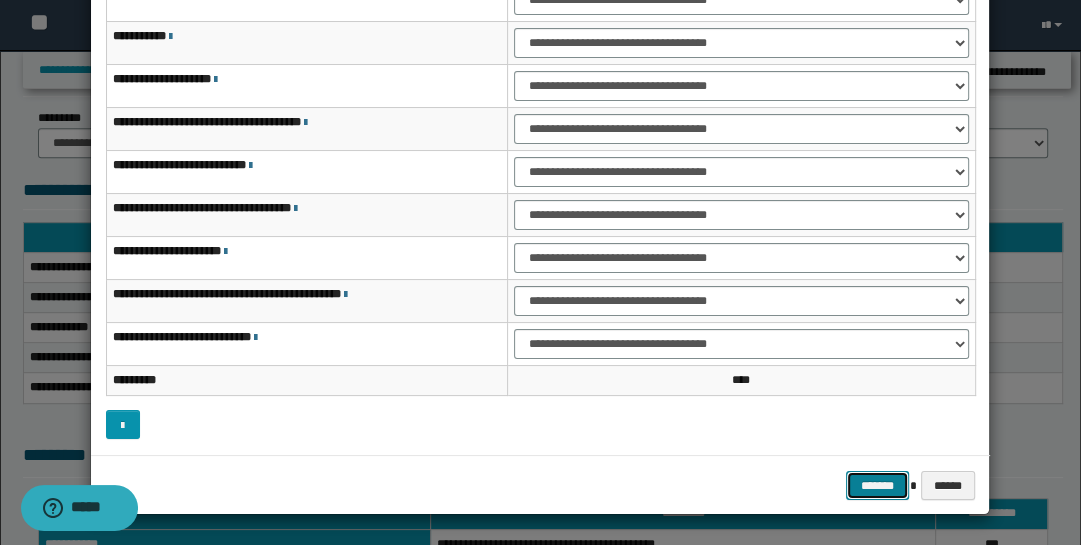 click on "*******" at bounding box center [878, 485] 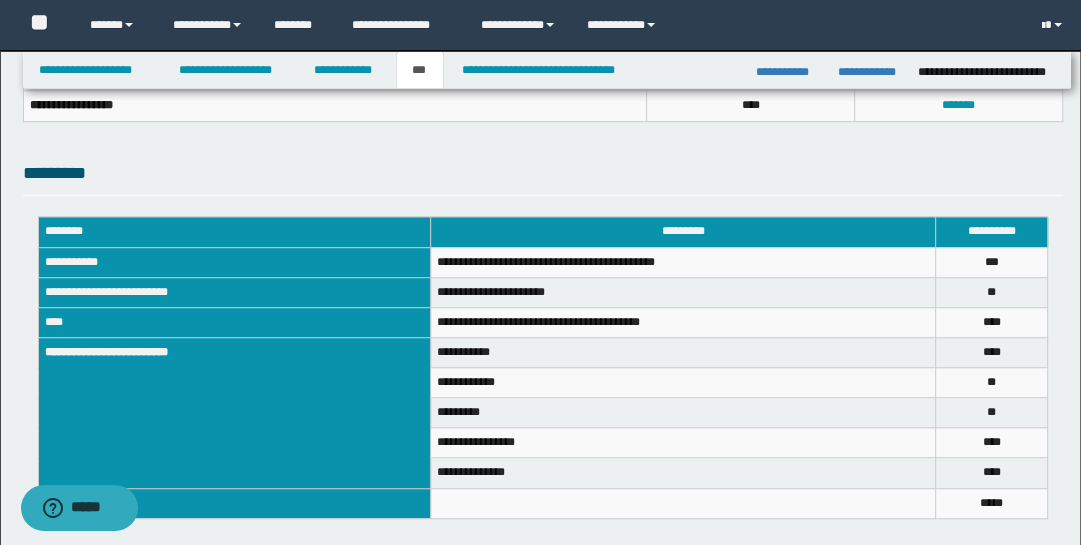 scroll, scrollTop: 507, scrollLeft: 0, axis: vertical 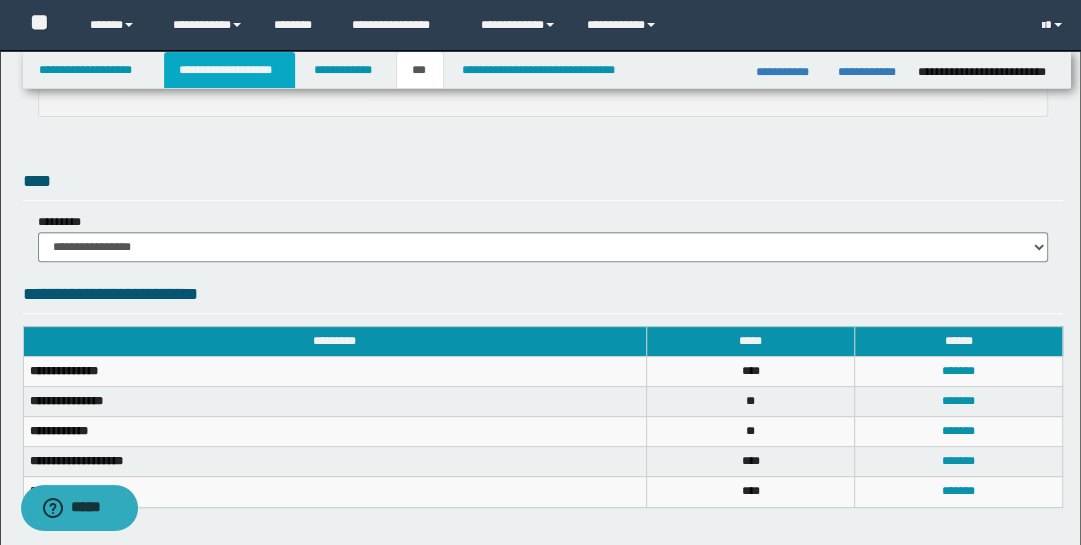 click on "**********" at bounding box center (229, 70) 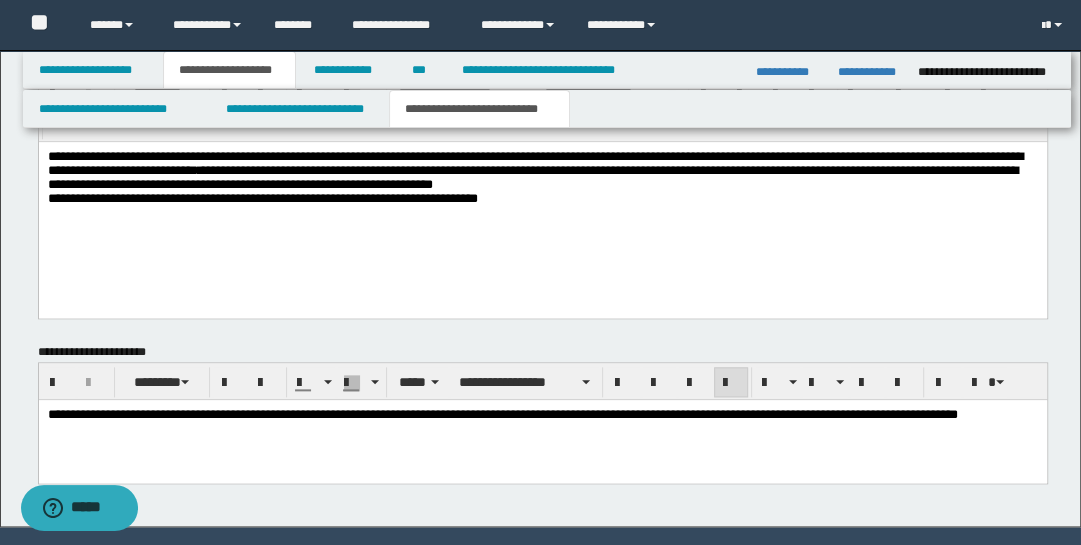 scroll, scrollTop: 1600, scrollLeft: 0, axis: vertical 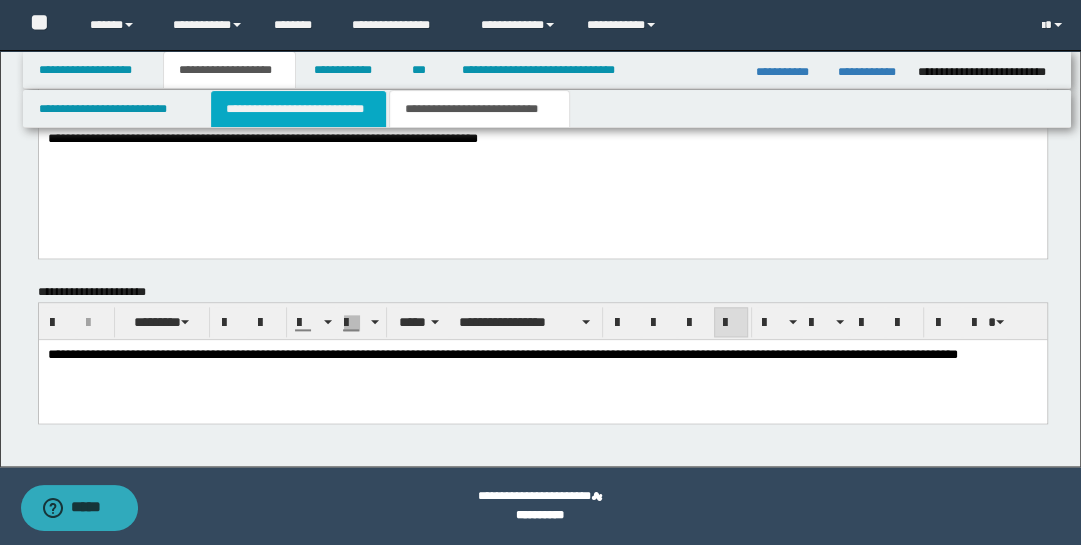 click on "**********" at bounding box center [299, 109] 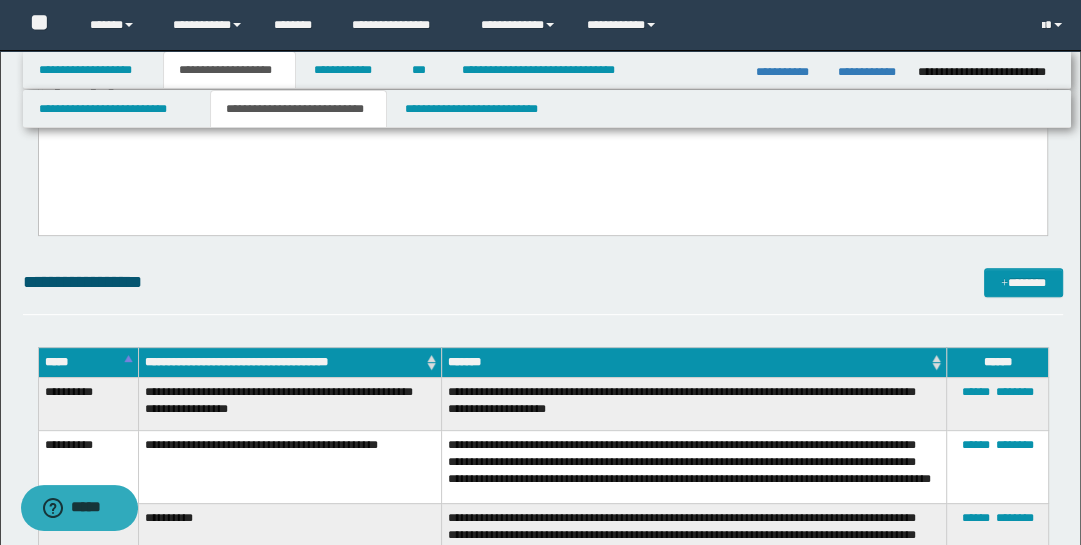 scroll, scrollTop: 226, scrollLeft: 0, axis: vertical 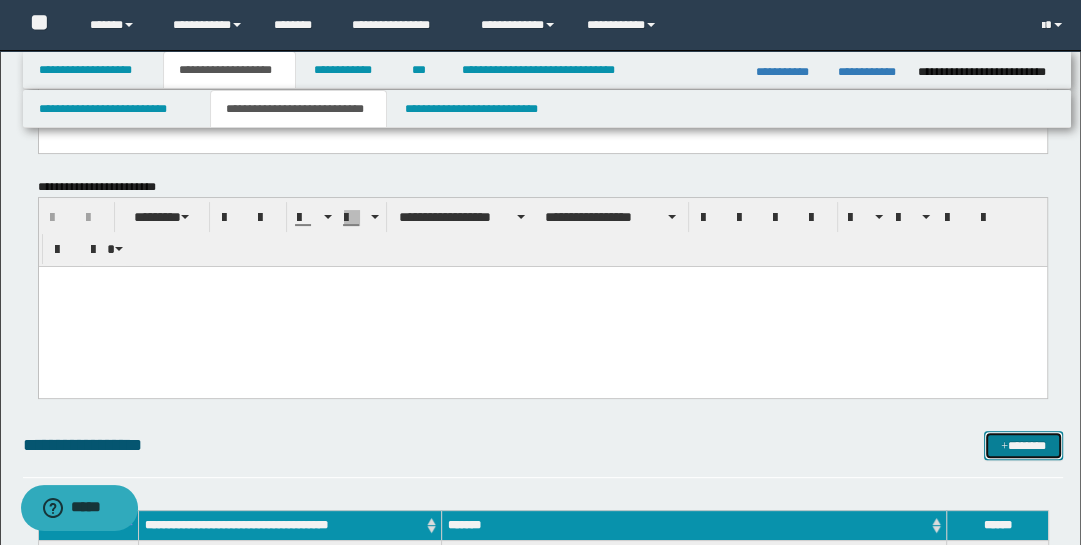 click at bounding box center (1004, 447) 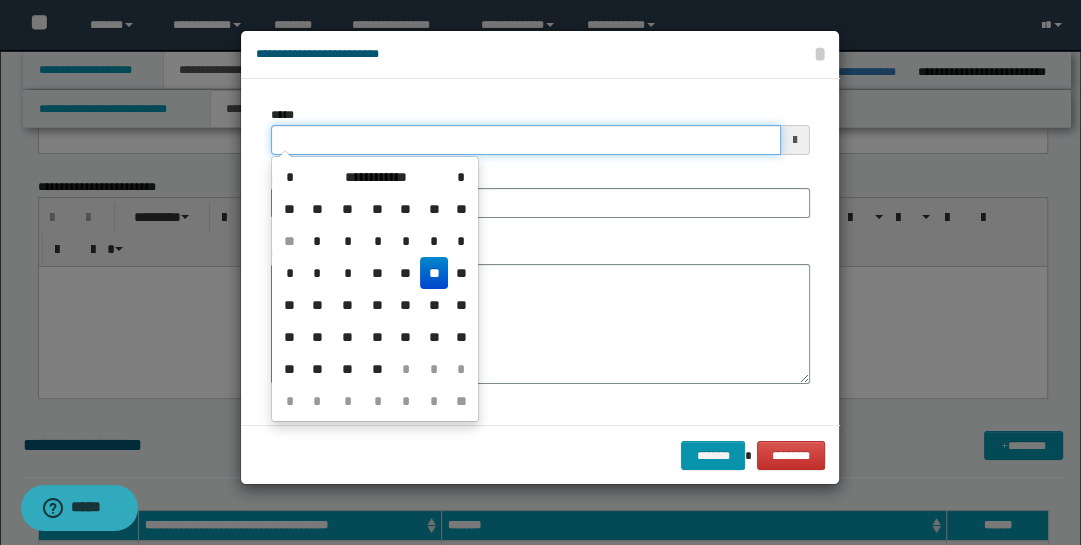 click on "*****" at bounding box center [526, 140] 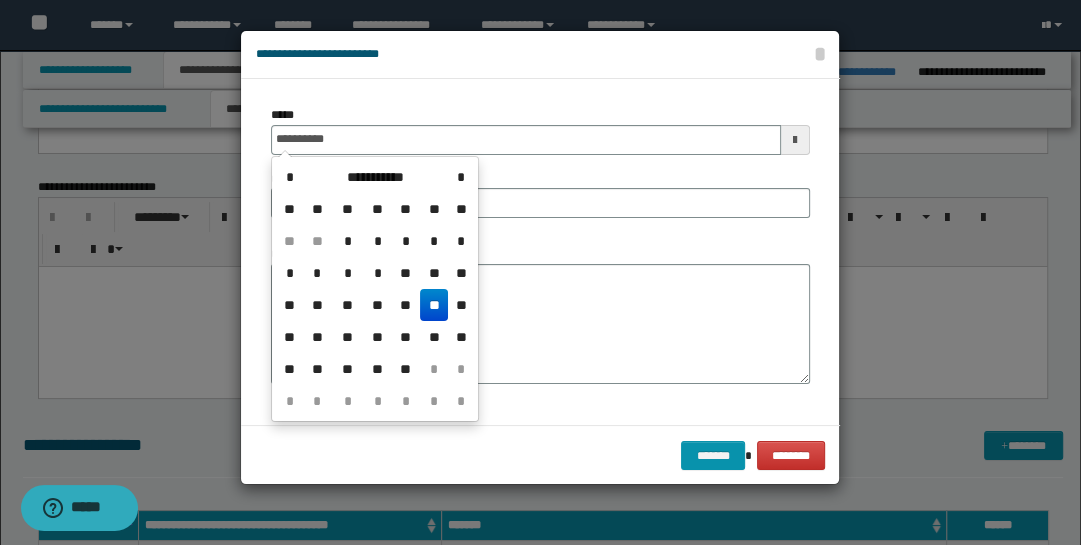 click on "**" at bounding box center (434, 305) 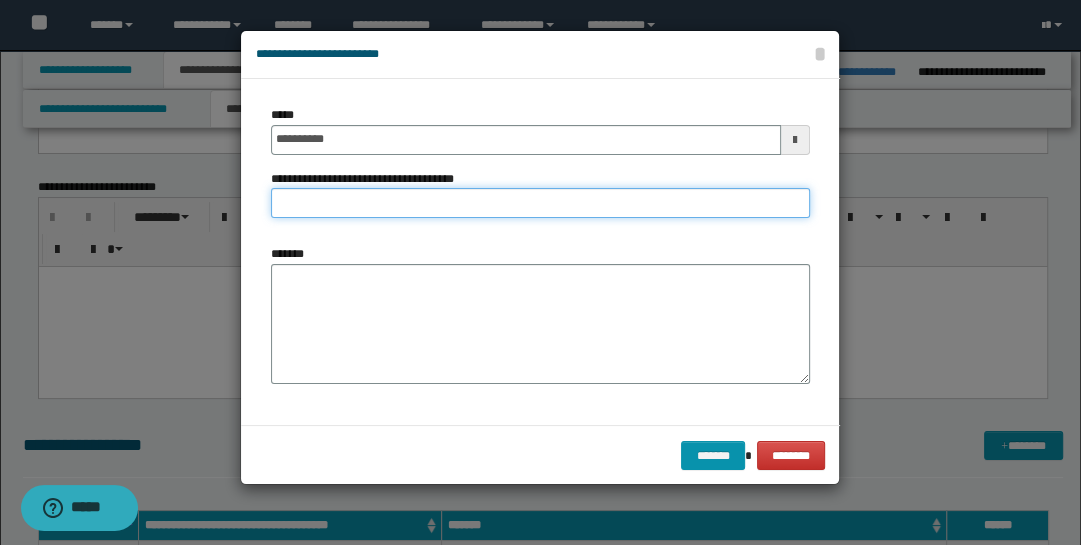 click on "**********" at bounding box center (540, 203) 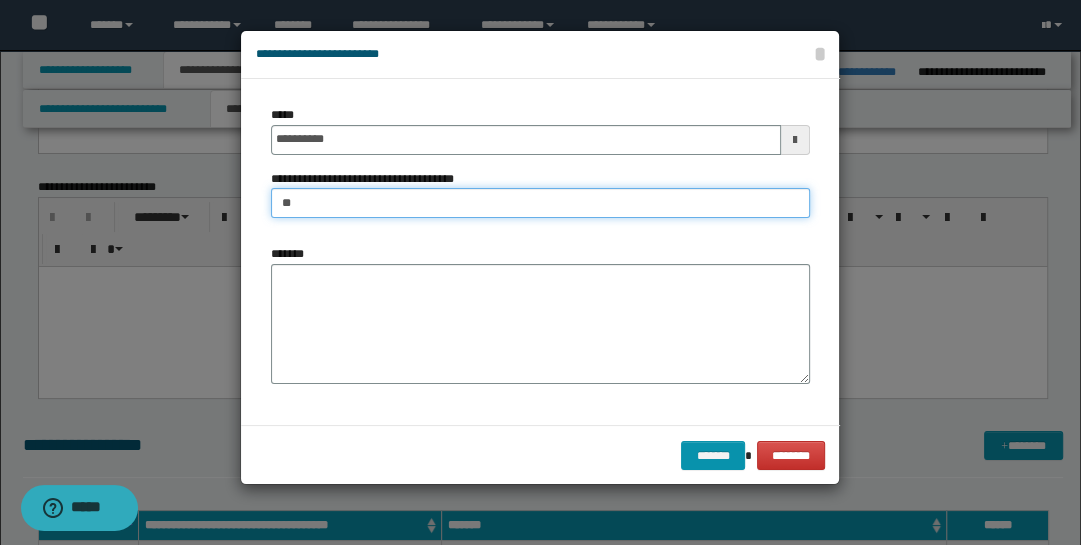 type on "*" 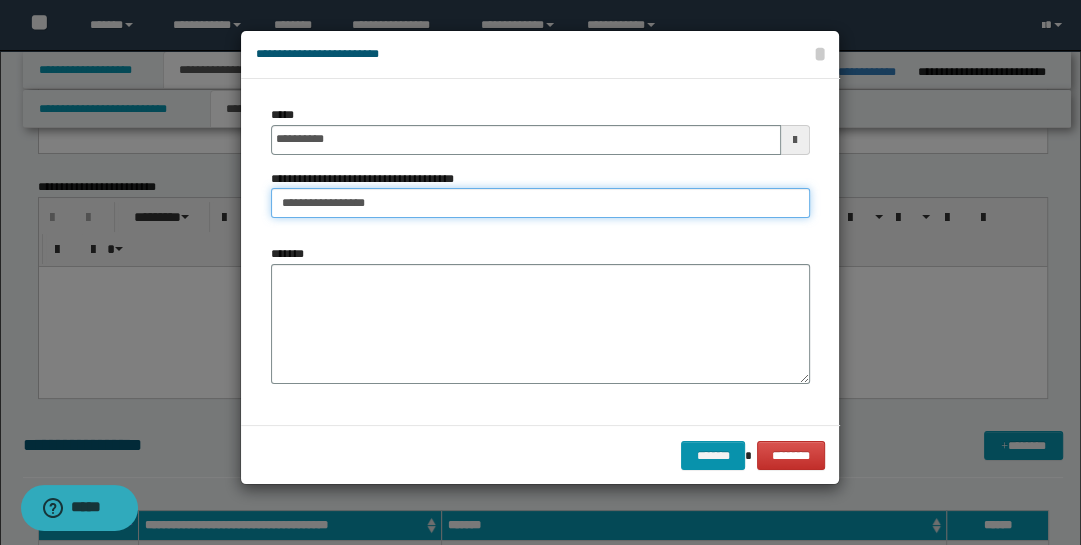 type on "**********" 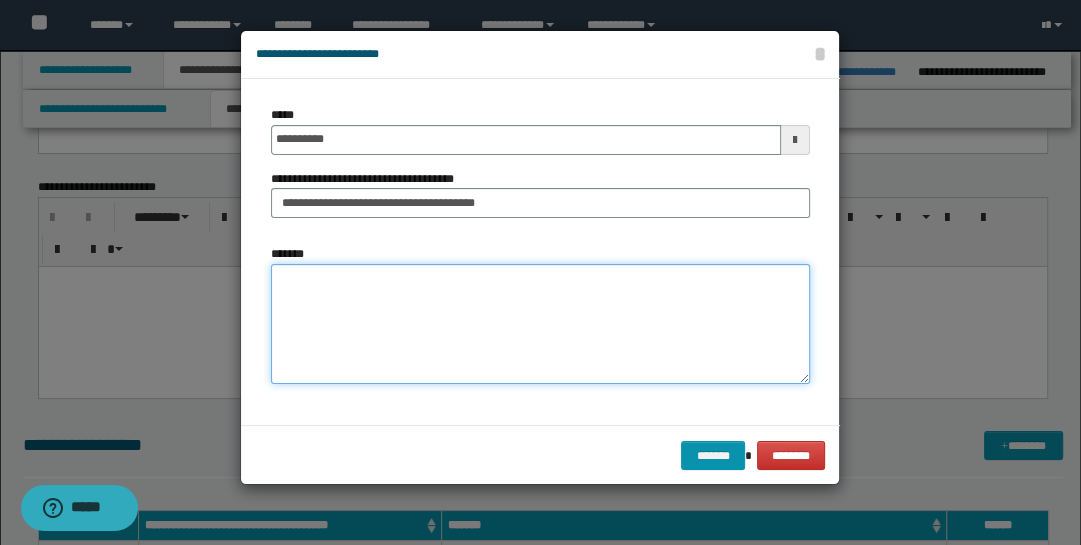 click on "*******" at bounding box center (540, 324) 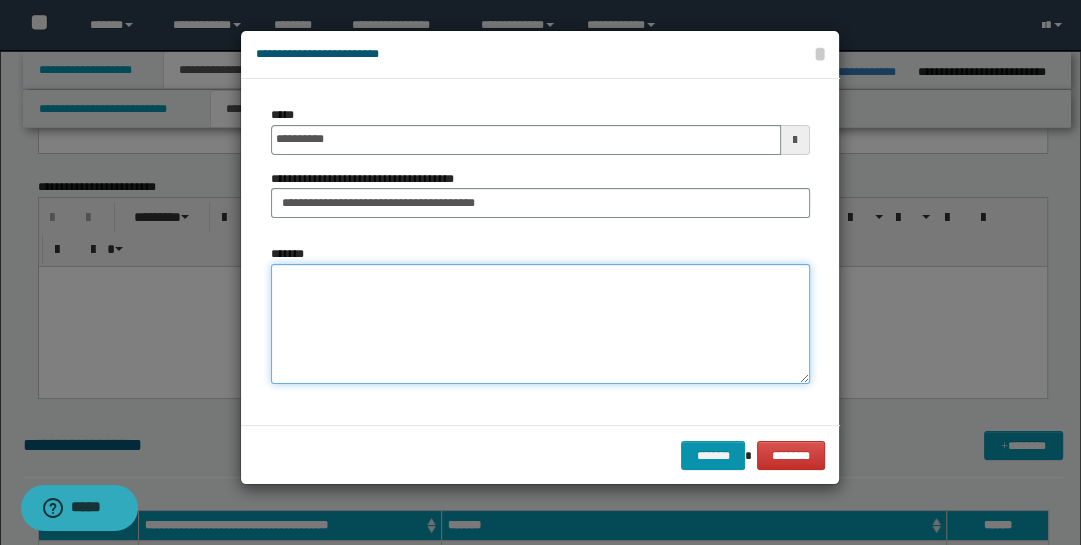 type on "*" 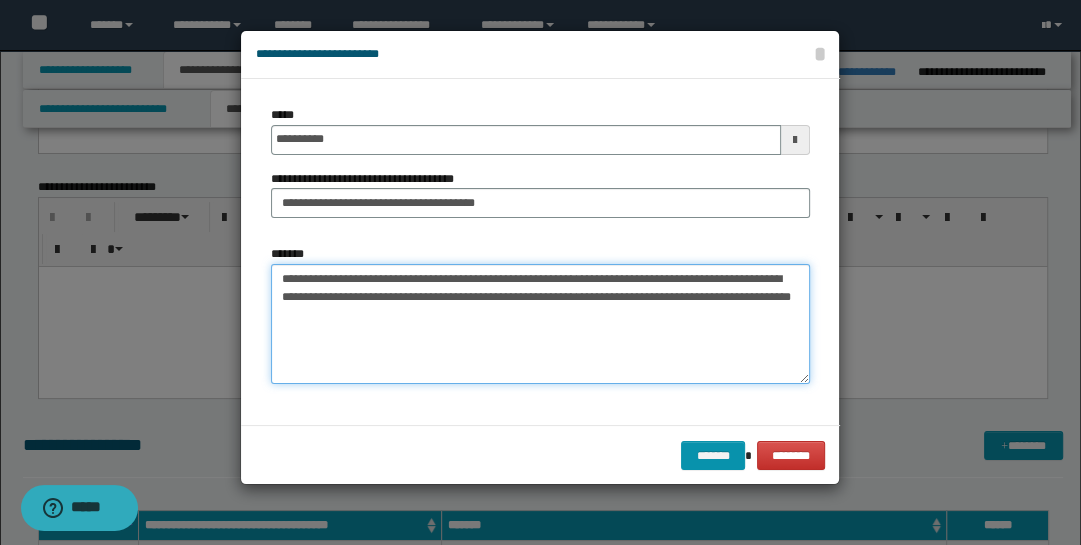 click on "**********" at bounding box center (540, 324) 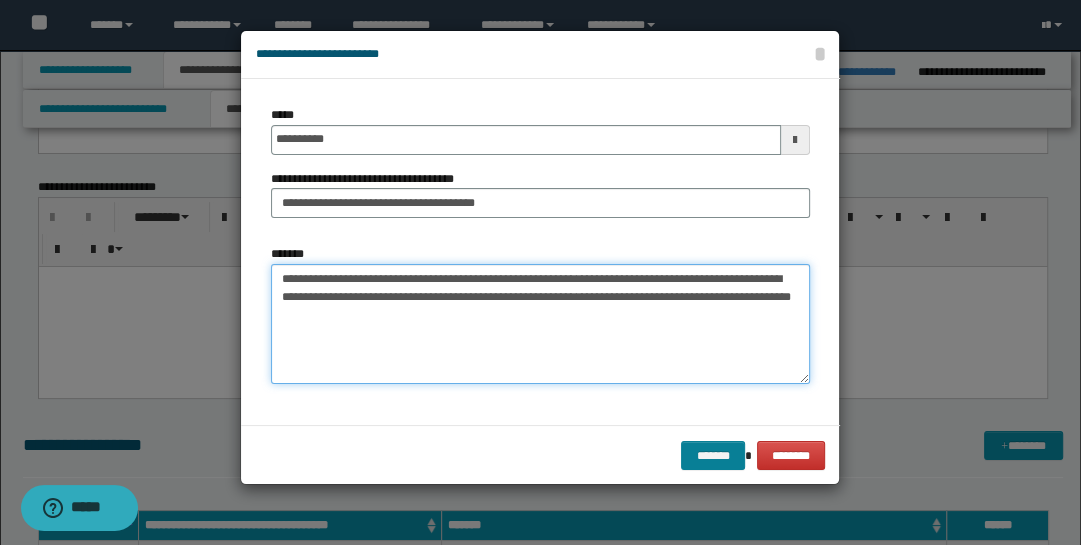type on "**********" 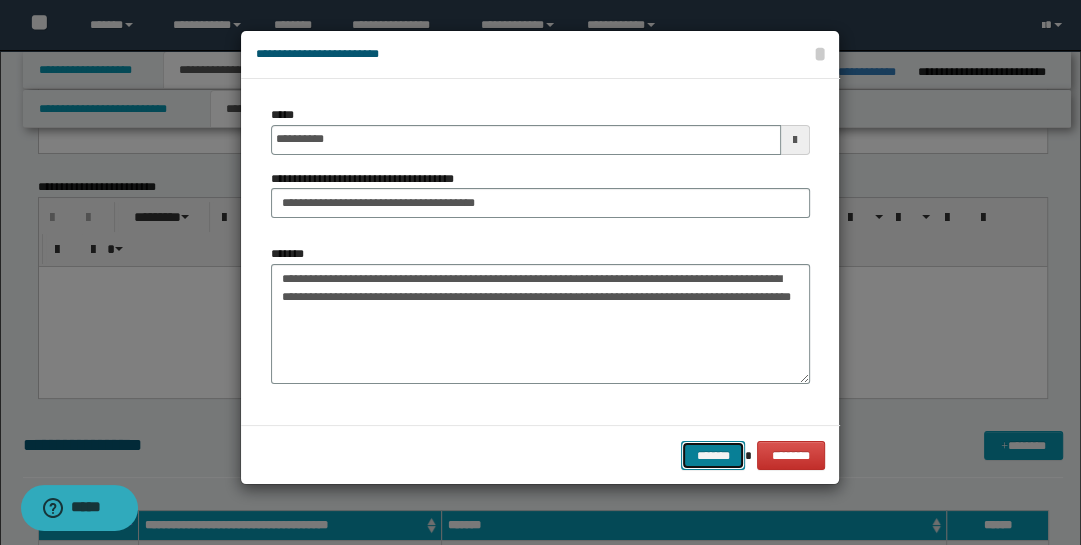 click on "*******" at bounding box center (713, 455) 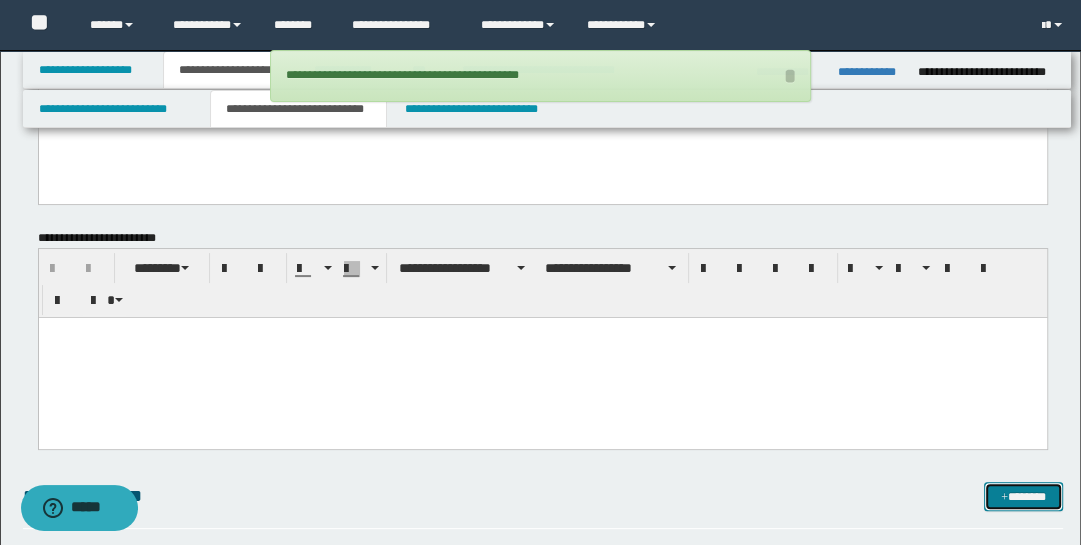scroll, scrollTop: 0, scrollLeft: 0, axis: both 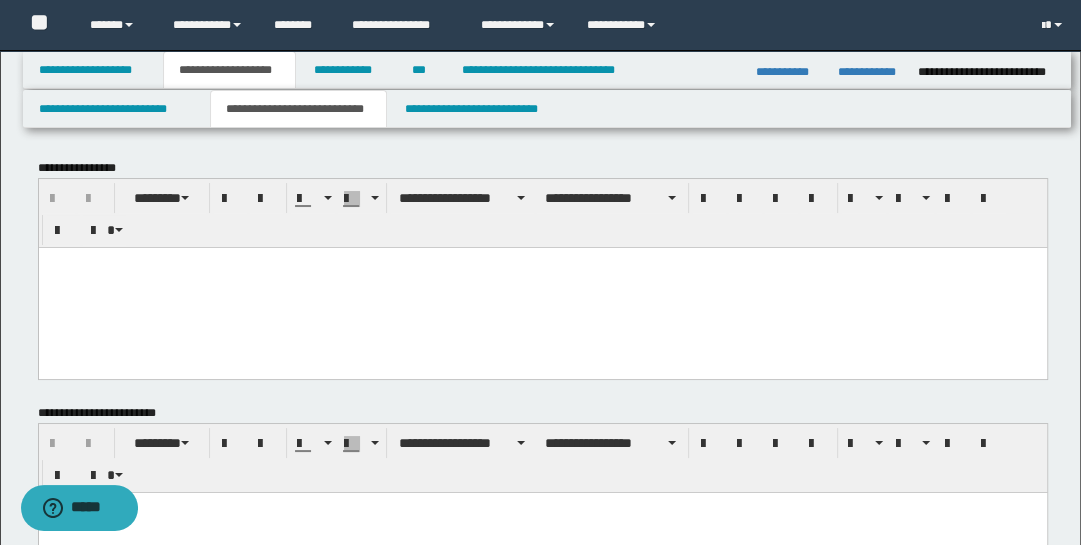 click on "**********" at bounding box center (299, 109) 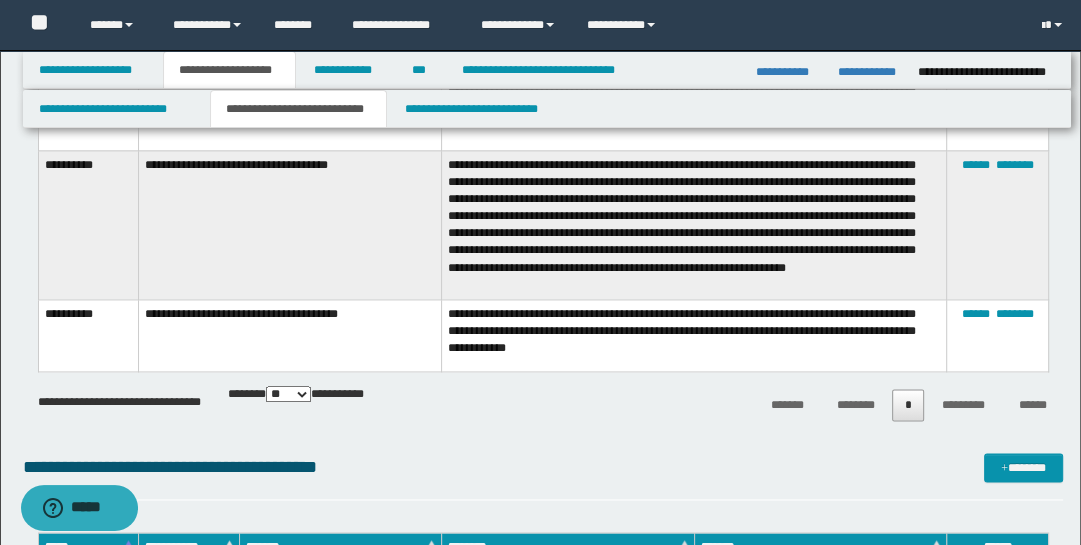 scroll, scrollTop: 2069, scrollLeft: 0, axis: vertical 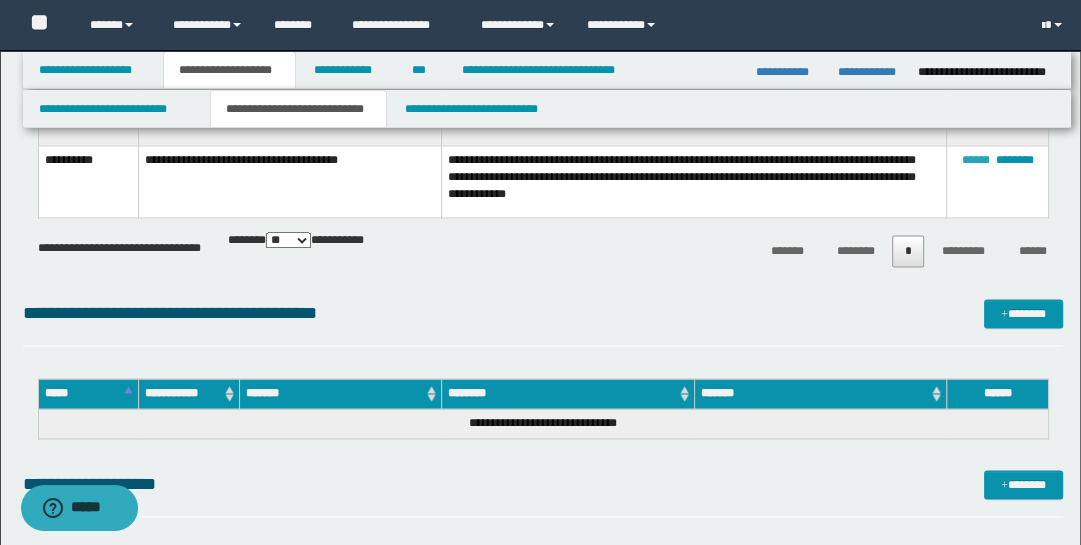 click on "******" at bounding box center [975, 160] 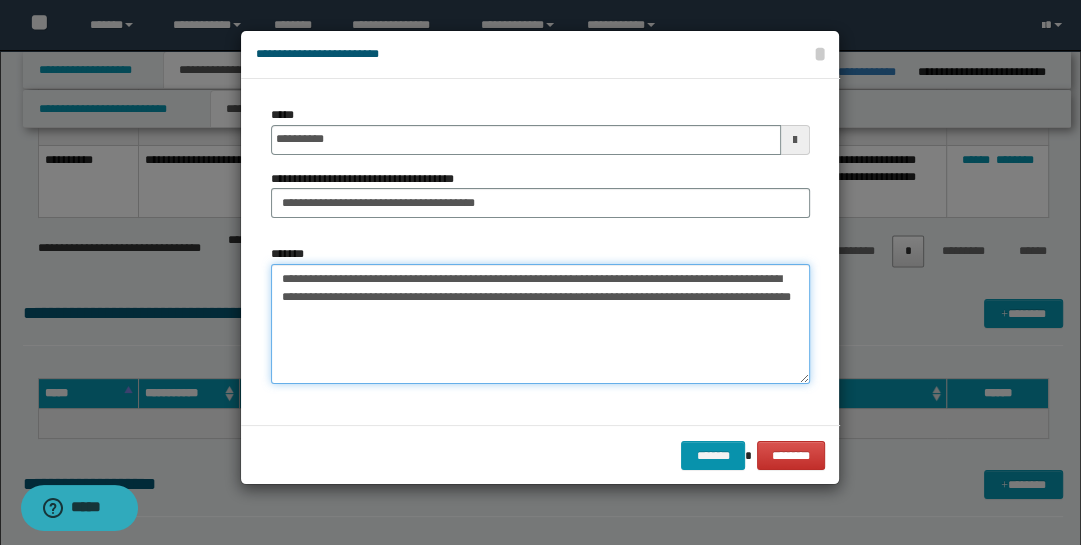 drag, startPoint x: 385, startPoint y: 273, endPoint x: 650, endPoint y: 301, distance: 266.47513 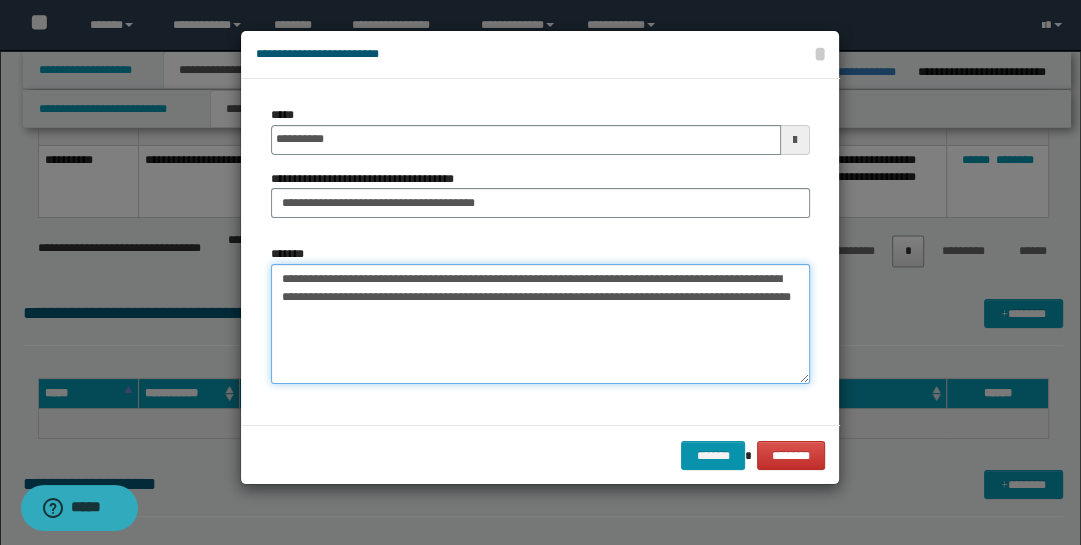 drag, startPoint x: 383, startPoint y: 273, endPoint x: 653, endPoint y: 307, distance: 272.13232 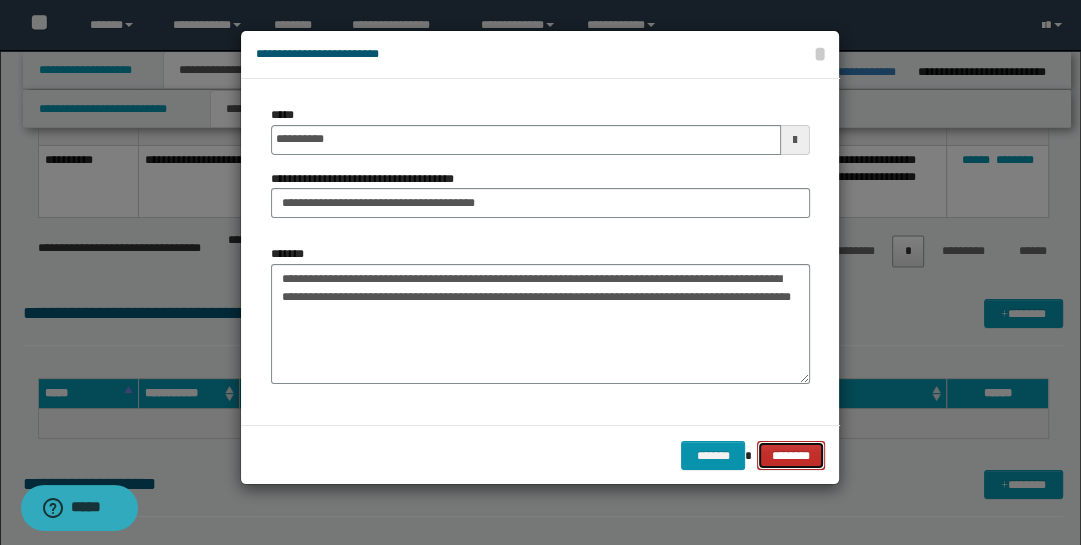 click on "********" at bounding box center (791, 455) 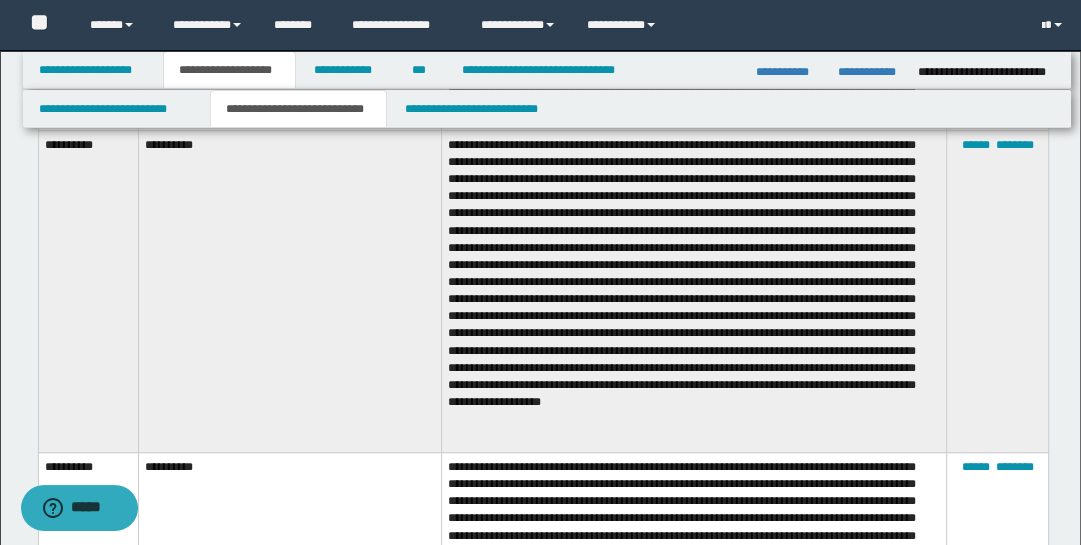 scroll, scrollTop: 504, scrollLeft: 0, axis: vertical 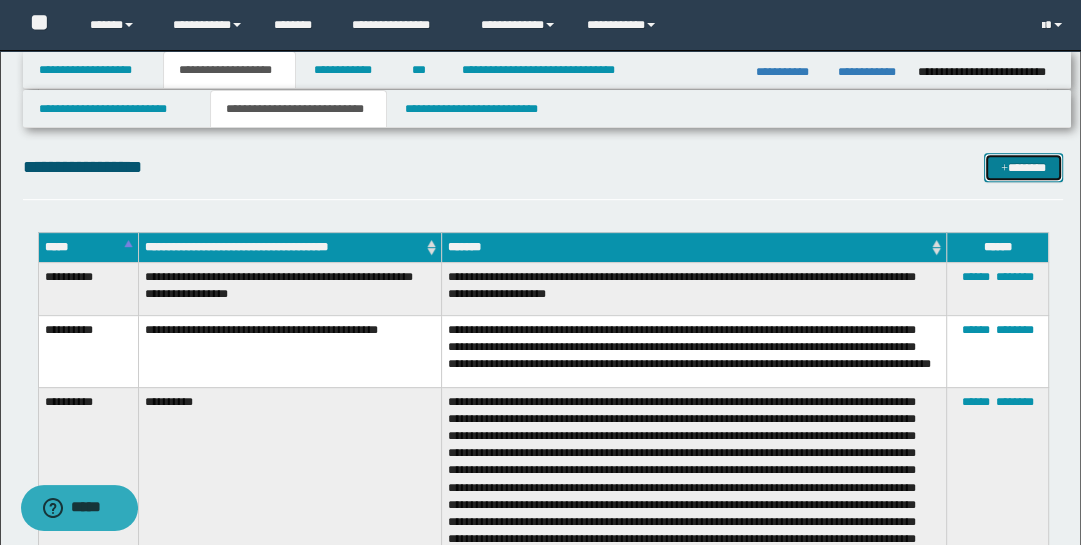 click on "*******" at bounding box center (1023, 167) 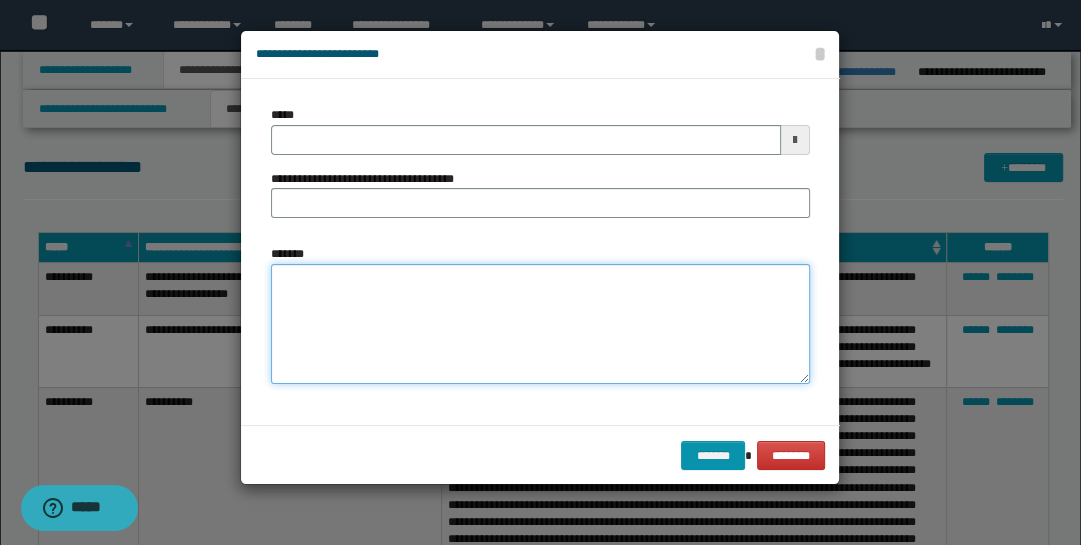 click on "*******" at bounding box center (540, 324) 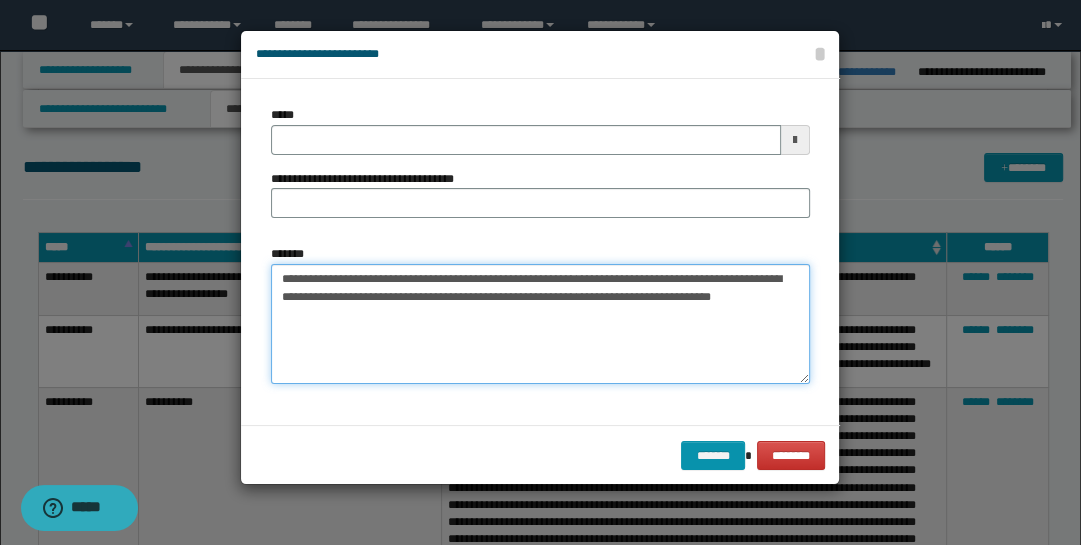 type 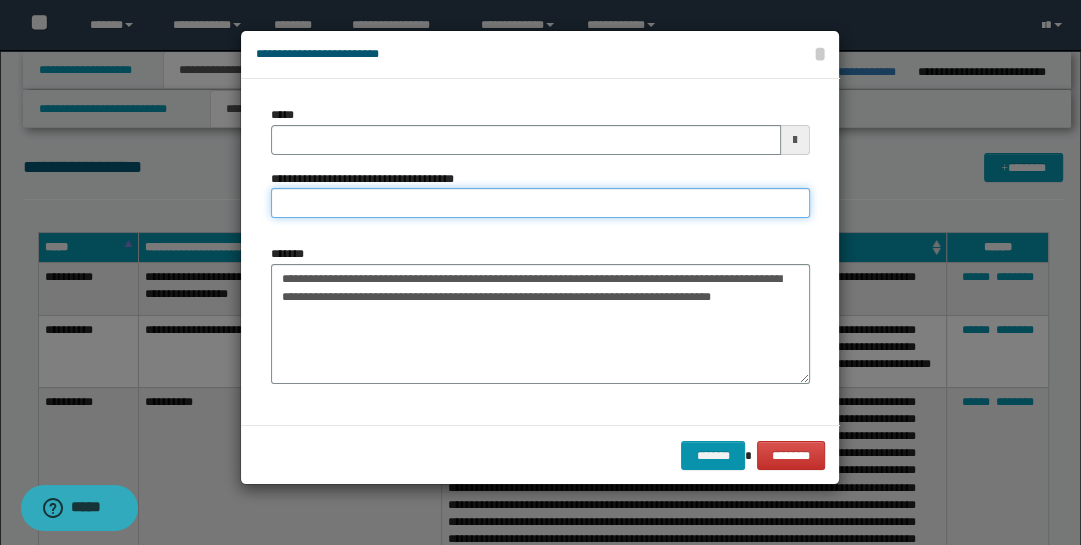click on "**********" at bounding box center (540, 203) 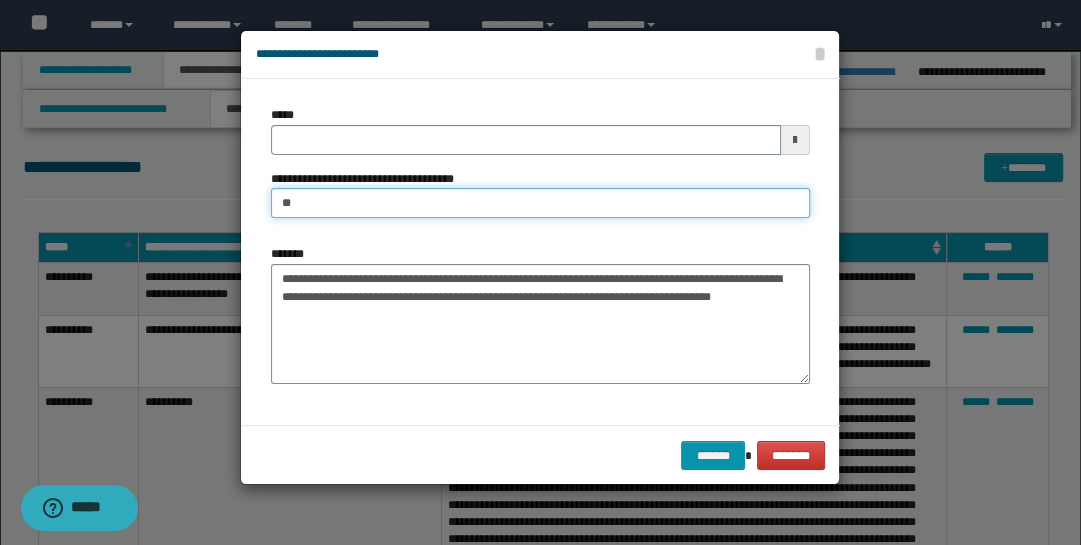 type on "*" 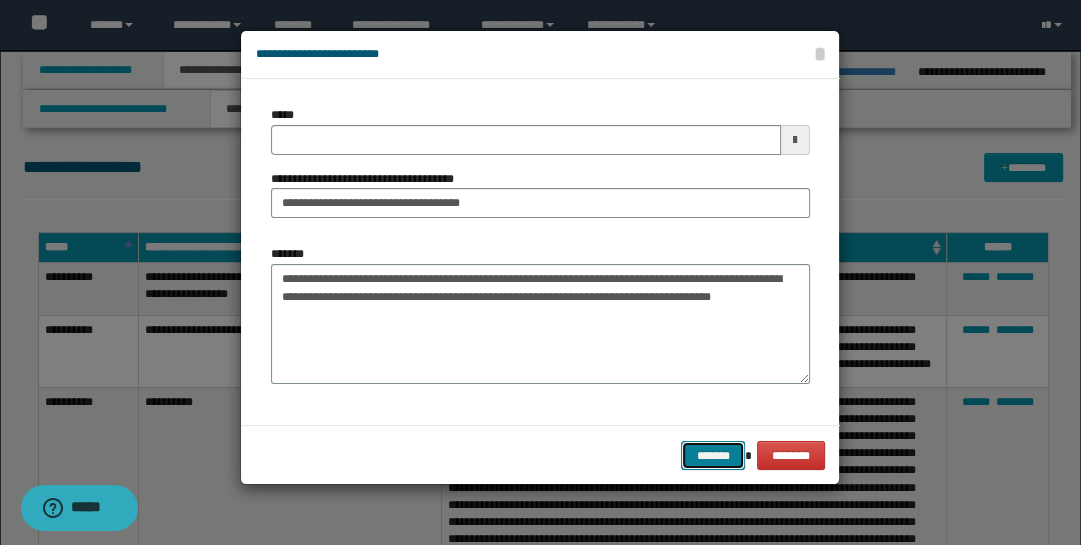 click on "*******" at bounding box center [713, 455] 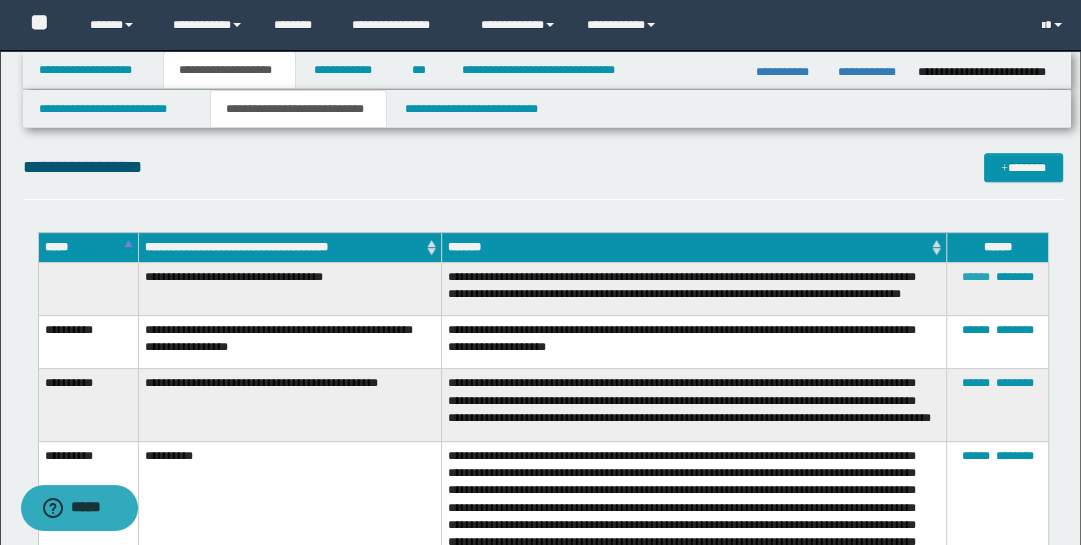 click on "******" at bounding box center [975, 277] 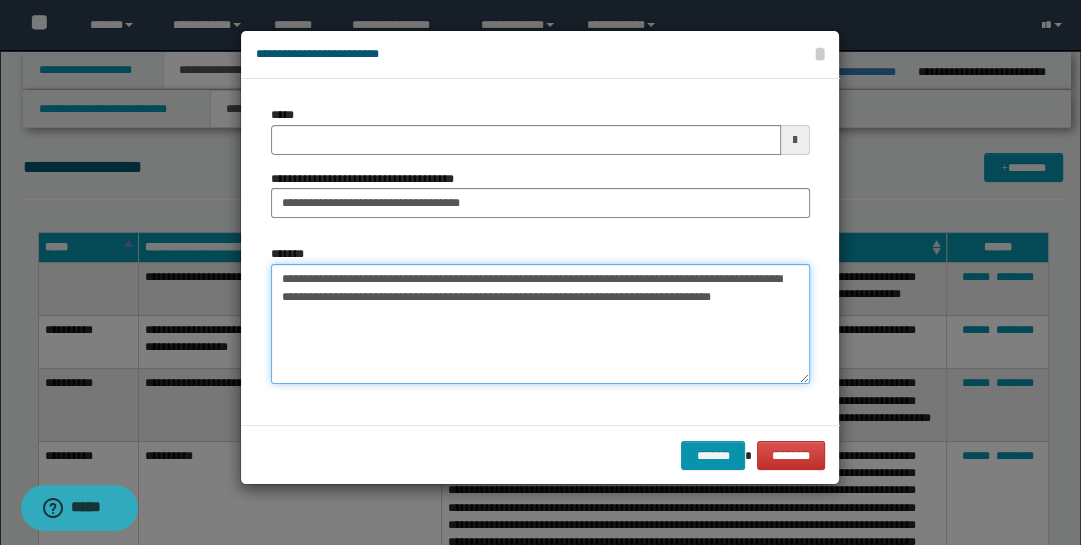 click on "**********" at bounding box center [540, 324] 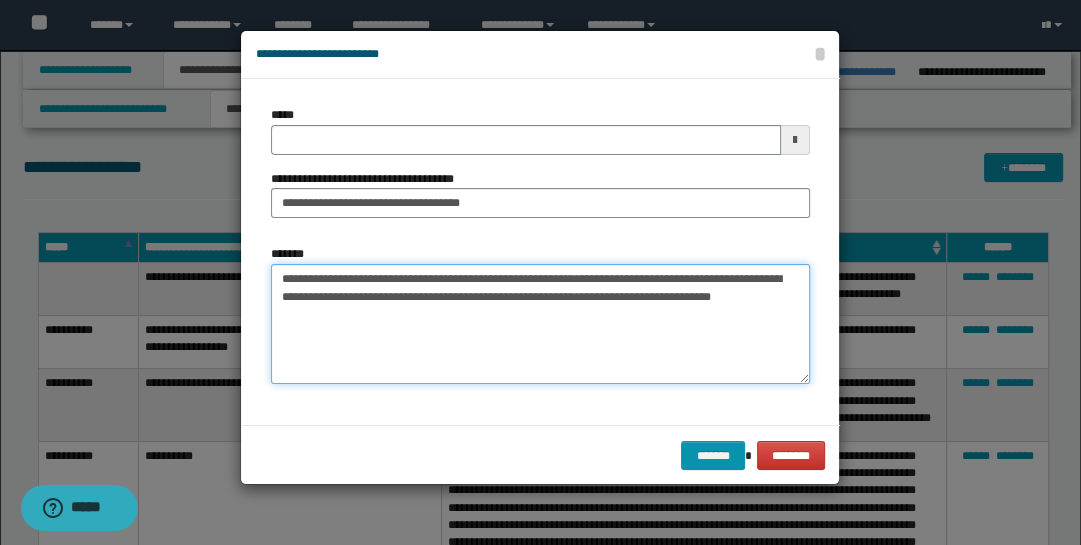 paste on "**********" 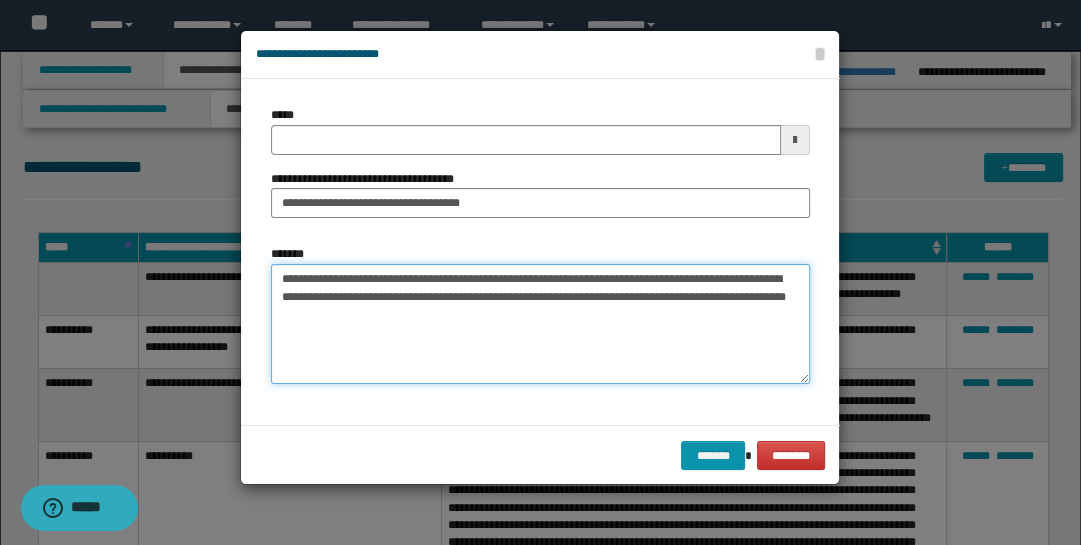 click on "**********" at bounding box center (540, 324) 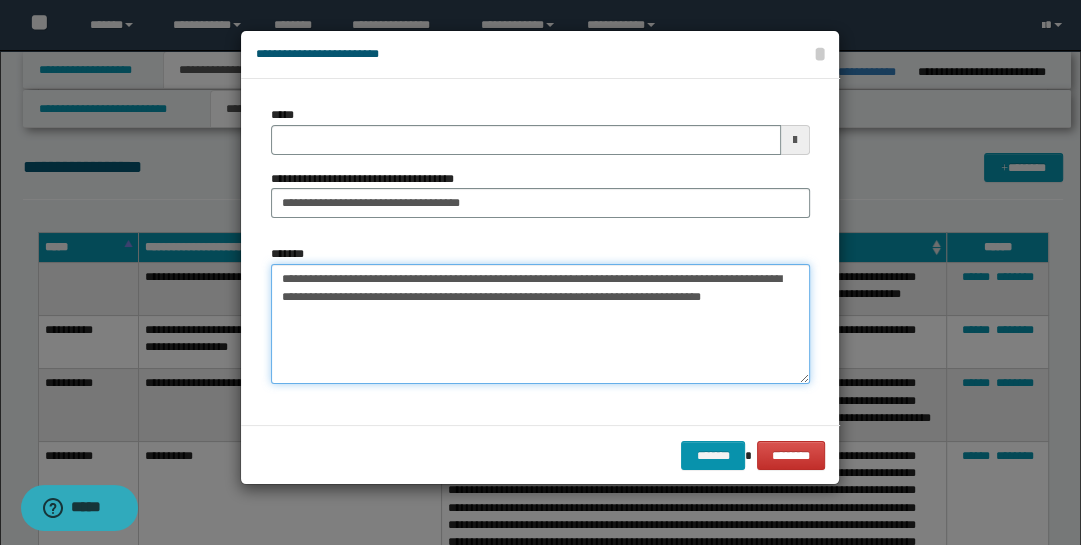 type on "**********" 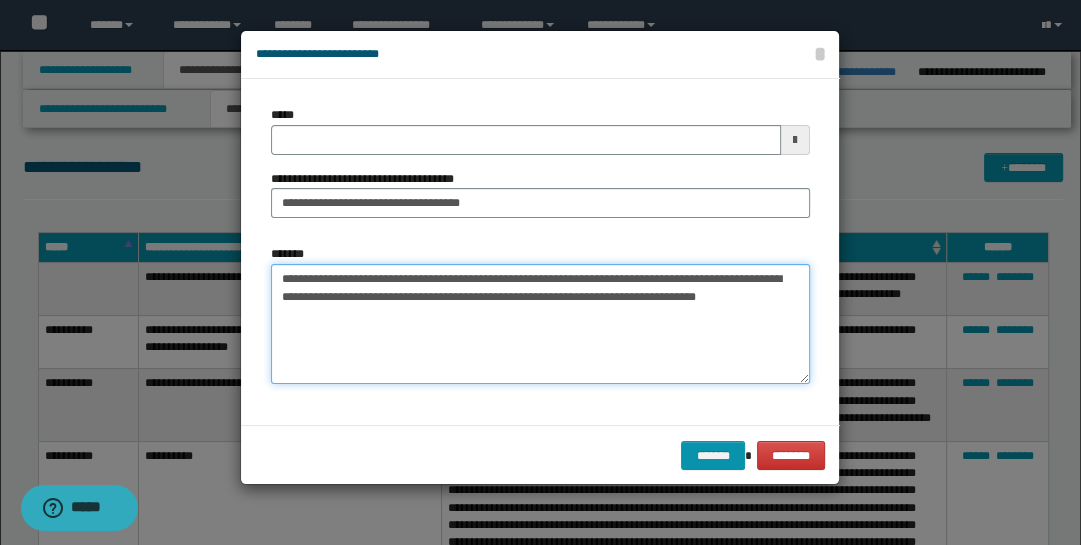 type 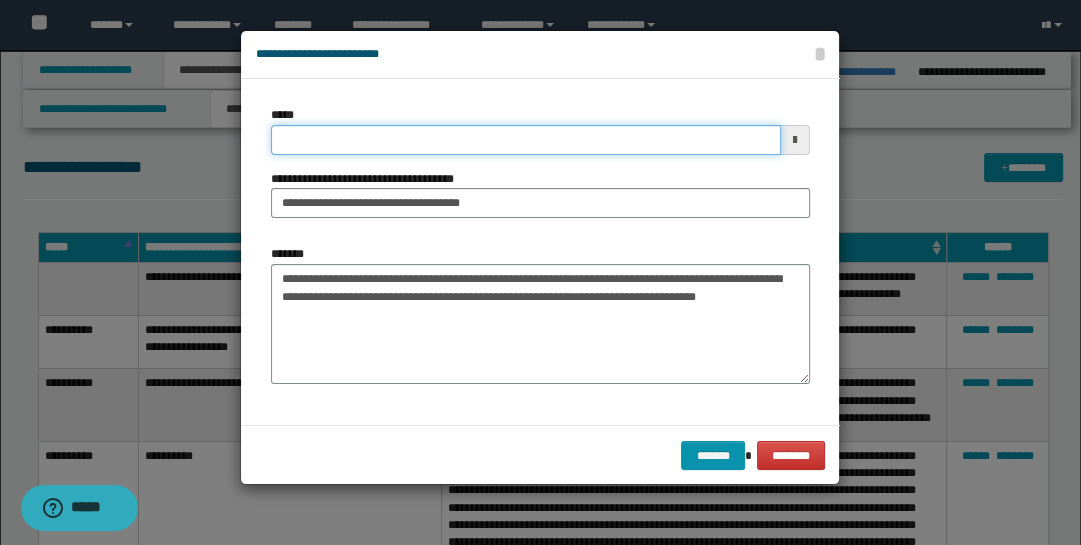 click on "*****" at bounding box center [526, 140] 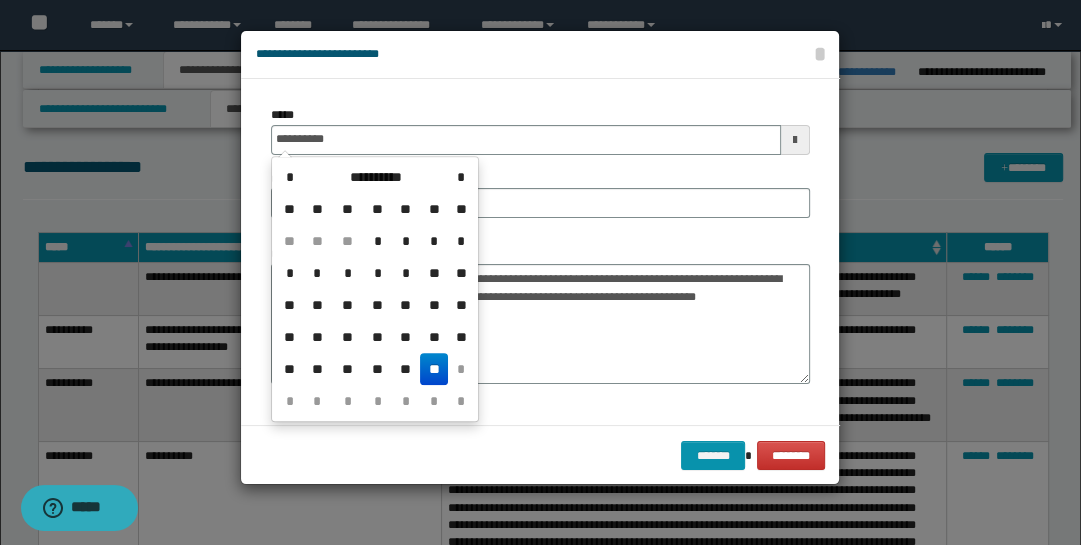click on "**" at bounding box center [434, 369] 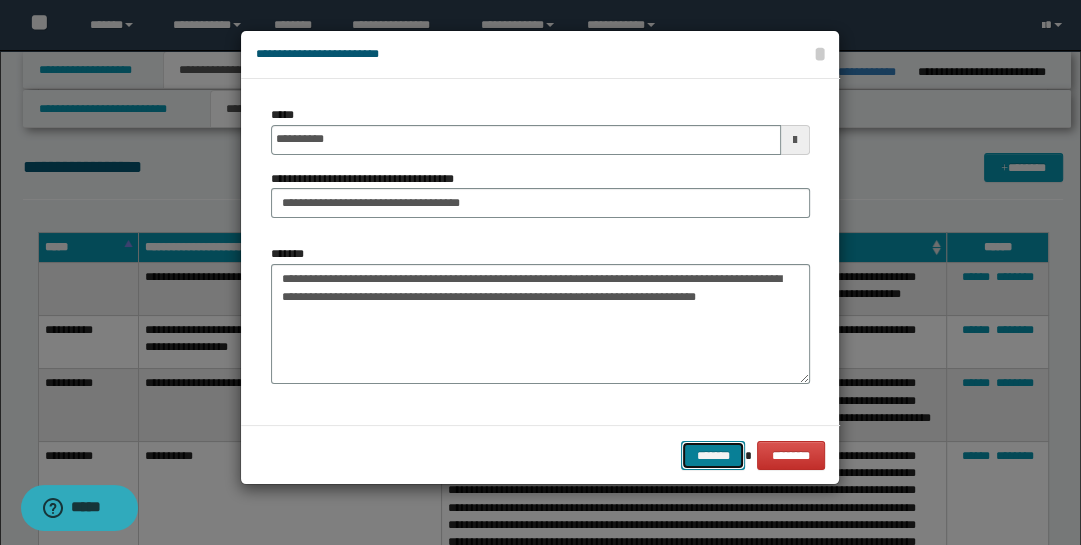 click on "*******" at bounding box center [713, 455] 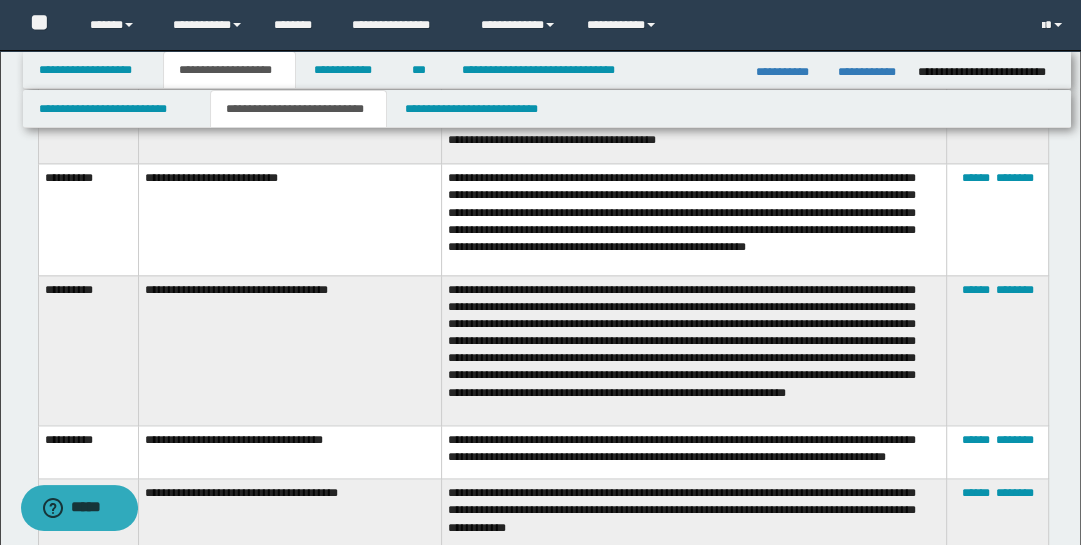 scroll, scrollTop: 1935, scrollLeft: 0, axis: vertical 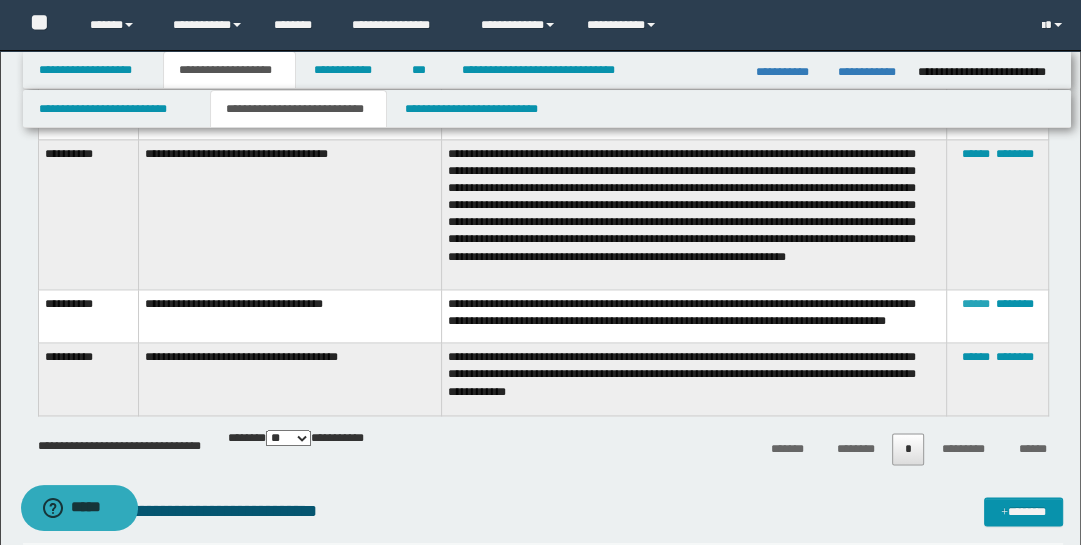 click on "******" at bounding box center [975, 304] 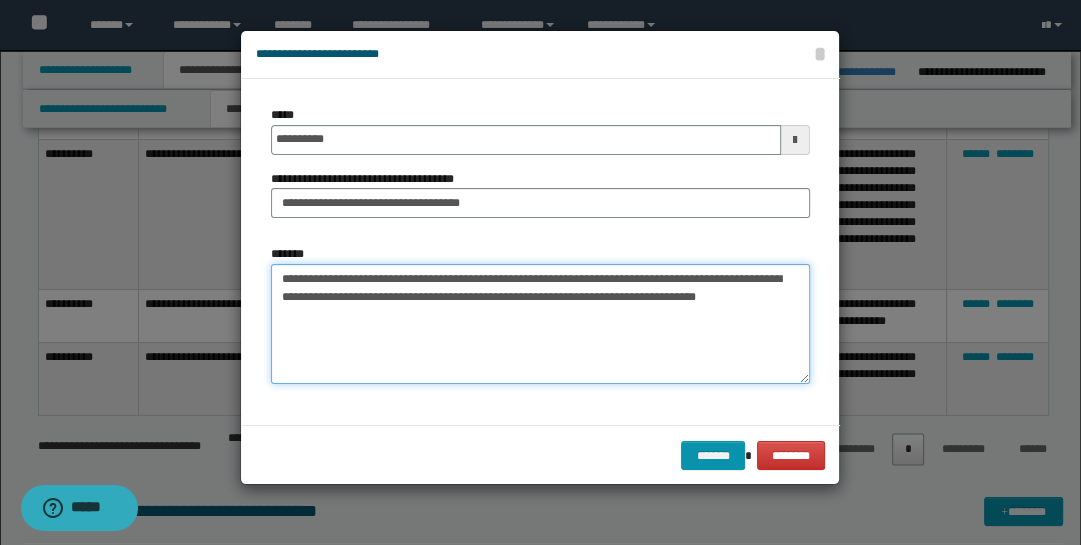 drag, startPoint x: 660, startPoint y: 295, endPoint x: 702, endPoint y: 308, distance: 43.965897 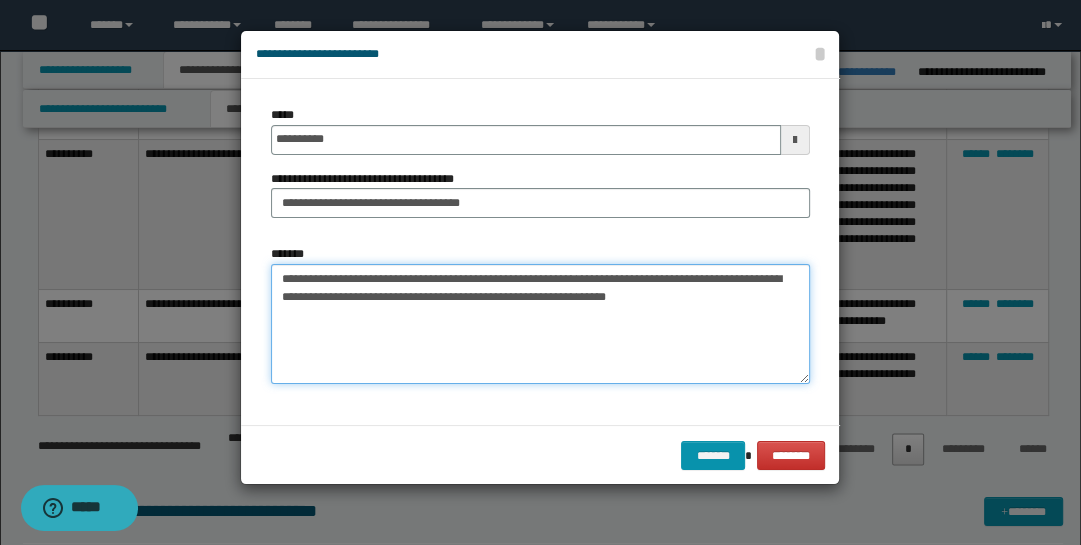 paste on "**********" 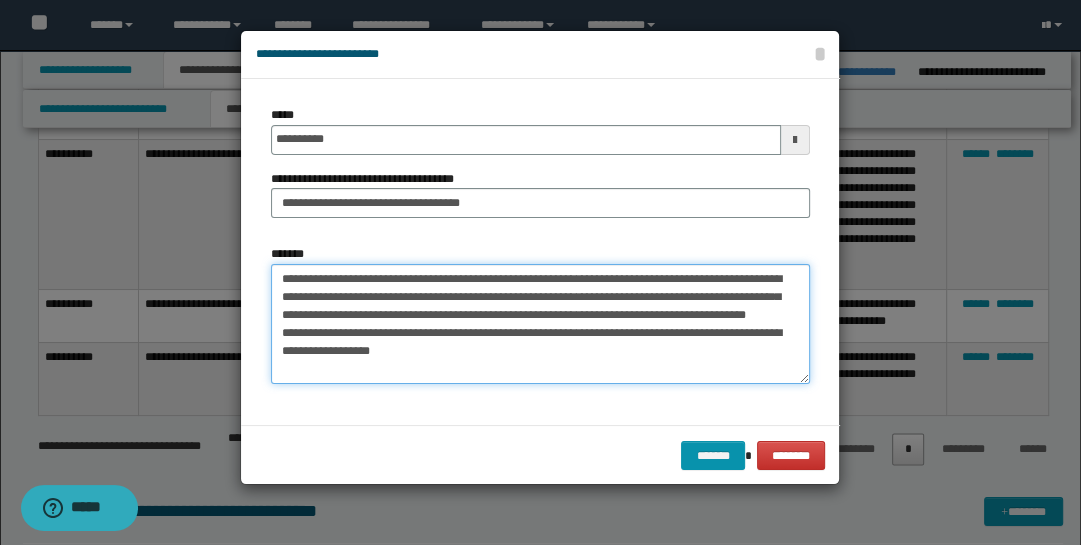 click on "**********" at bounding box center [540, 324] 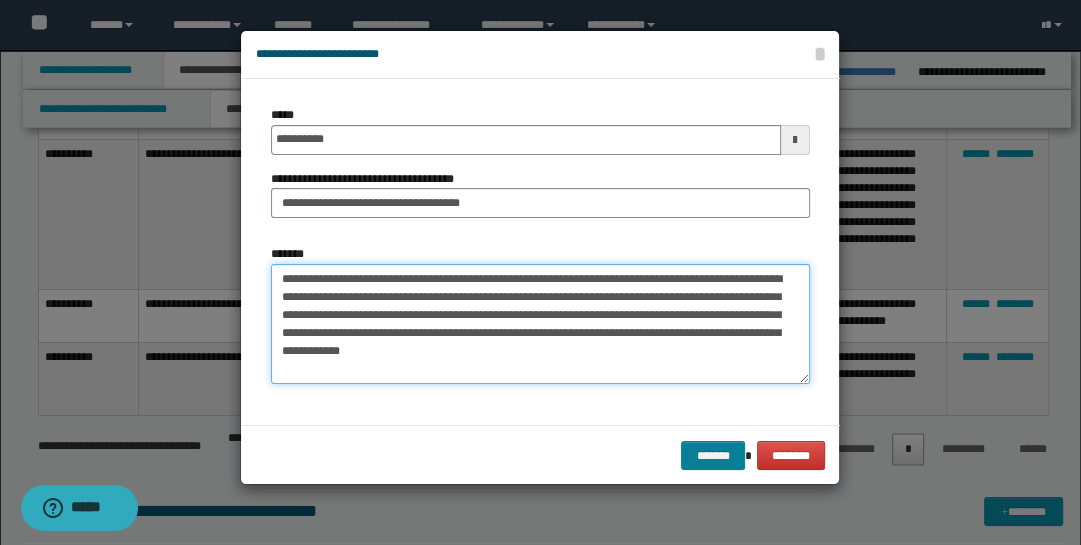 type on "**********" 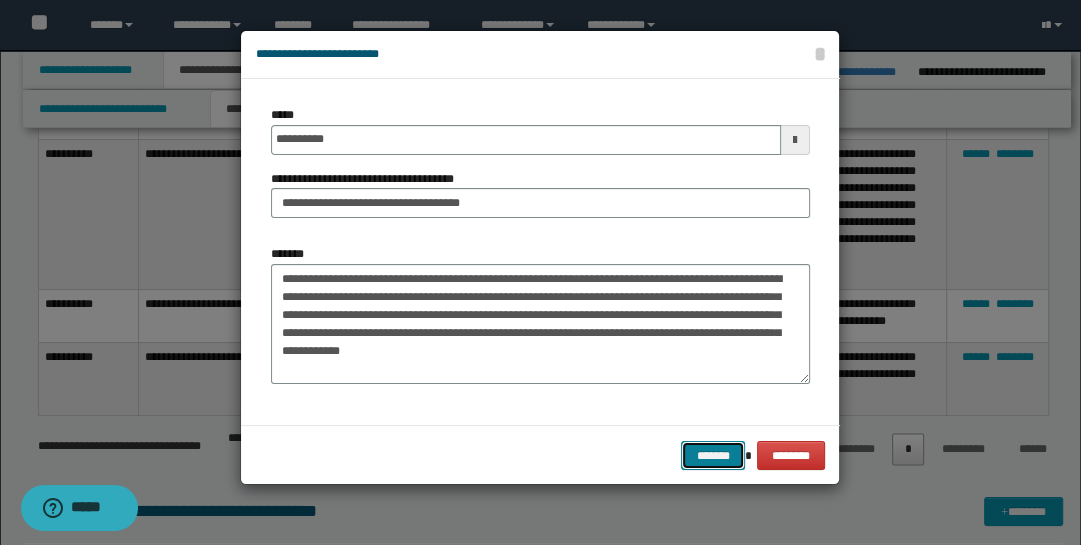 click on "*******" at bounding box center [713, 455] 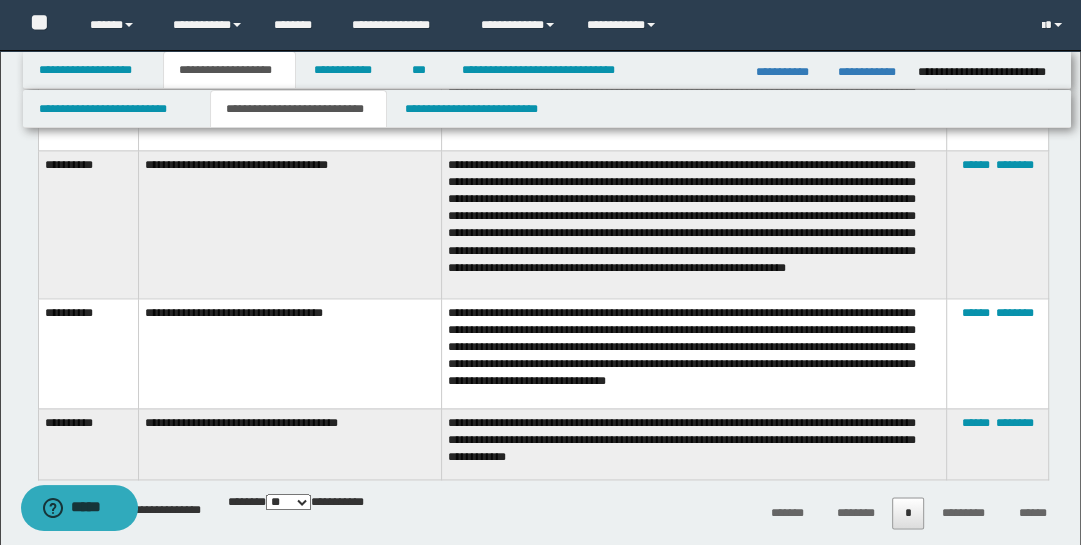 scroll, scrollTop: 1903, scrollLeft: 0, axis: vertical 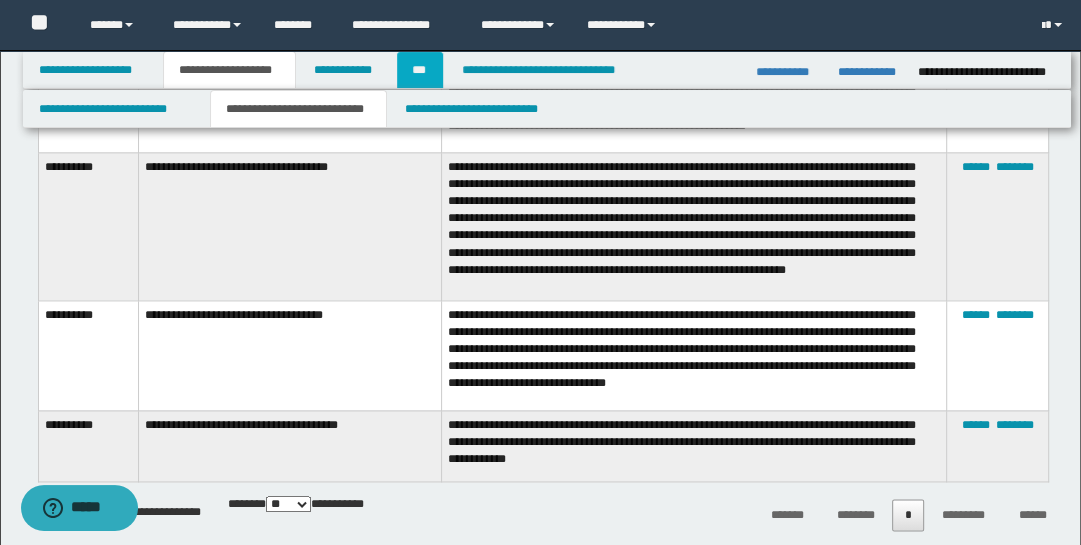 click on "***" at bounding box center (420, 70) 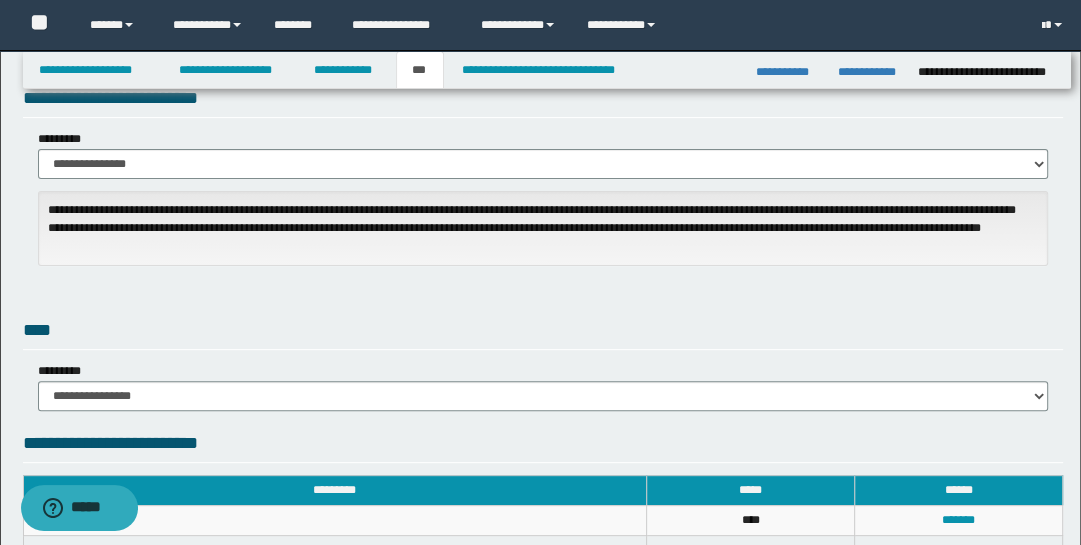 scroll, scrollTop: 94, scrollLeft: 0, axis: vertical 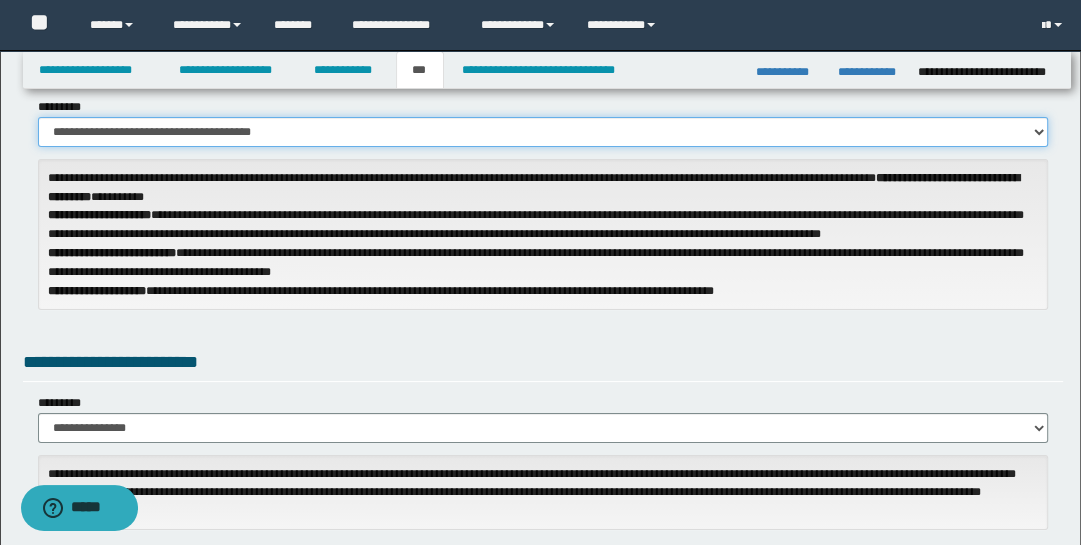 click on "**********" at bounding box center [543, 132] 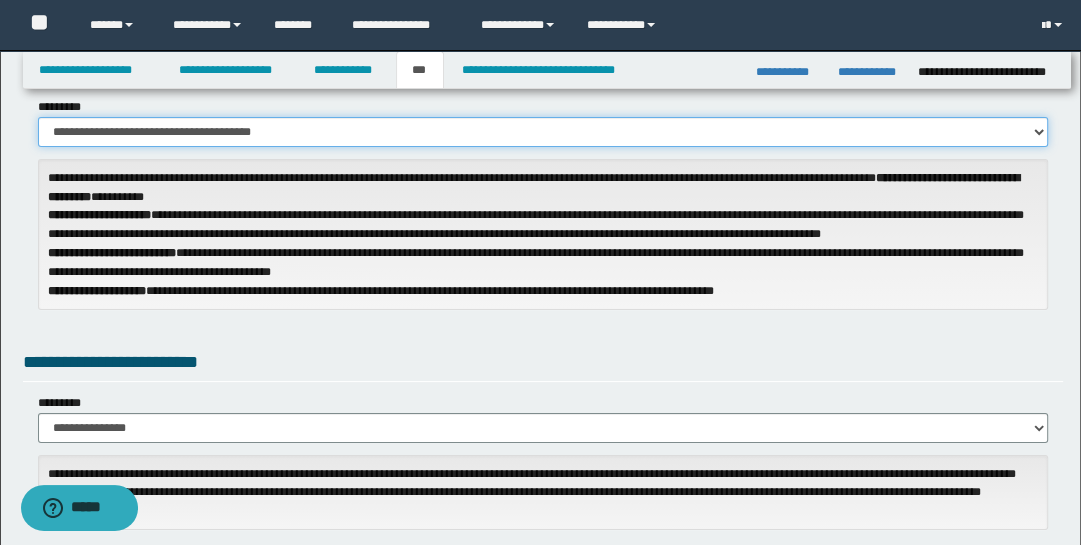 select on "**" 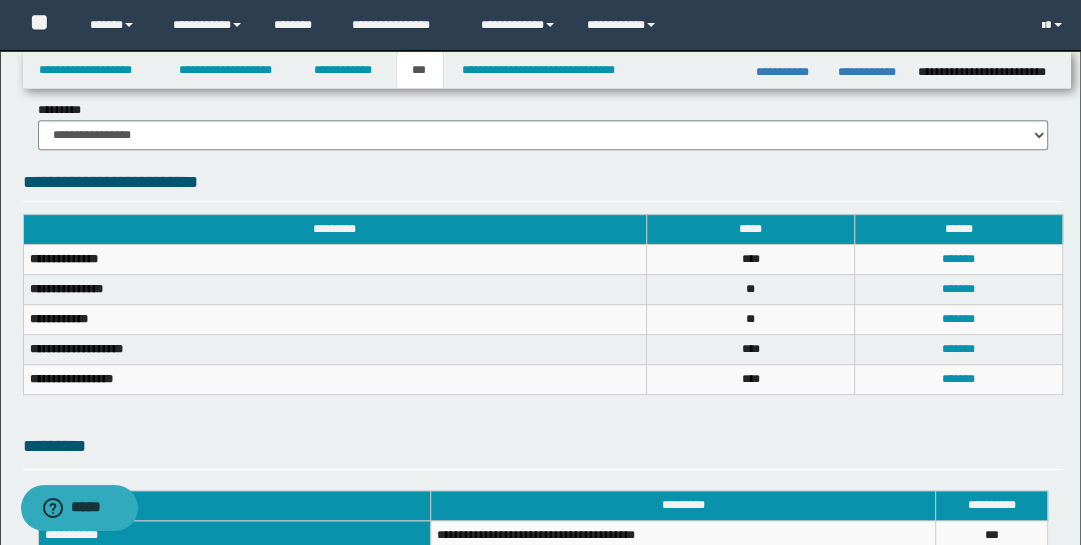 scroll, scrollTop: 726, scrollLeft: 0, axis: vertical 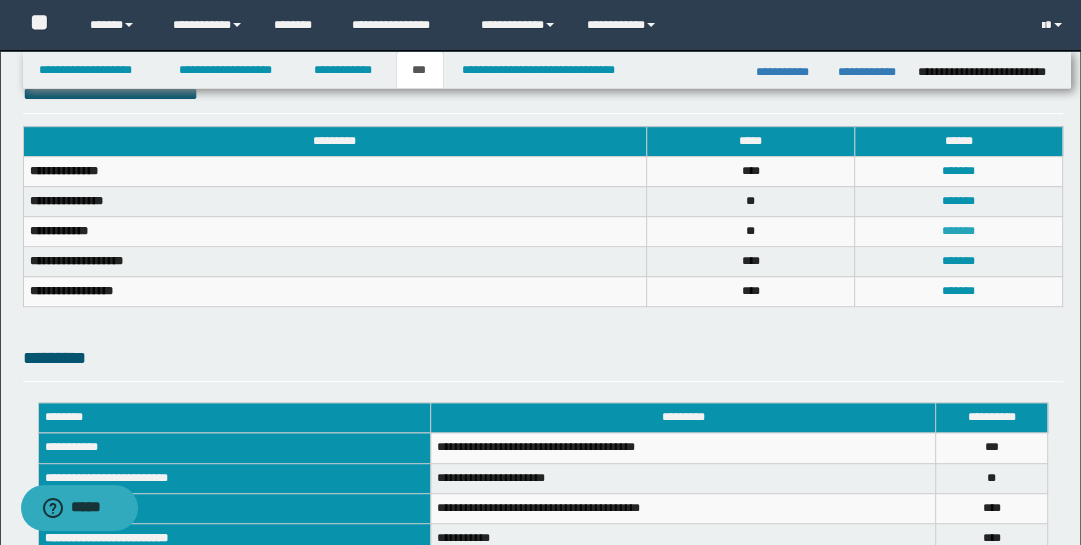 click on "*******" at bounding box center [958, 231] 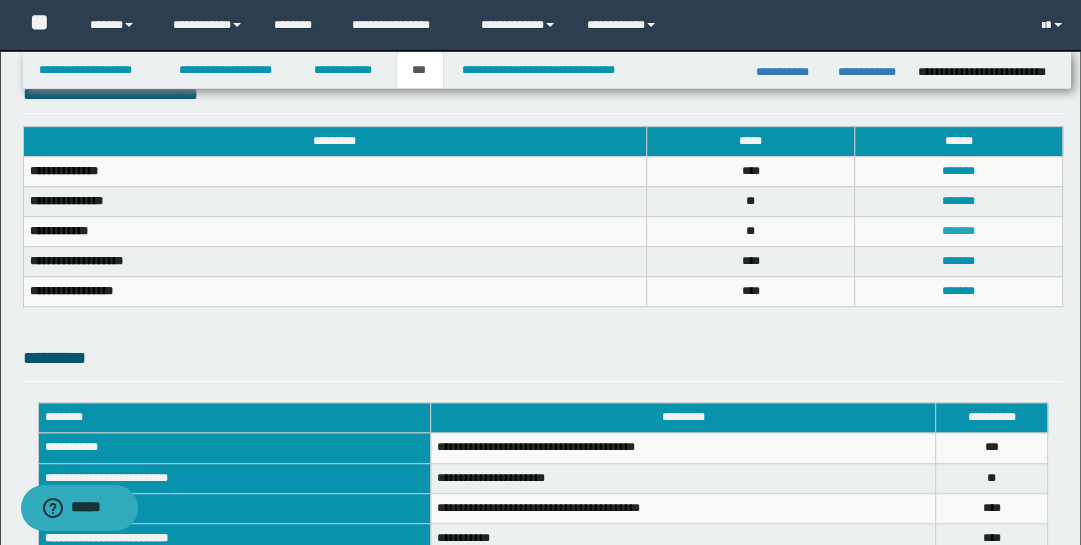 scroll, scrollTop: 0, scrollLeft: 0, axis: both 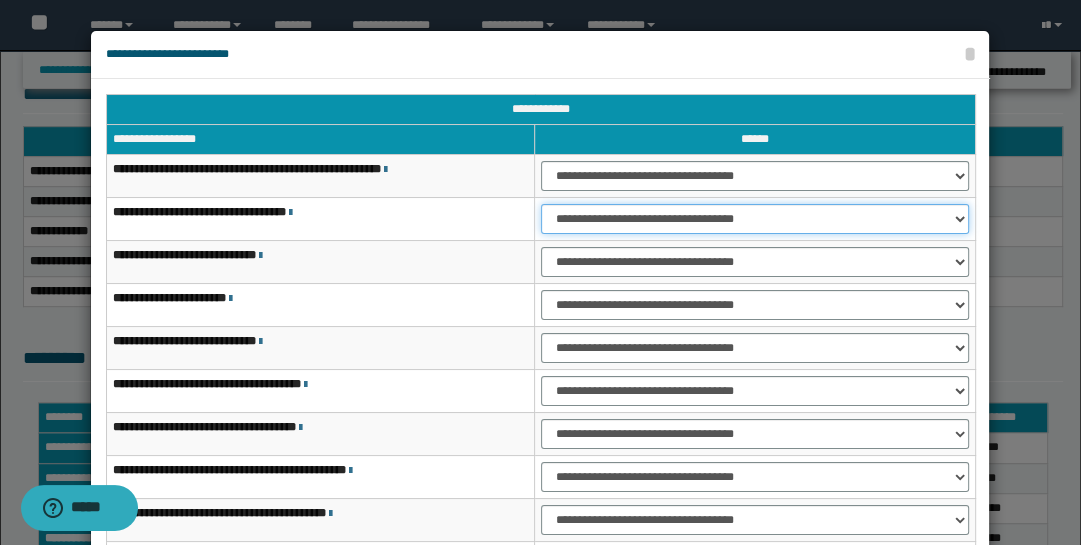 click on "**********" at bounding box center [755, 219] 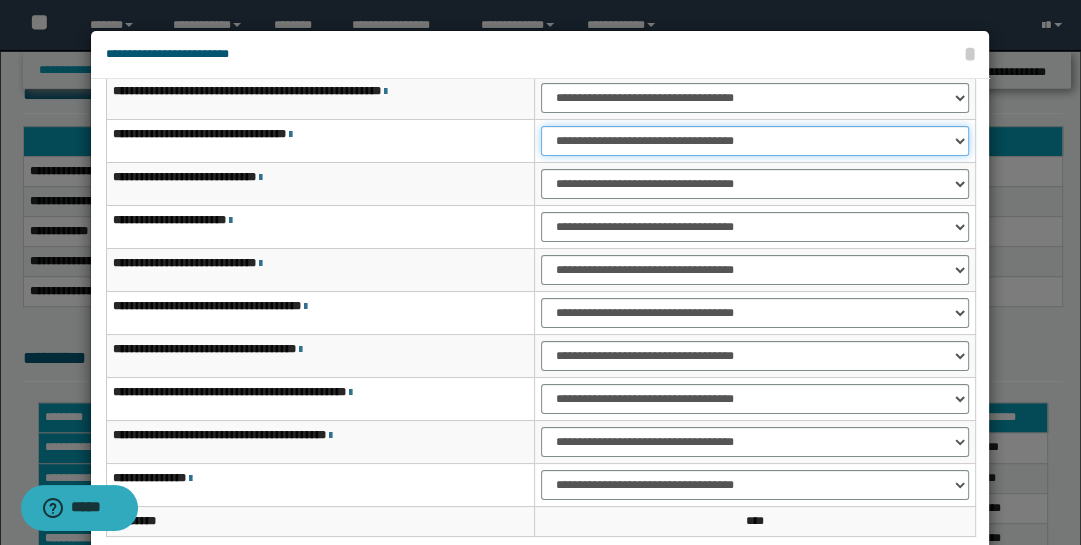 scroll, scrollTop: 101, scrollLeft: 0, axis: vertical 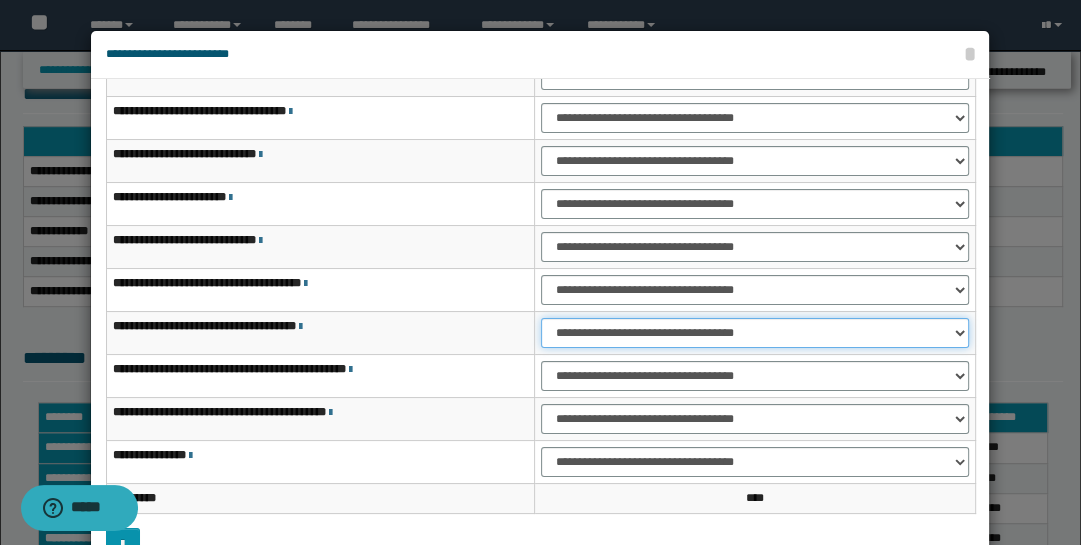 click on "**********" at bounding box center [755, 333] 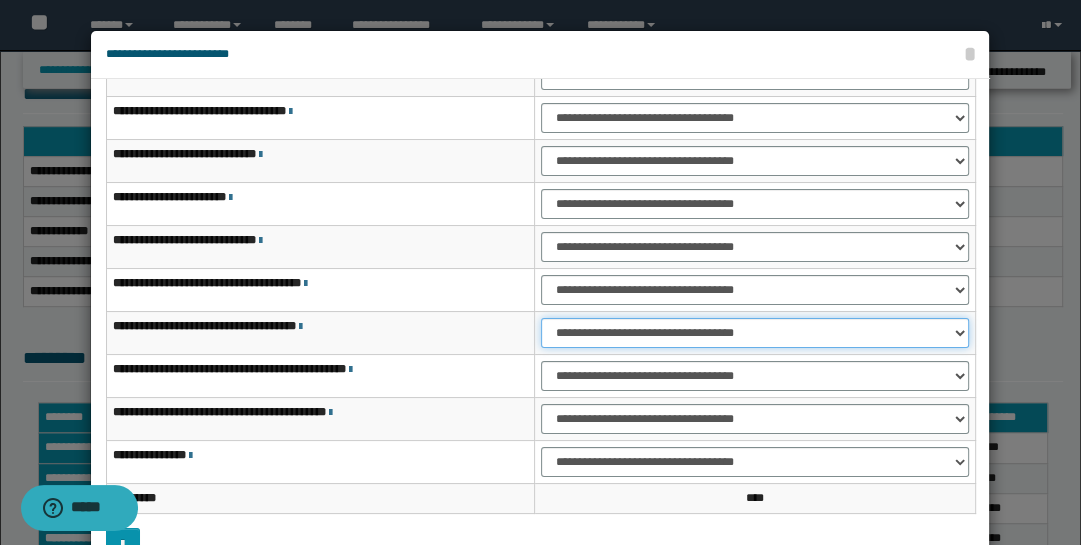 select on "***" 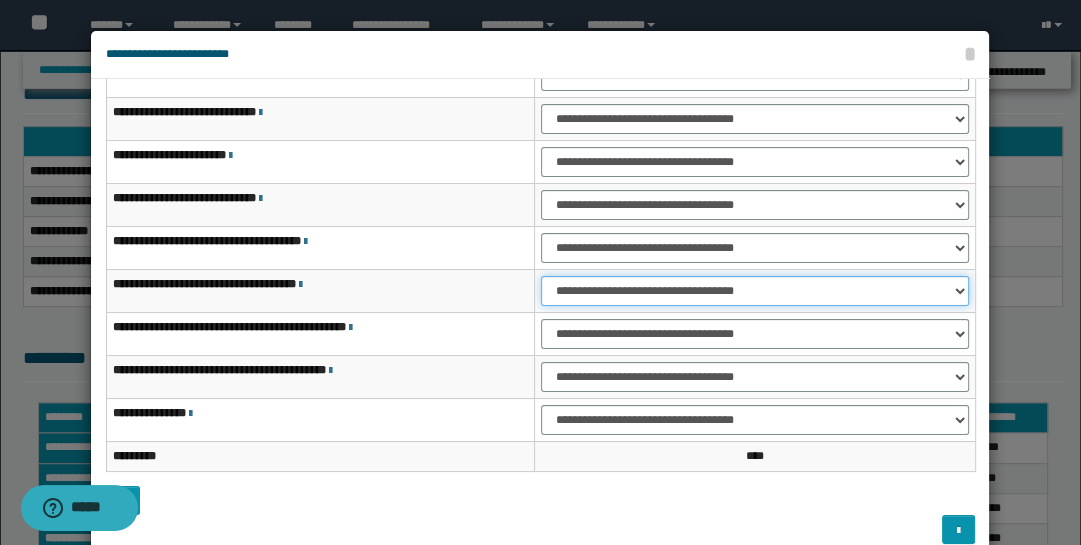 scroll, scrollTop: 143, scrollLeft: 0, axis: vertical 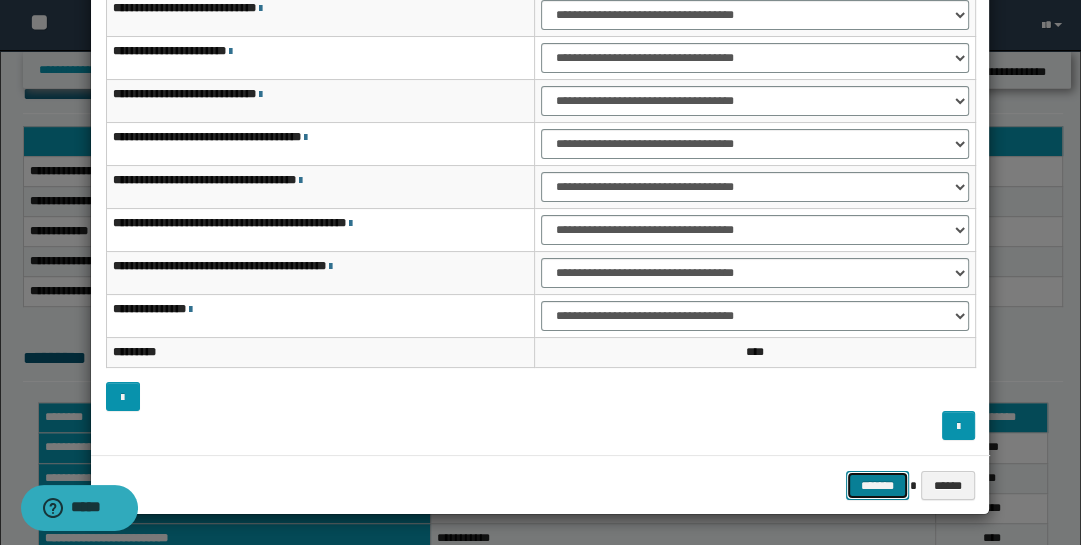 click on "*******" at bounding box center (878, 485) 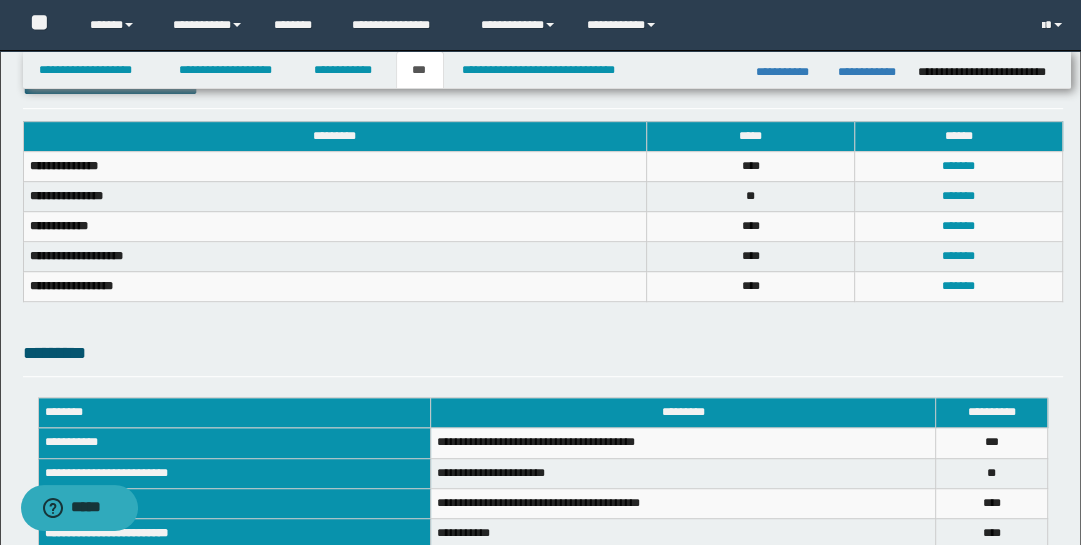 scroll, scrollTop: 701, scrollLeft: 0, axis: vertical 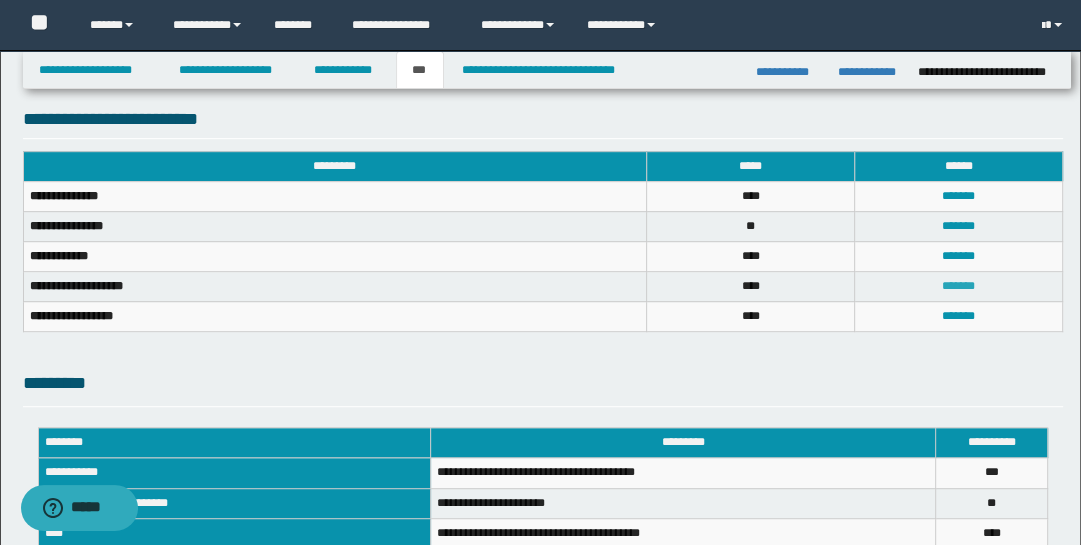 click on "*******" at bounding box center (958, 286) 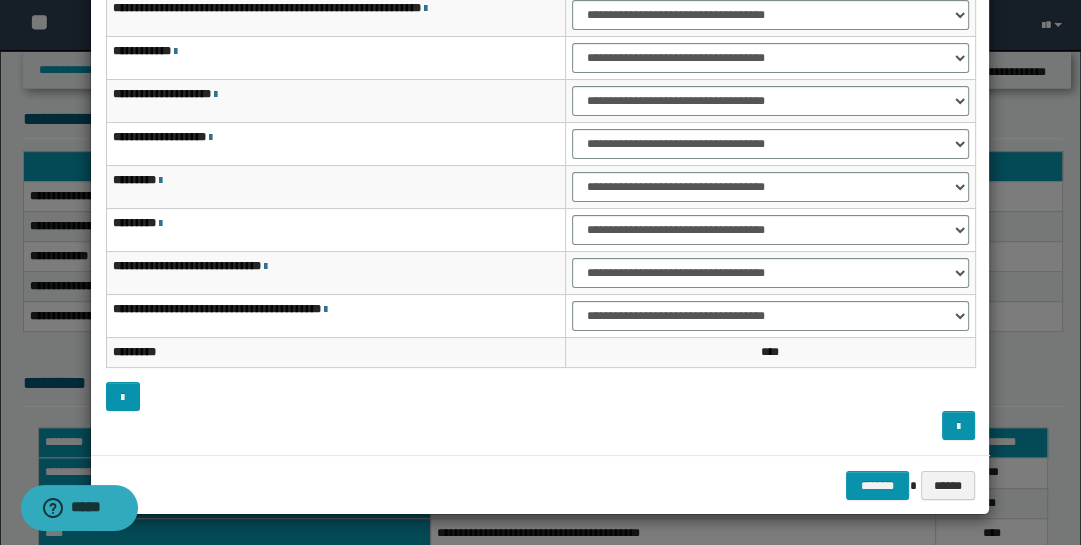 scroll, scrollTop: 0, scrollLeft: 0, axis: both 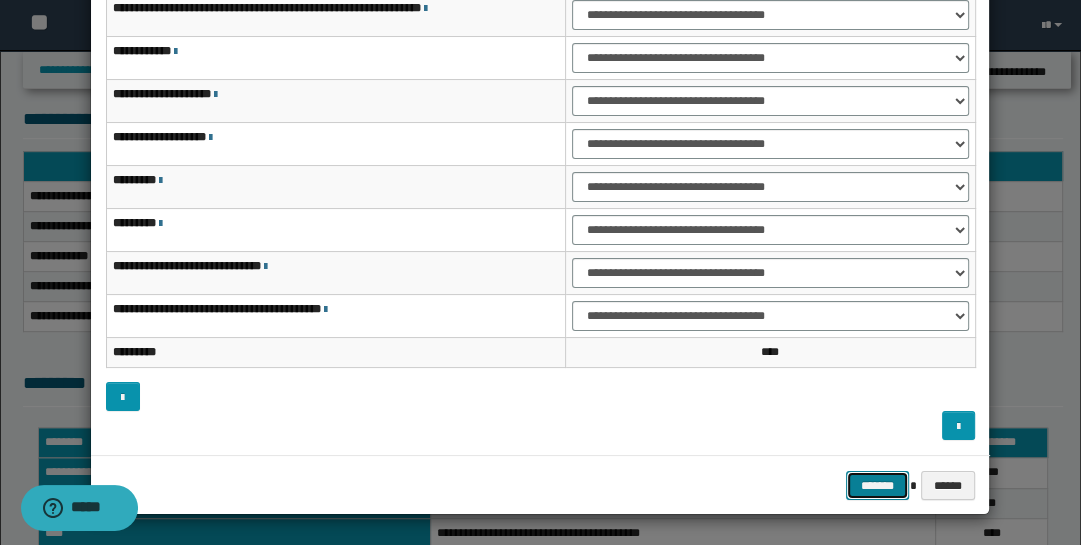 click on "*******" at bounding box center [878, 485] 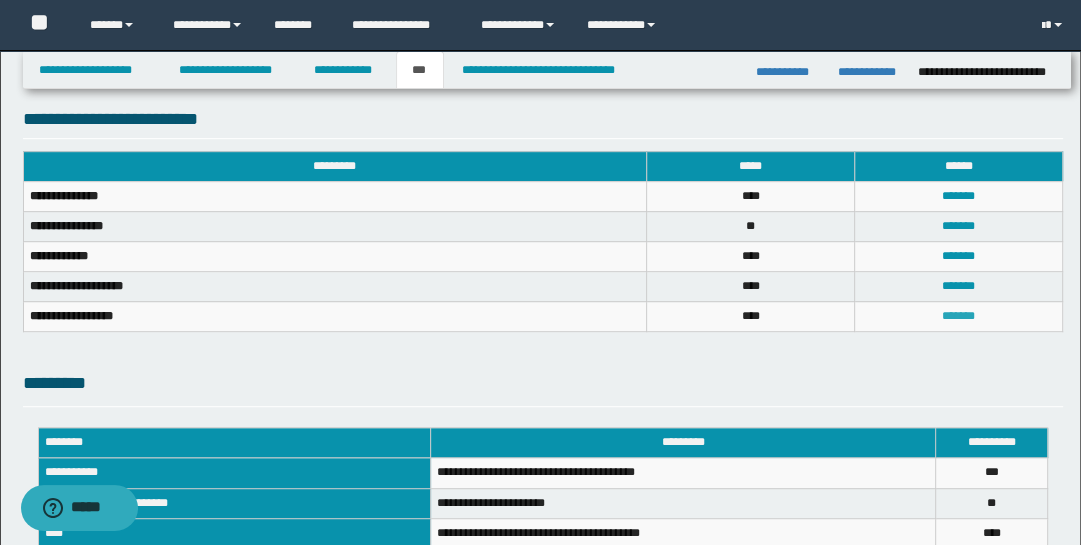 click on "*******" at bounding box center (958, 316) 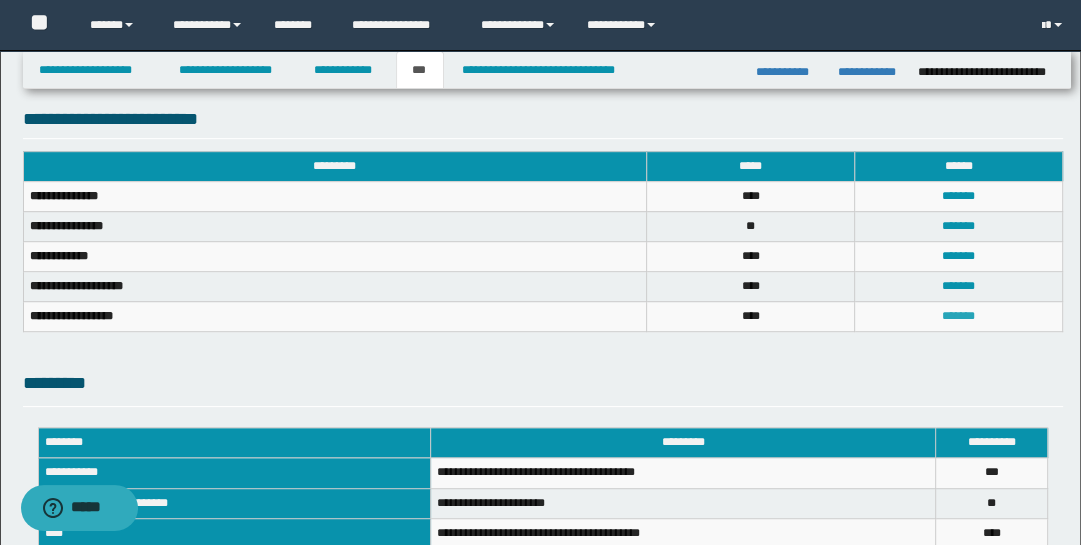 scroll, scrollTop: 0, scrollLeft: 0, axis: both 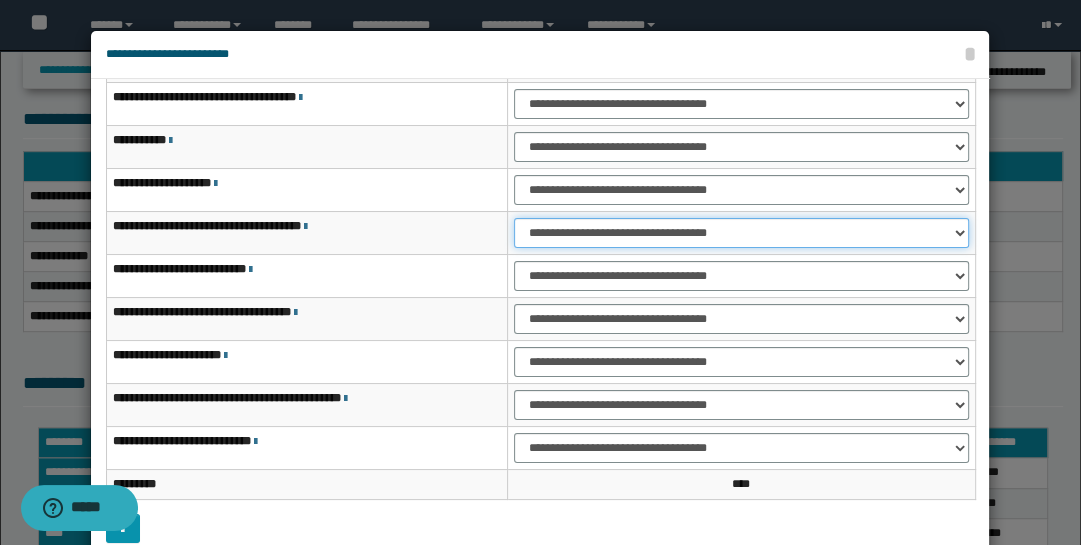 click on "**********" at bounding box center (741, 233) 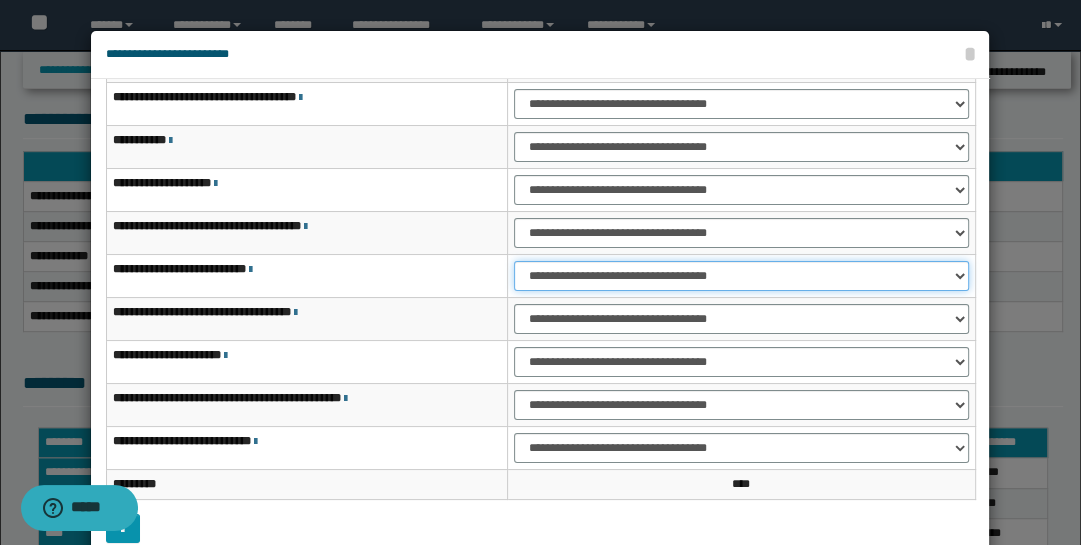 click on "**********" at bounding box center [741, 276] 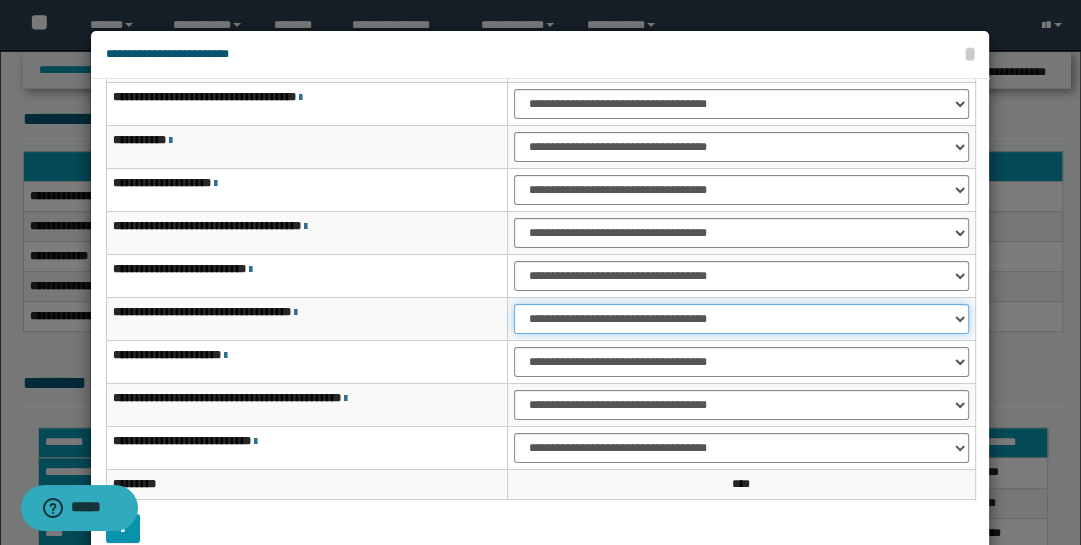 click on "**********" at bounding box center (741, 319) 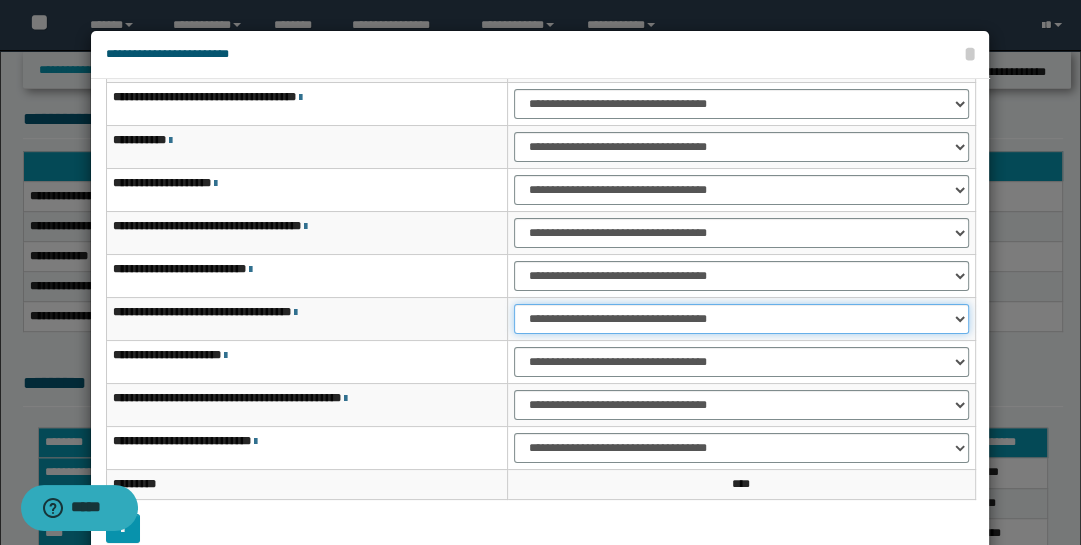 scroll, scrollTop: 104, scrollLeft: 0, axis: vertical 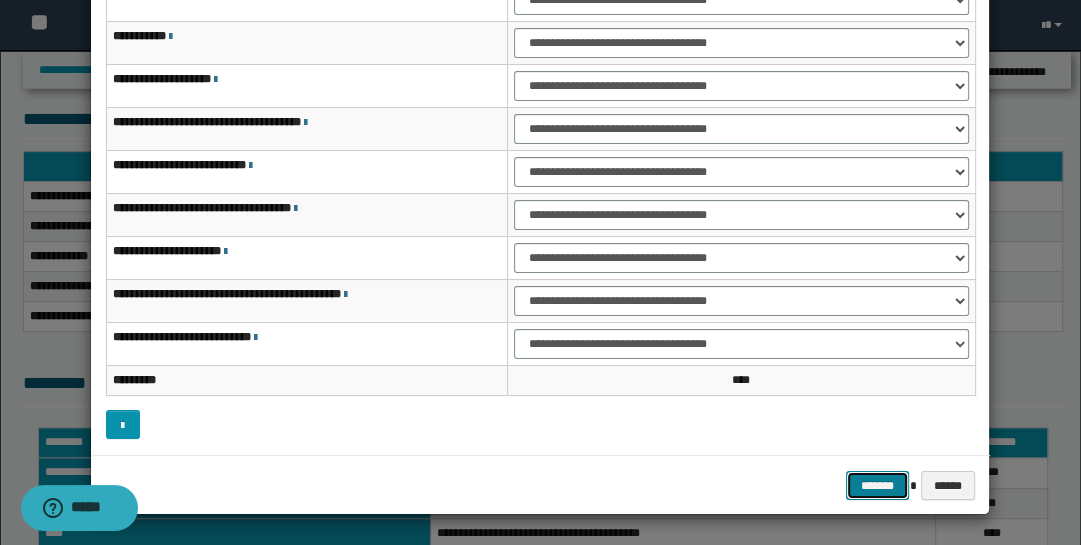 click on "*******" at bounding box center (878, 485) 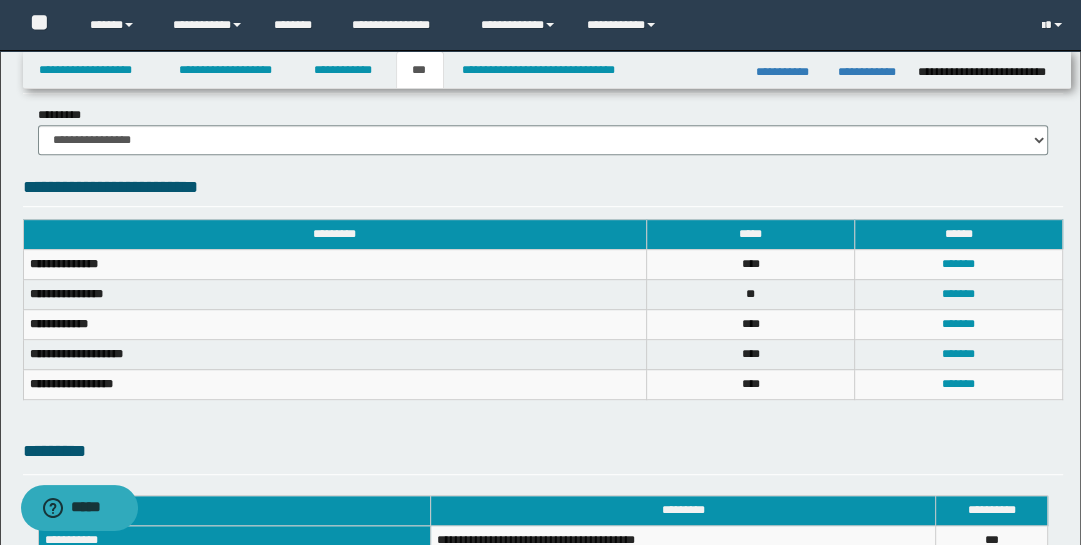 scroll, scrollTop: 484, scrollLeft: 0, axis: vertical 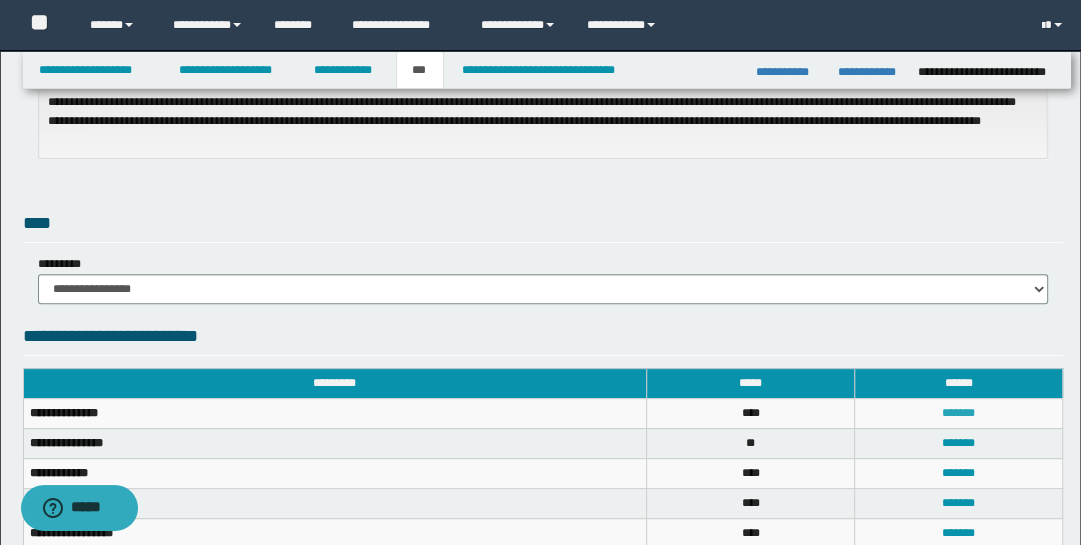click on "*******" at bounding box center (958, 413) 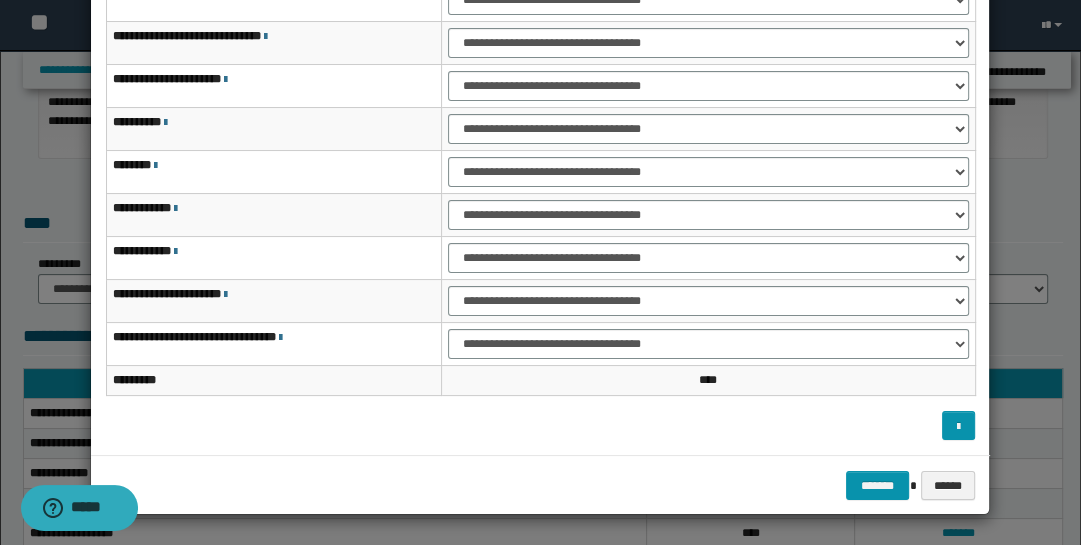 scroll, scrollTop: 0, scrollLeft: 0, axis: both 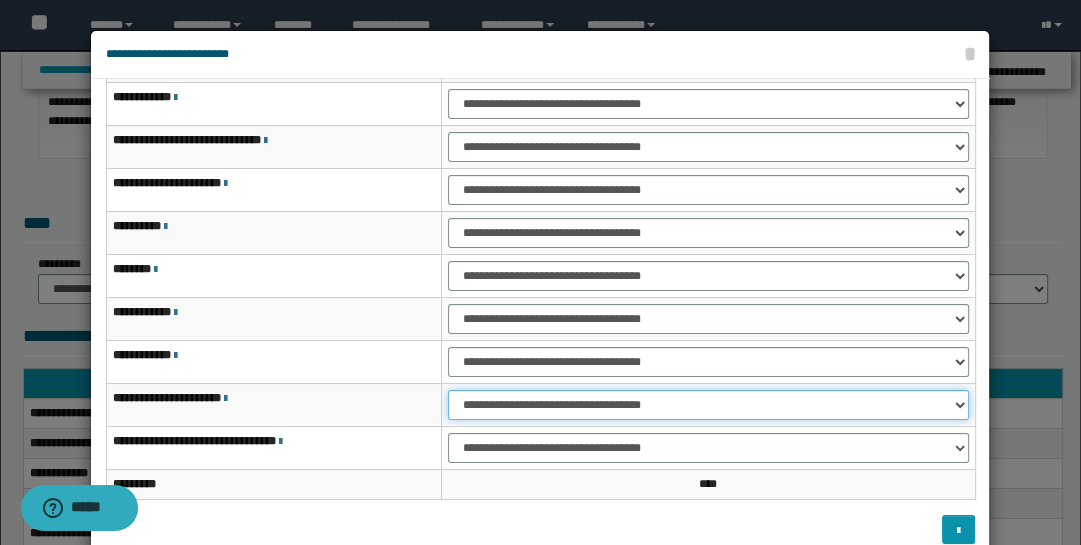 click on "**********" at bounding box center (708, 405) 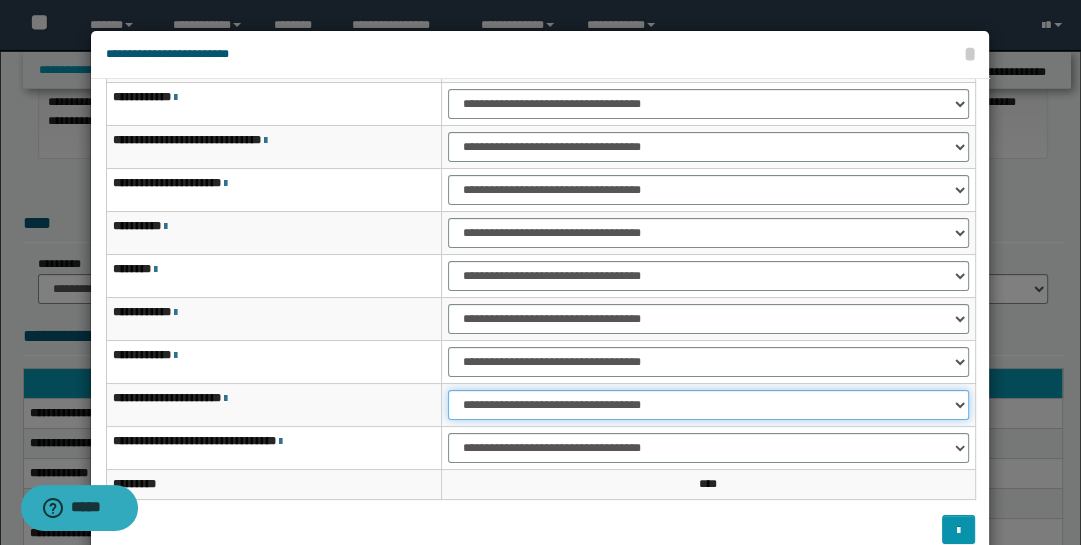 select on "***" 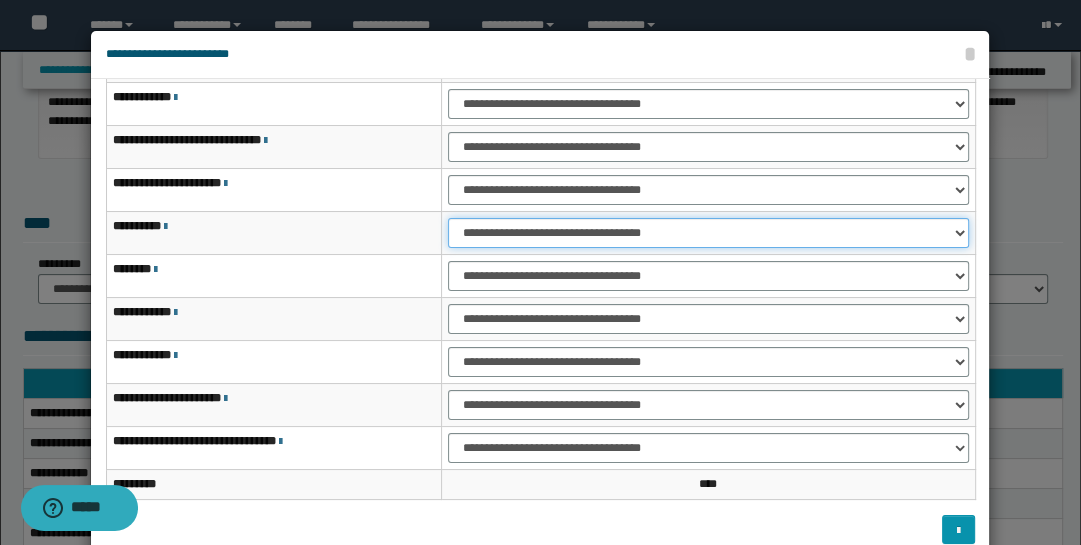 click on "**********" at bounding box center [708, 233] 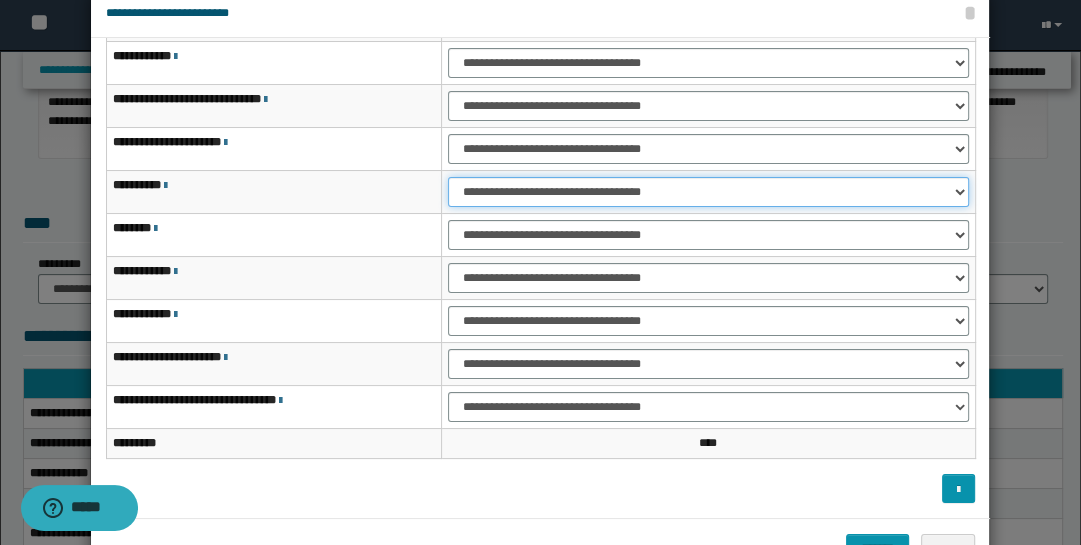 scroll, scrollTop: 104, scrollLeft: 0, axis: vertical 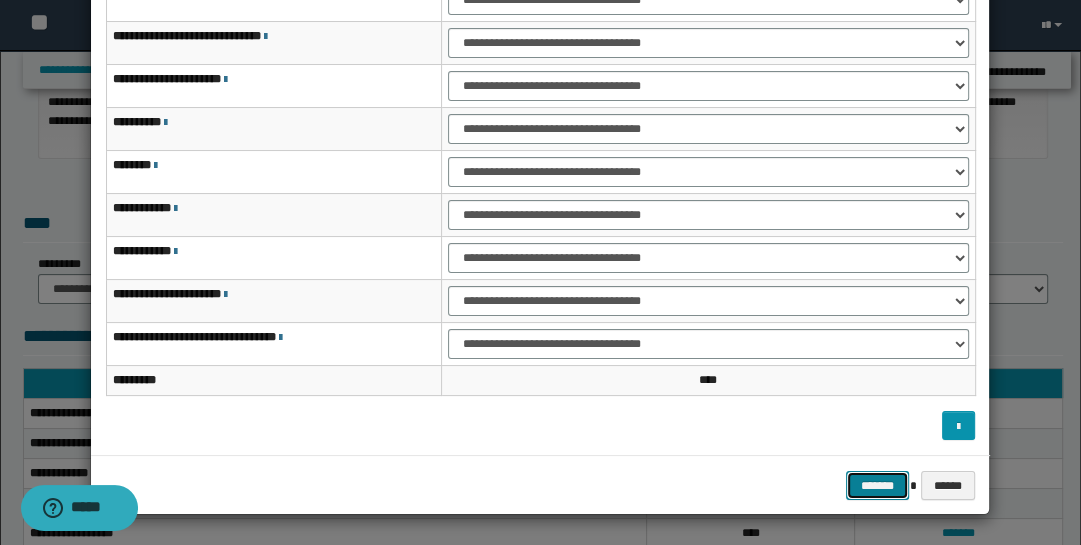 click on "*******" at bounding box center (878, 485) 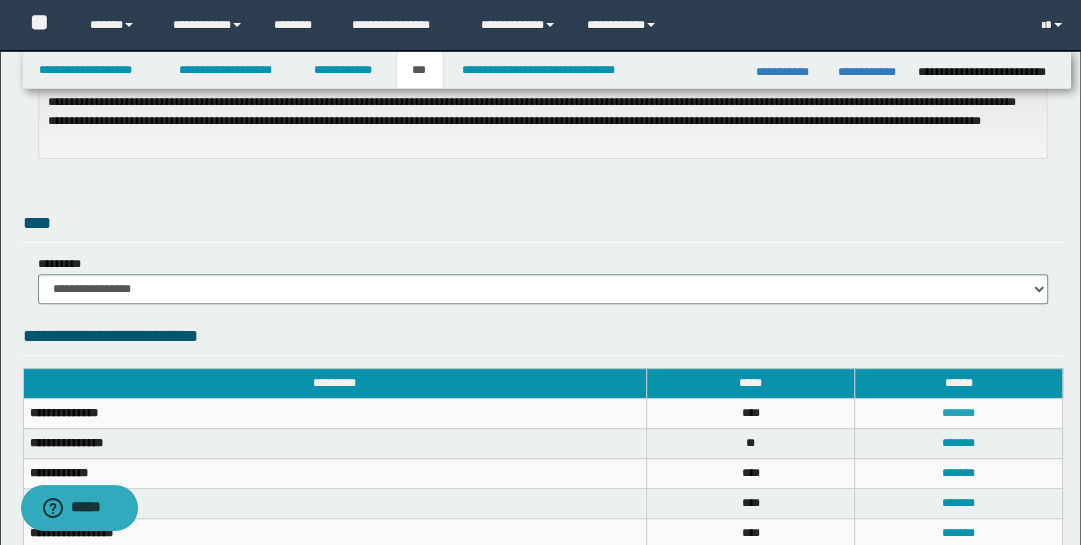 click on "*******" at bounding box center (958, 413) 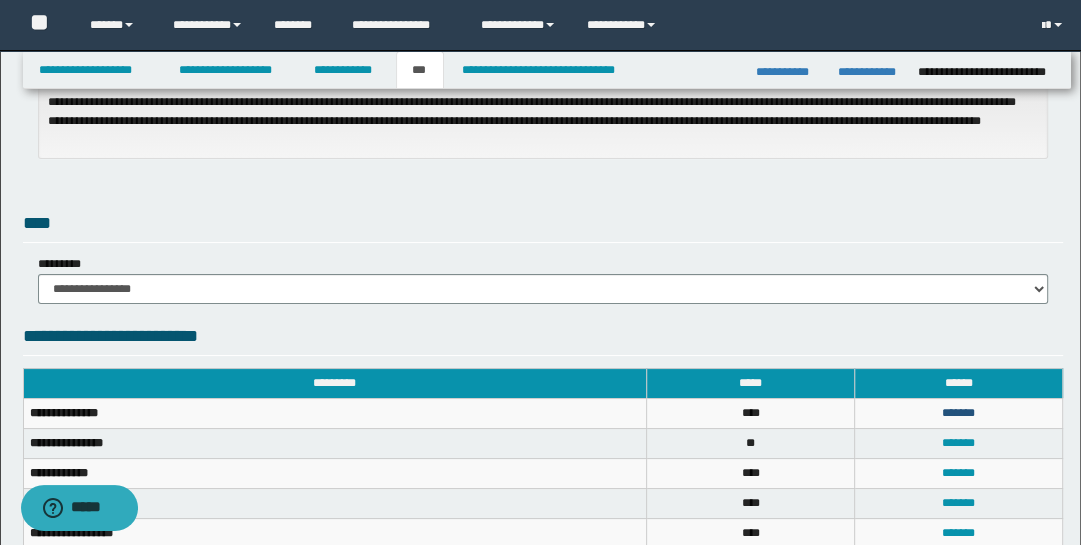 scroll, scrollTop: 0, scrollLeft: 0, axis: both 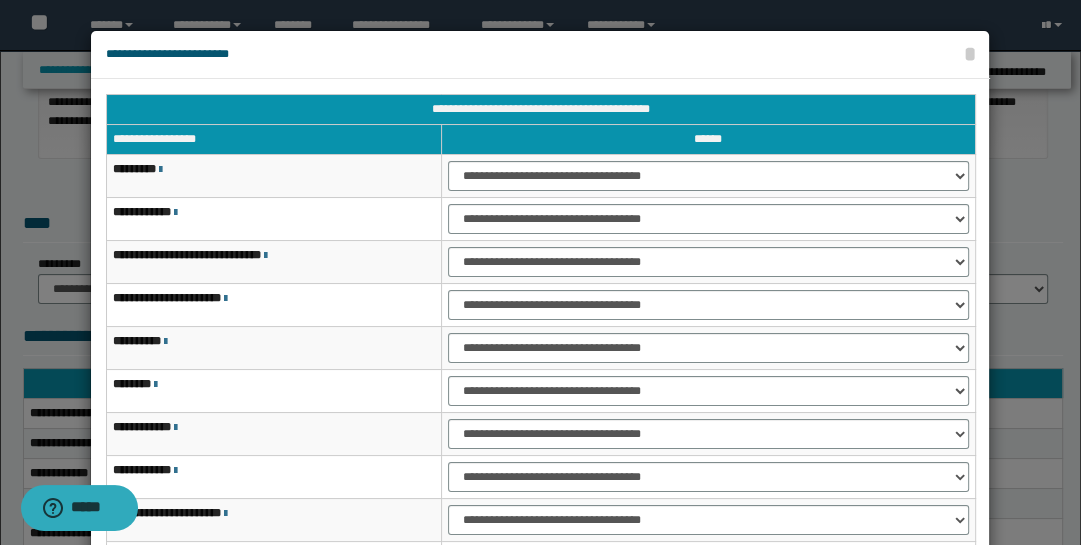click on "**********" at bounding box center (708, 175) 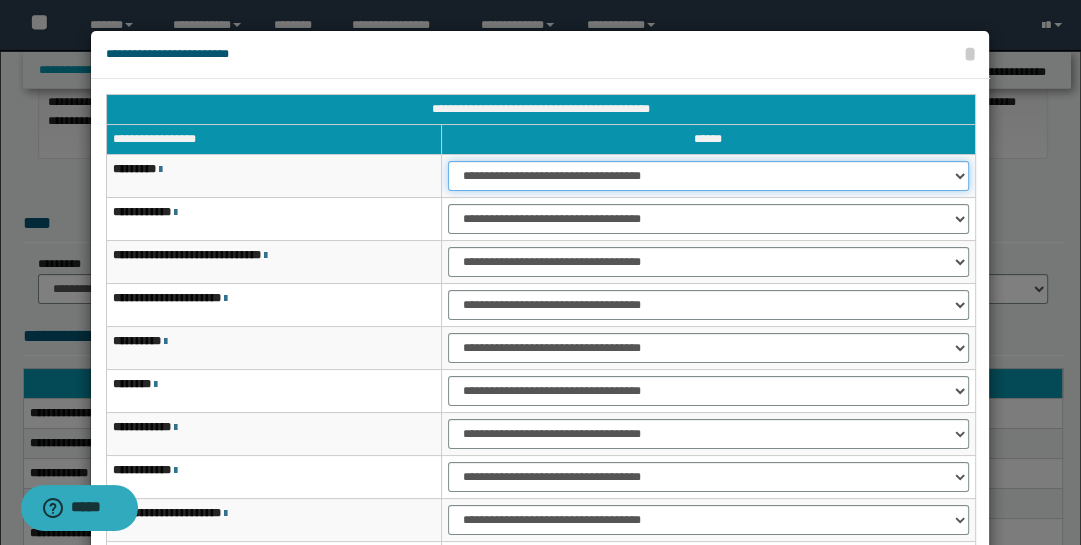 click on "**********" at bounding box center (708, 176) 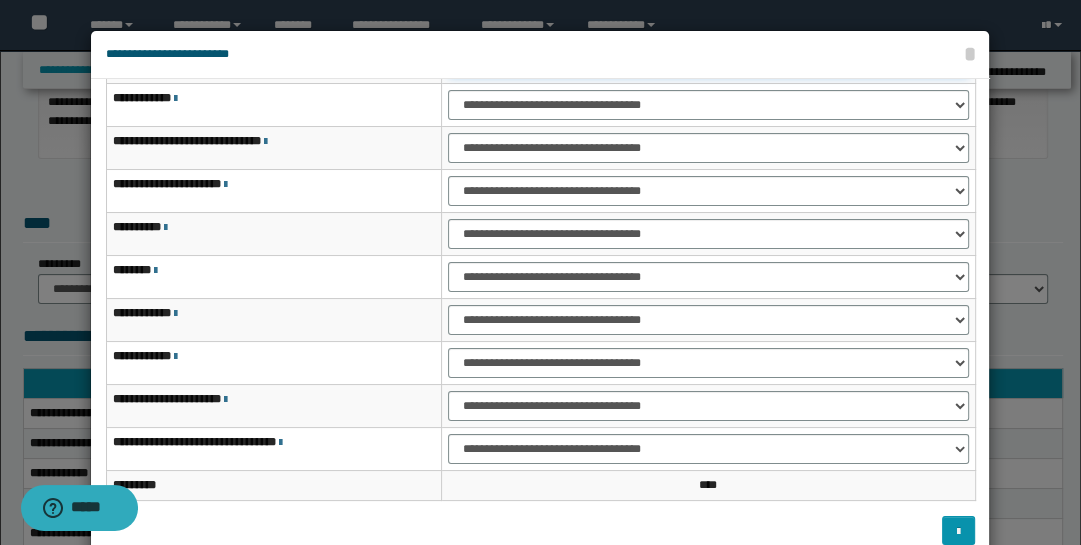 scroll, scrollTop: 115, scrollLeft: 0, axis: vertical 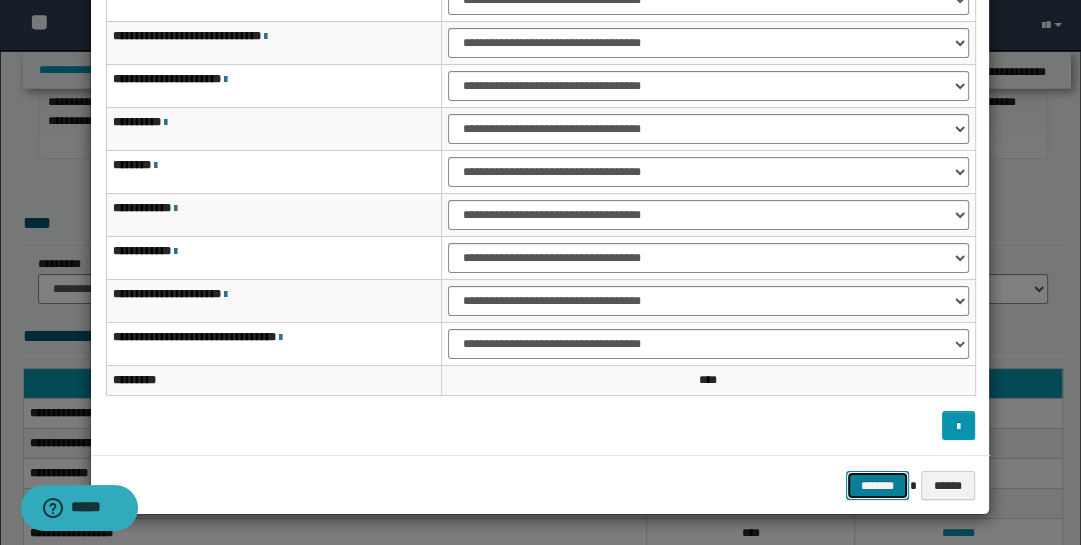 click on "*******" at bounding box center (878, 485) 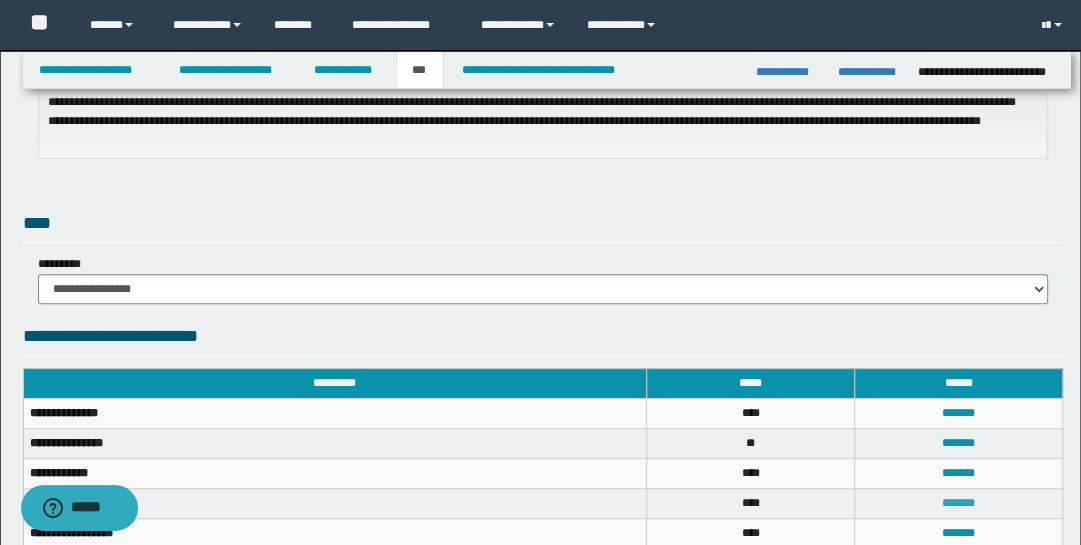 click on "*******" at bounding box center (958, 503) 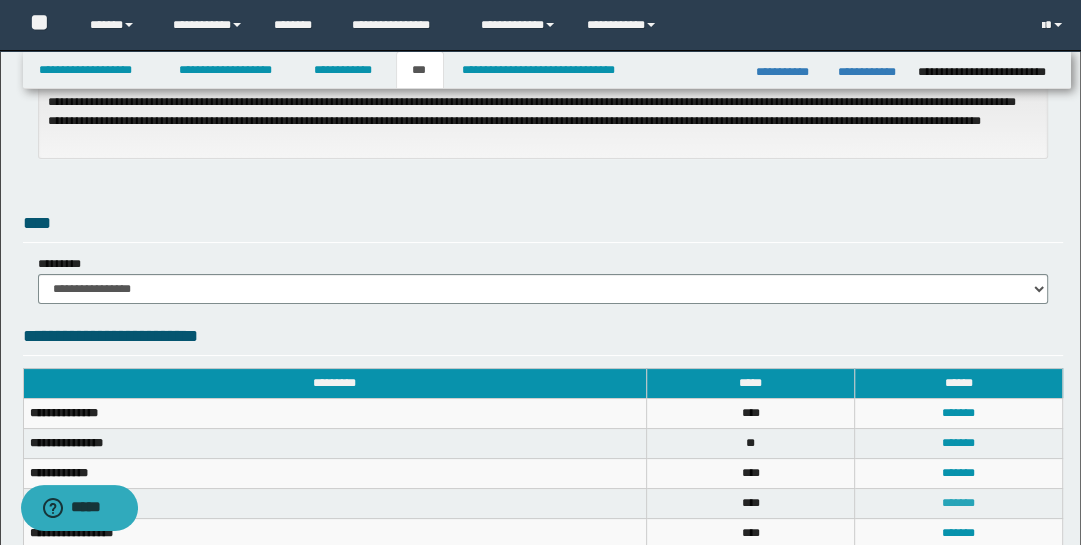 scroll, scrollTop: 0, scrollLeft: 0, axis: both 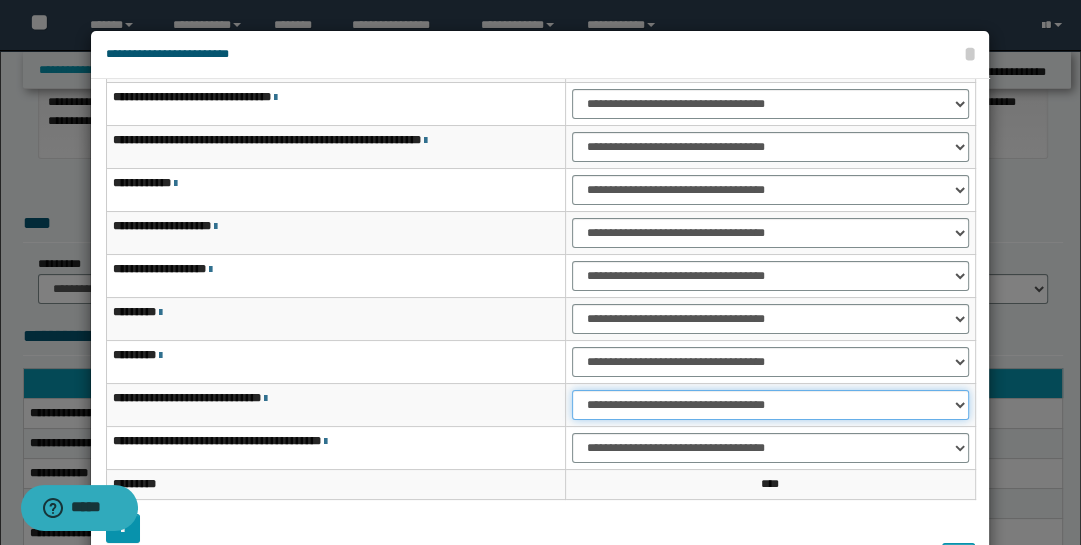 click on "**********" at bounding box center (771, 405) 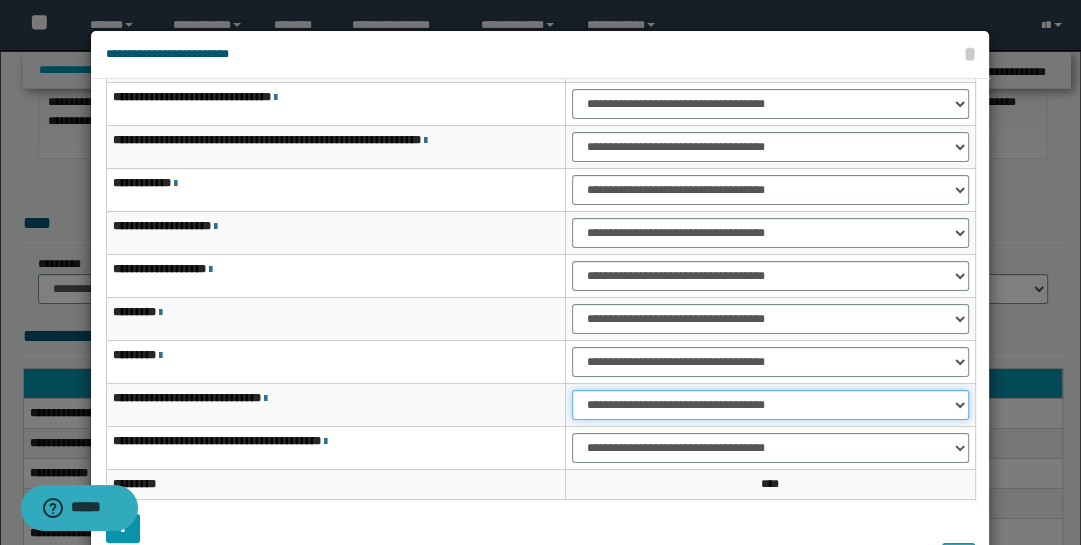 select on "***" 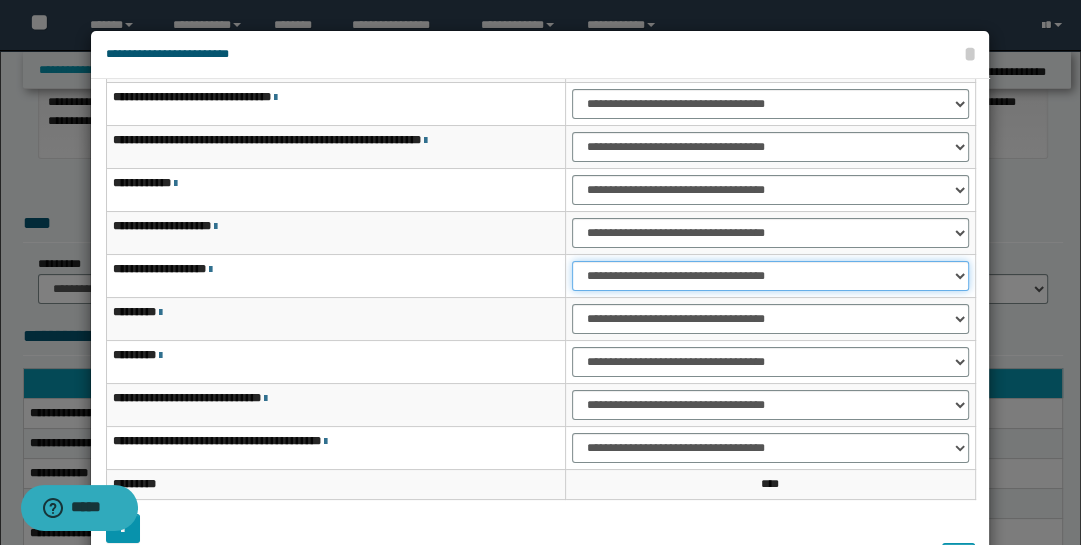 click on "**********" at bounding box center (771, 276) 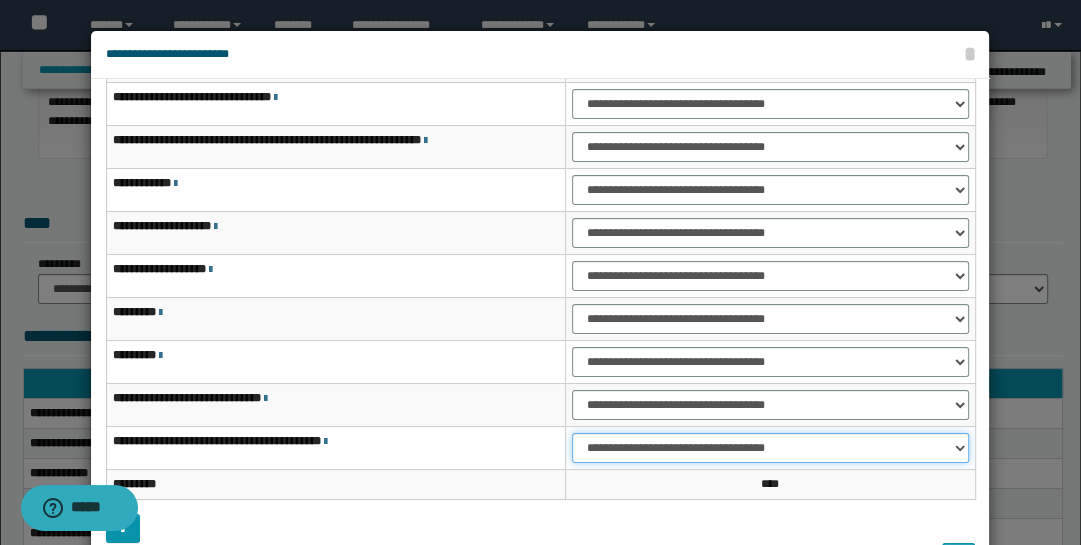 click on "**********" at bounding box center (771, 448) 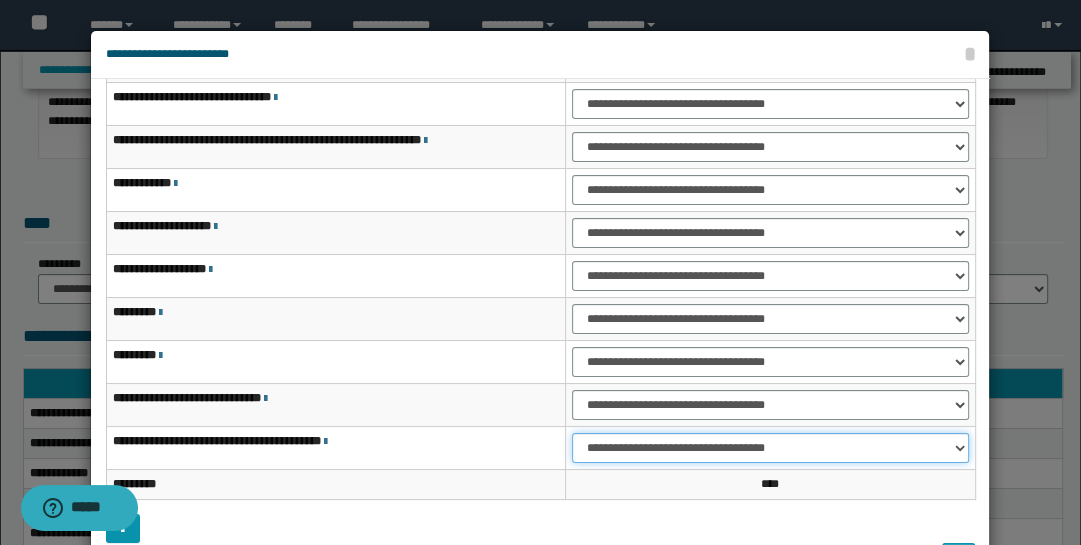 select on "***" 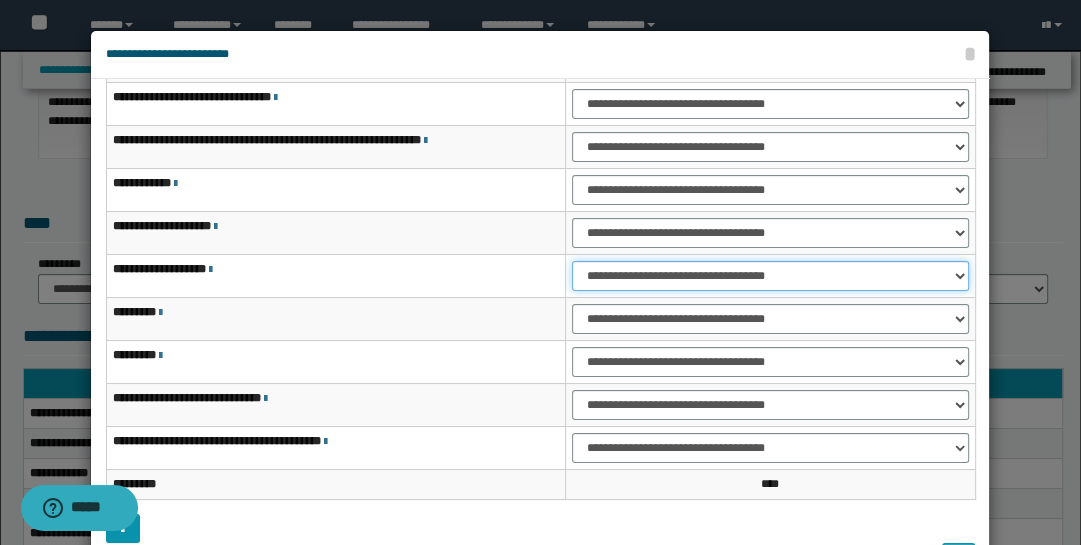click on "**********" at bounding box center (771, 276) 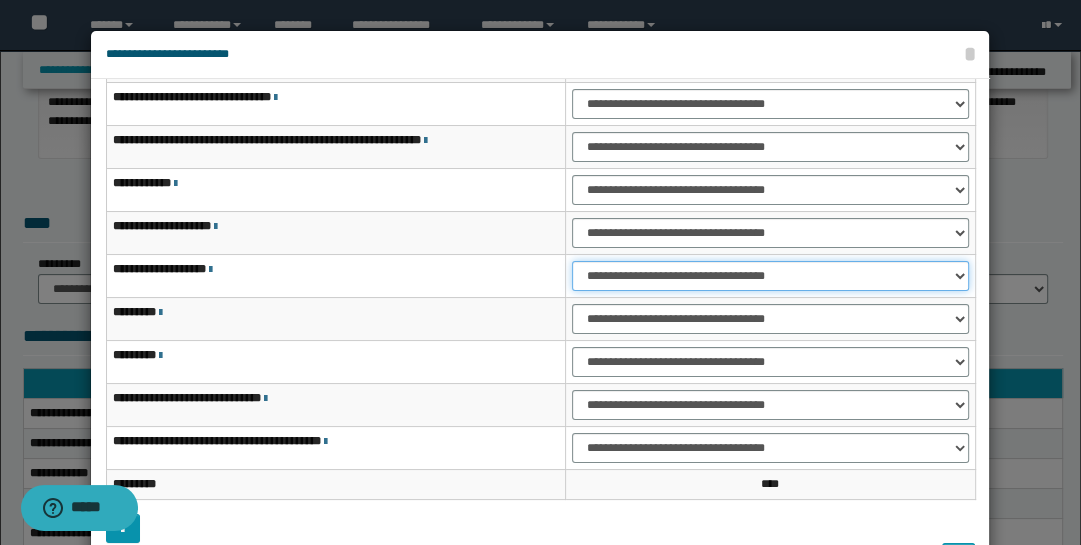 select on "***" 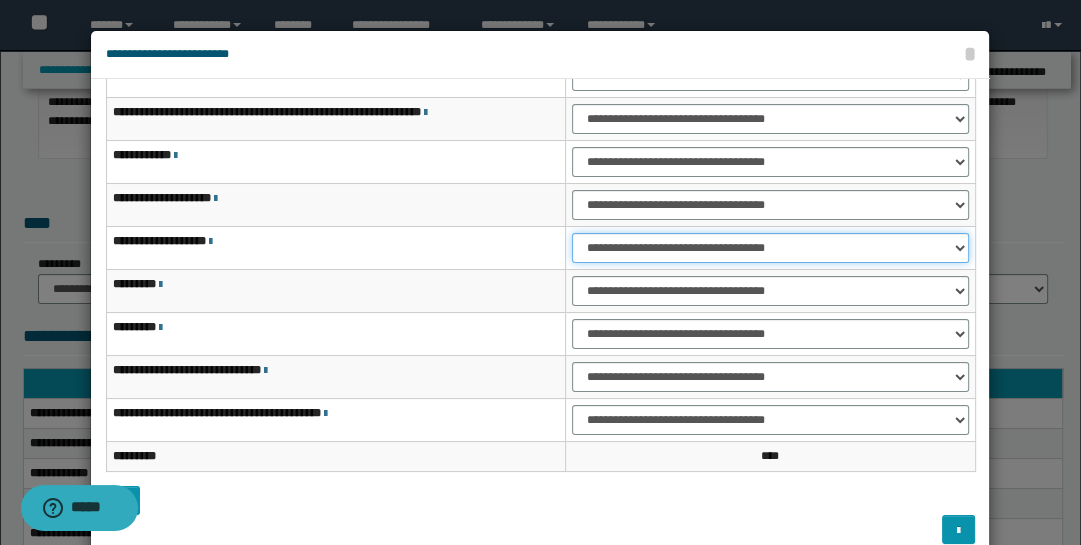 scroll, scrollTop: 143, scrollLeft: 0, axis: vertical 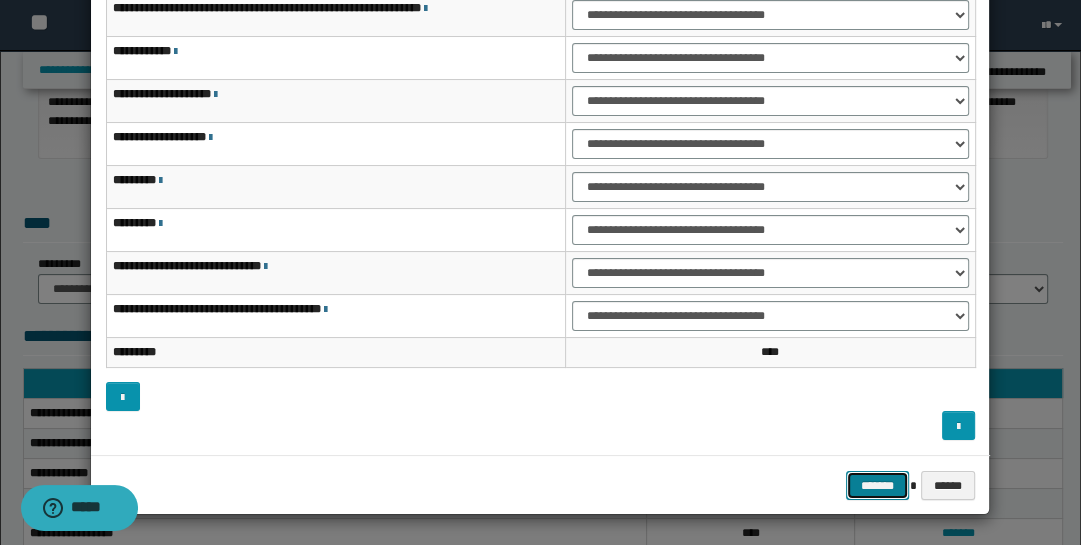 click on "*******" at bounding box center [878, 485] 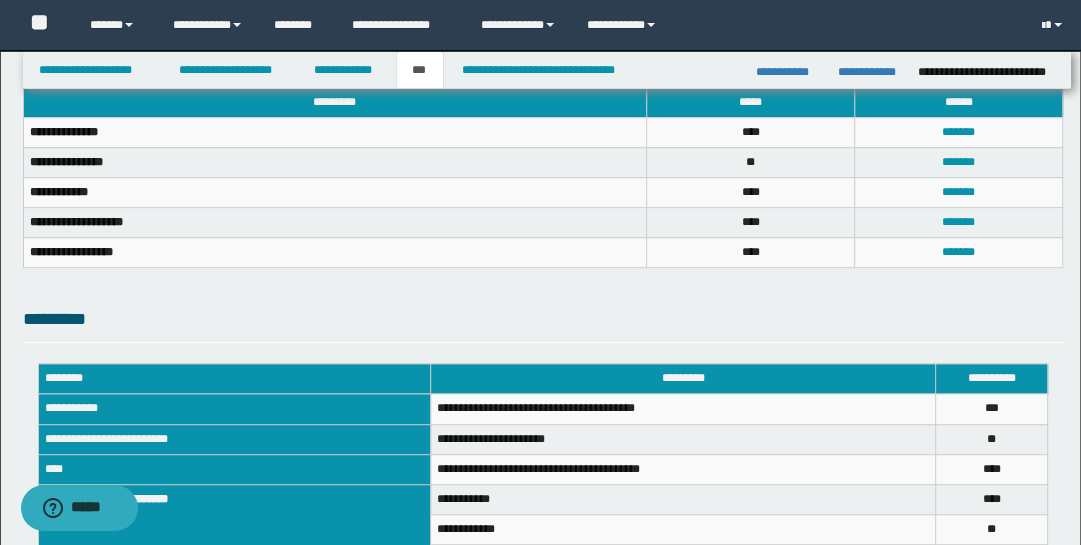 scroll, scrollTop: 707, scrollLeft: 0, axis: vertical 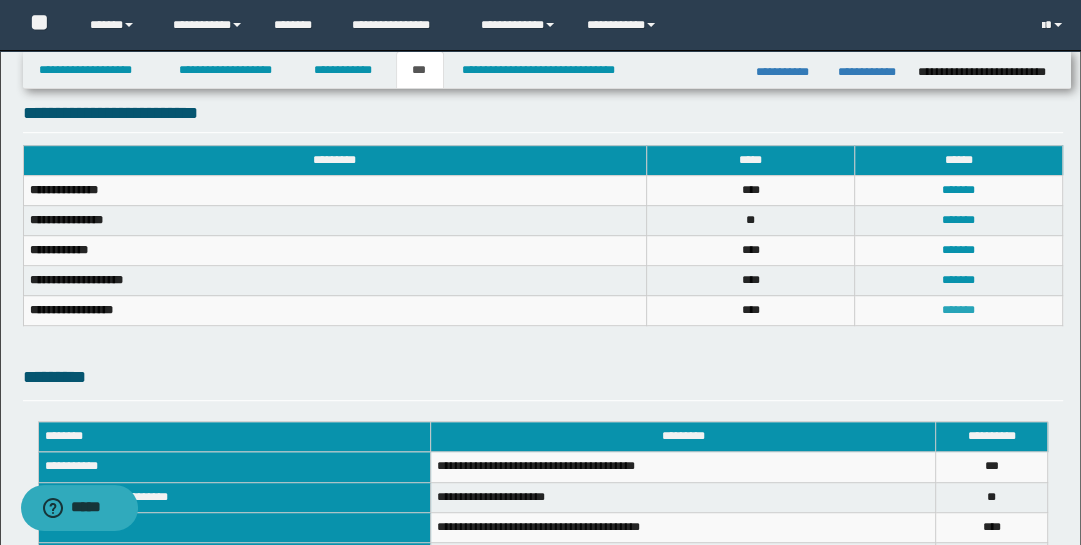click on "*******" at bounding box center (958, 310) 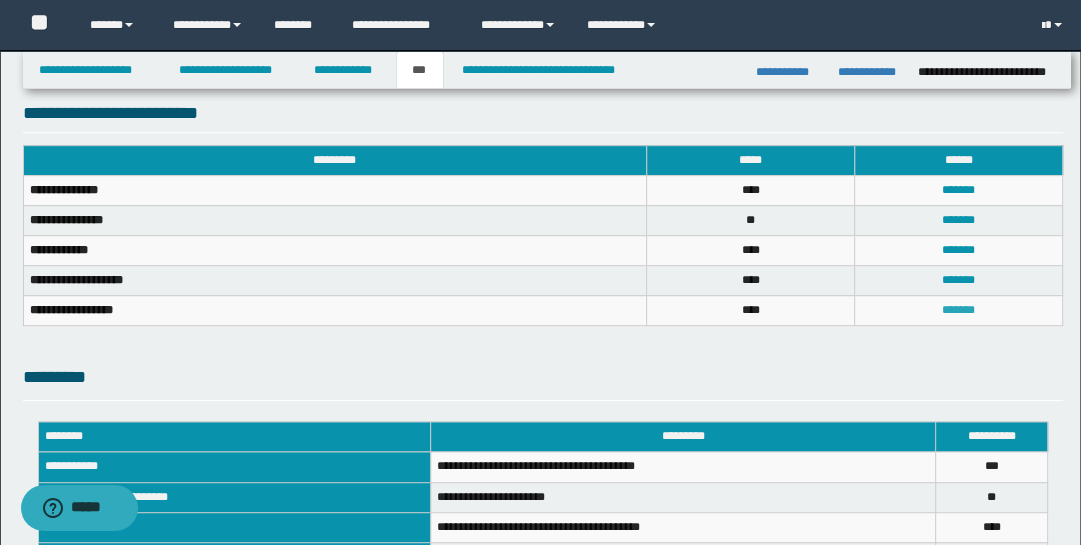 scroll, scrollTop: 0, scrollLeft: 0, axis: both 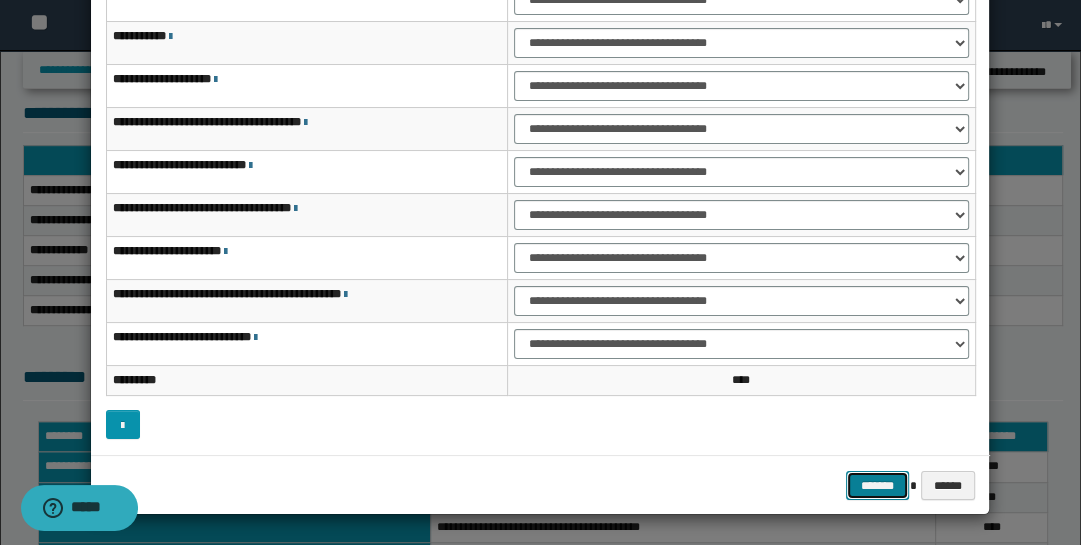 click on "*******" at bounding box center (878, 485) 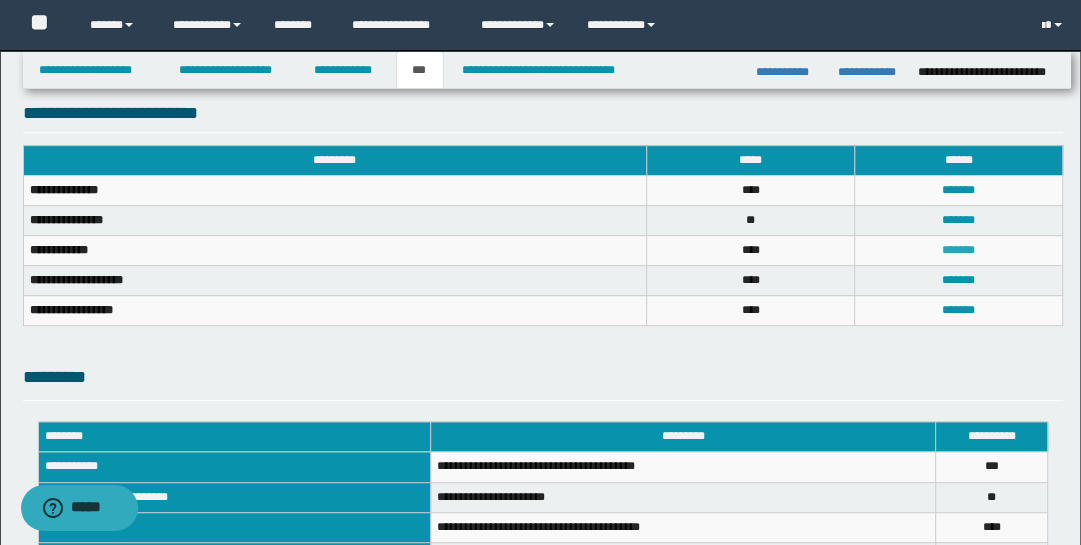 click on "*******" at bounding box center [958, 250] 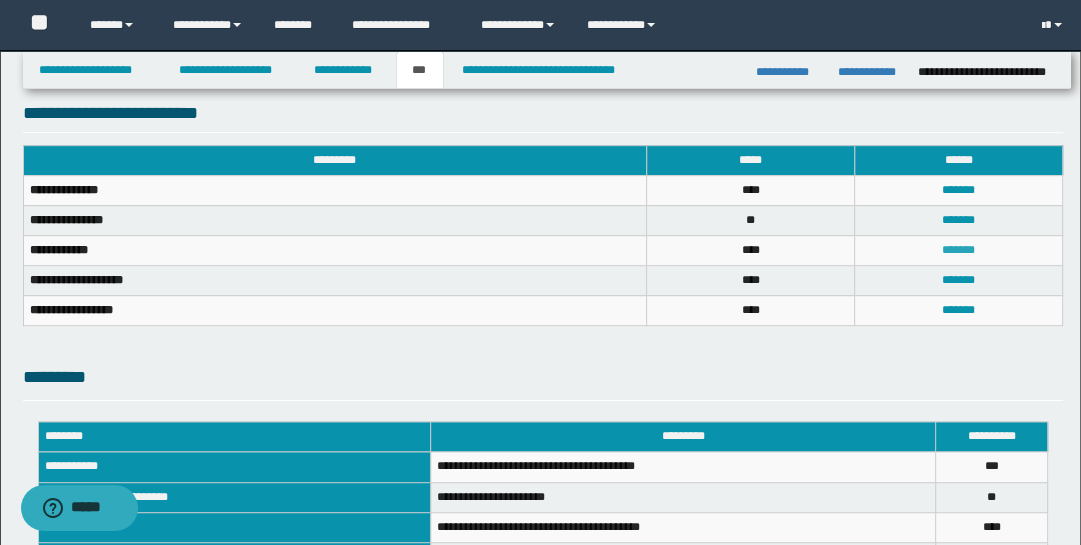 scroll, scrollTop: 0, scrollLeft: 0, axis: both 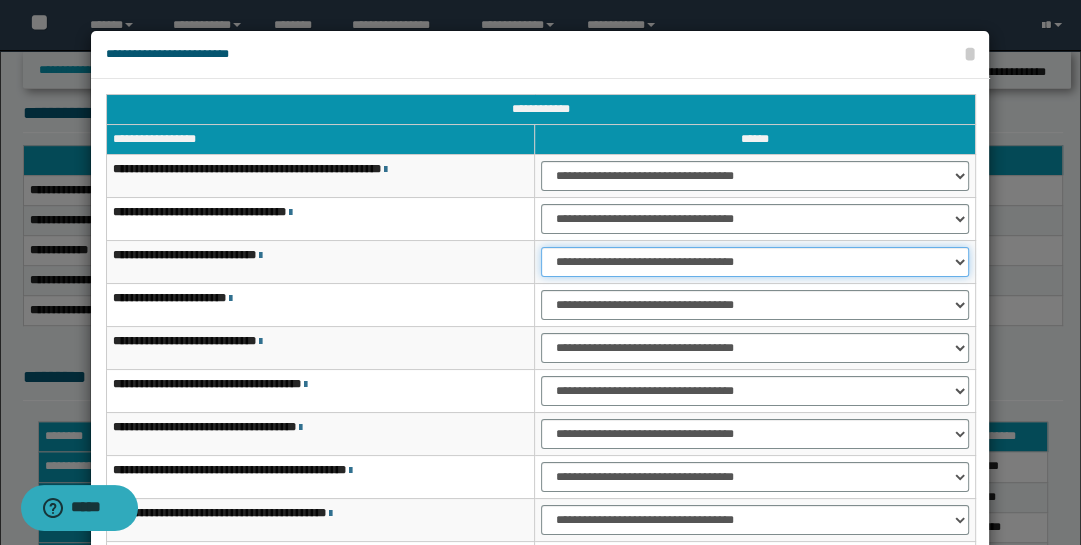click on "**********" at bounding box center [755, 262] 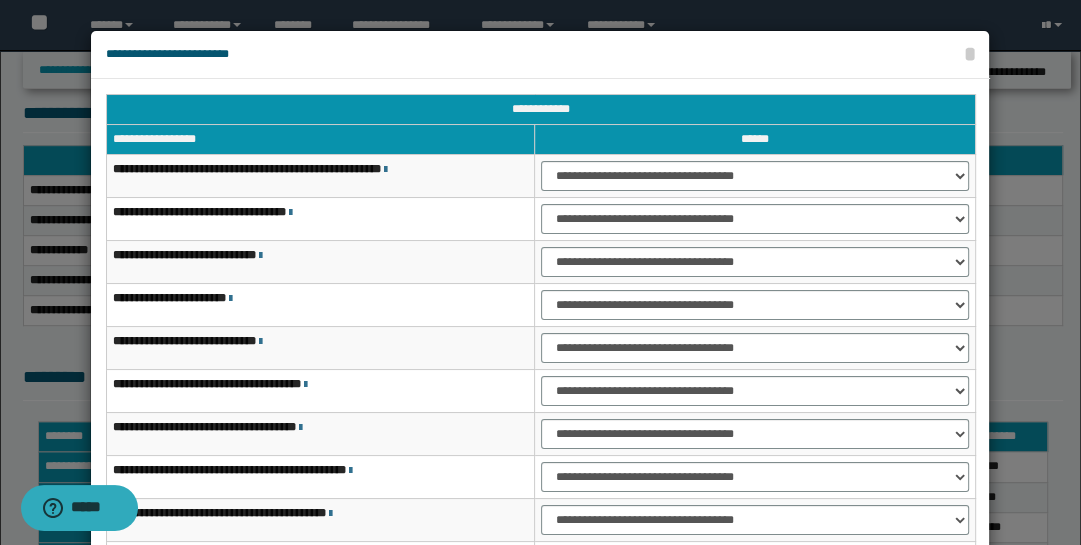 click at bounding box center (540, 324) 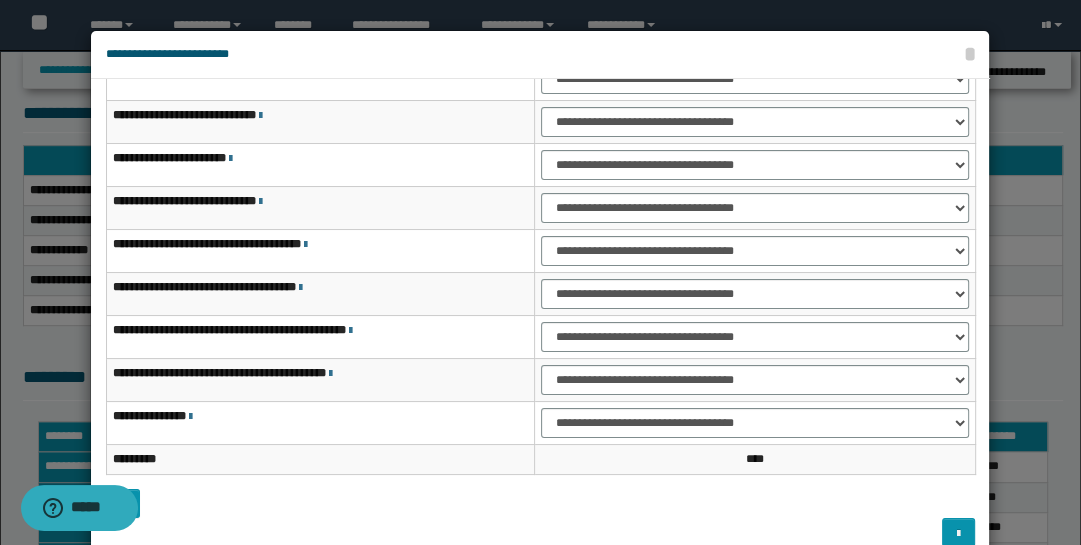 scroll, scrollTop: 143, scrollLeft: 0, axis: vertical 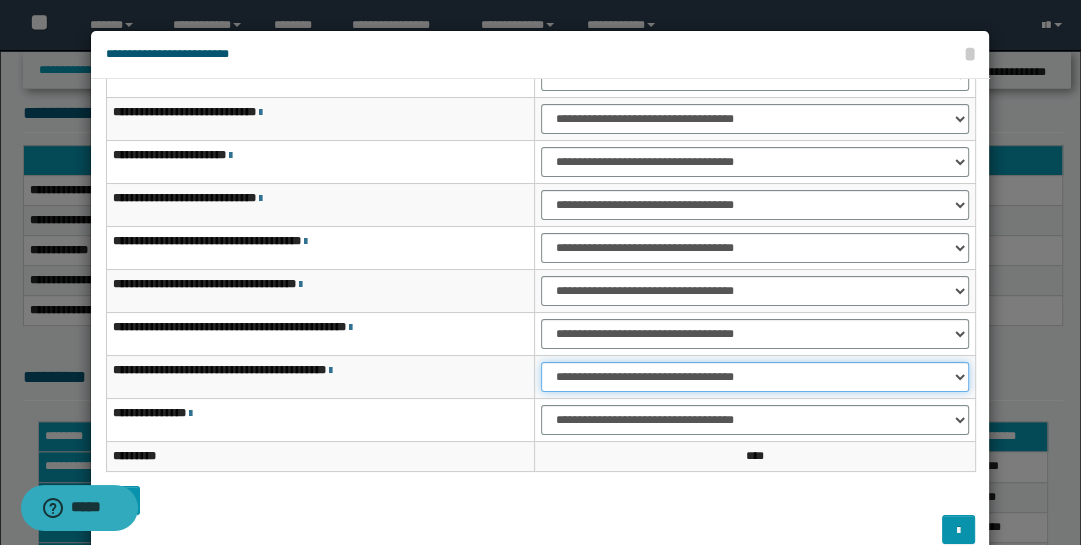 click on "**********" at bounding box center (755, 377) 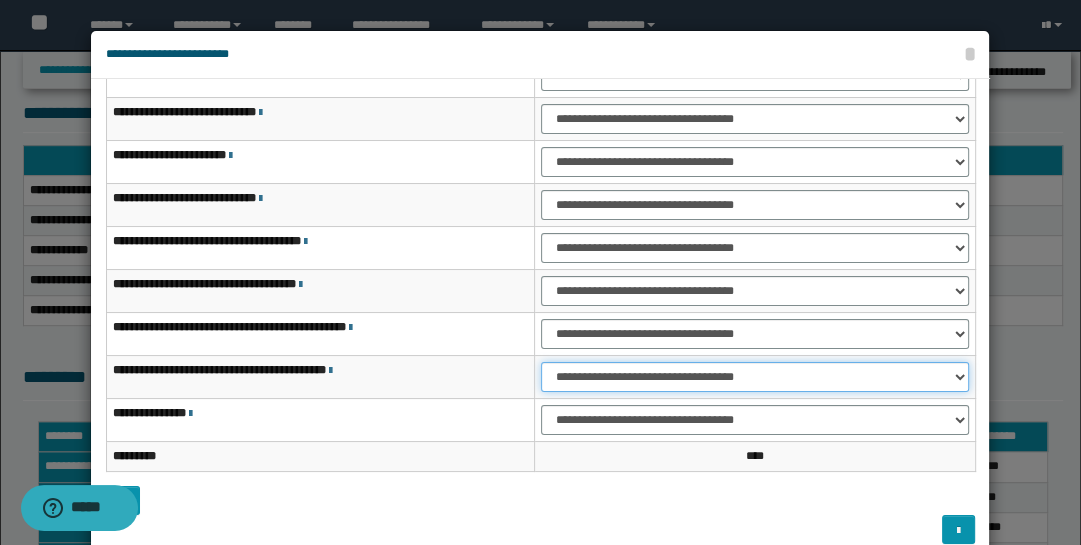 click on "**********" at bounding box center [755, 377] 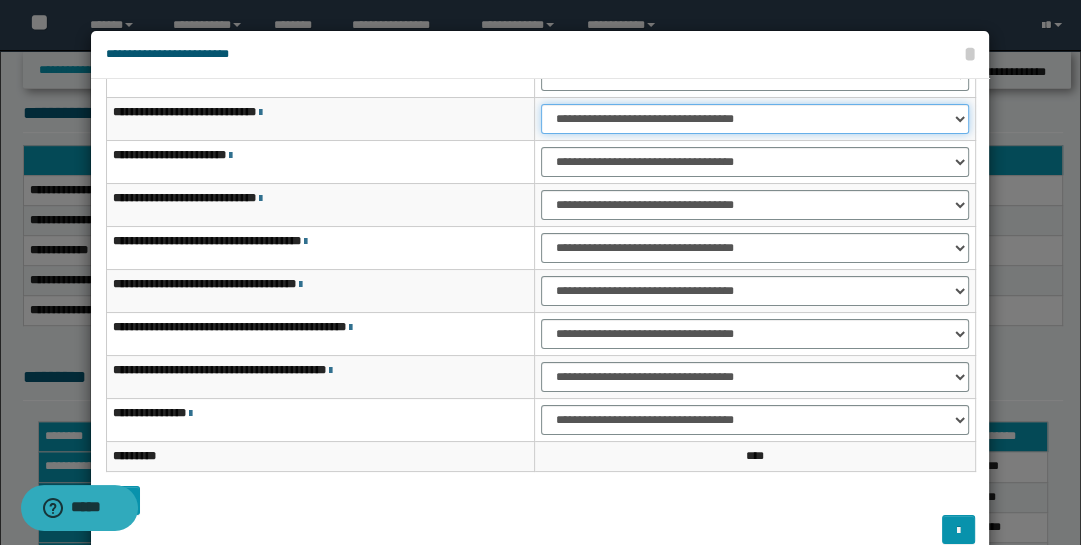 click on "**********" at bounding box center [755, 119] 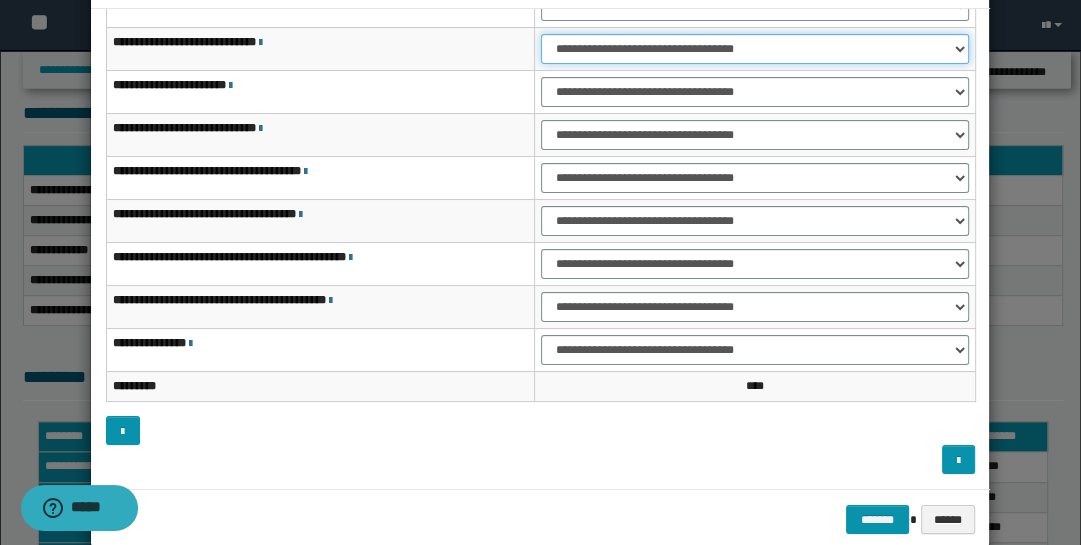 scroll, scrollTop: 104, scrollLeft: 0, axis: vertical 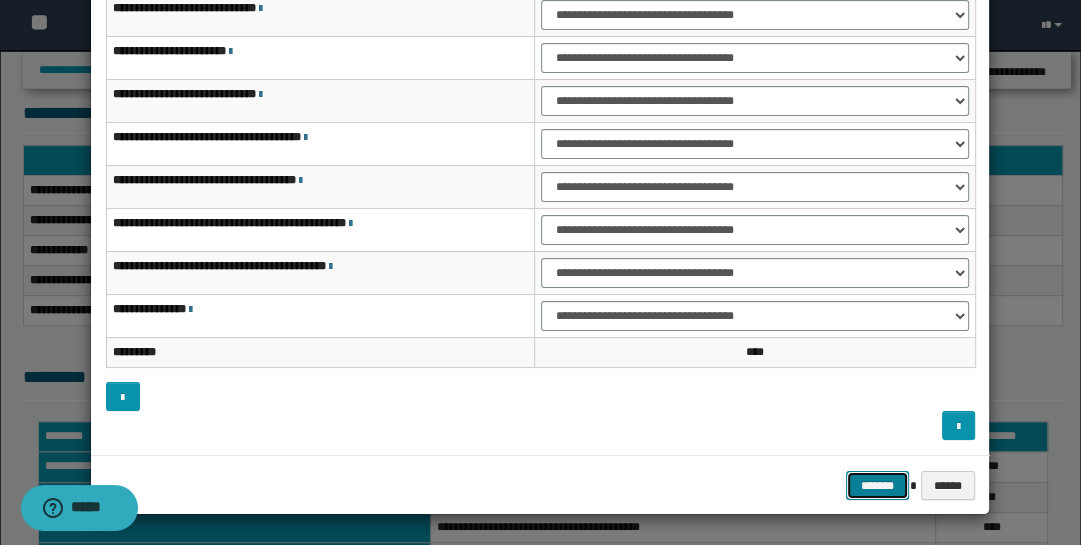 click on "*******" at bounding box center [878, 485] 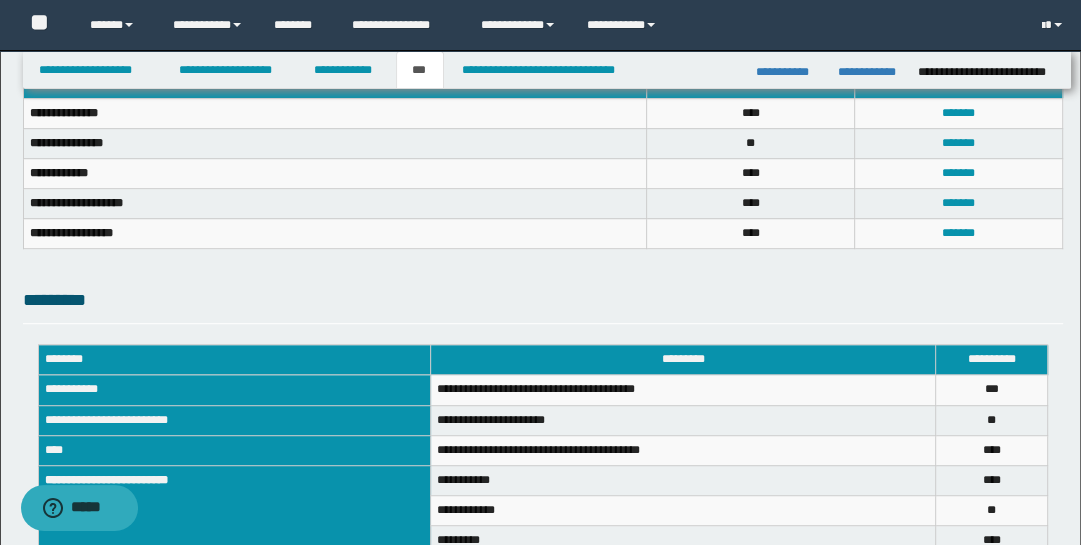 scroll, scrollTop: 804, scrollLeft: 0, axis: vertical 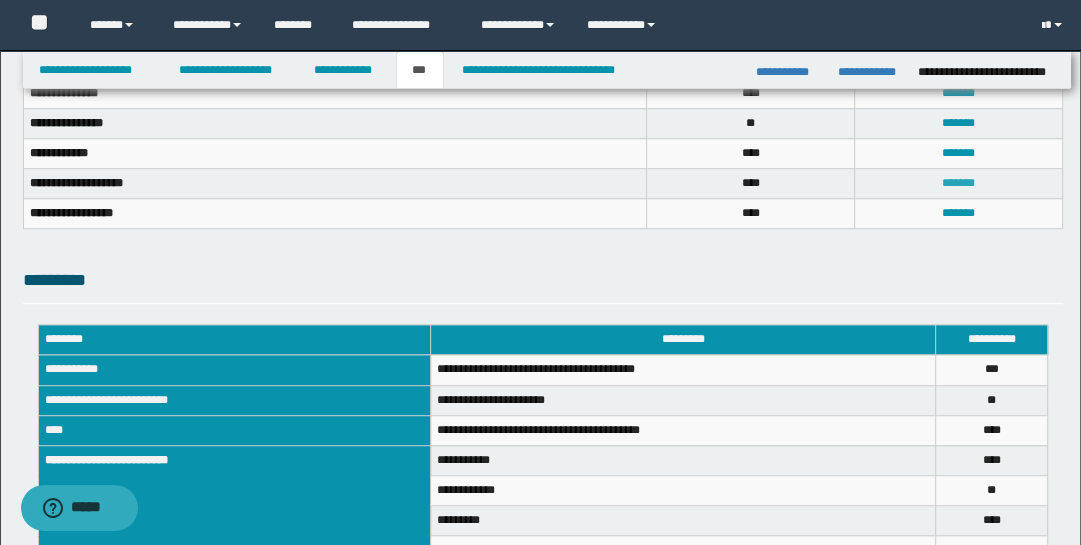 click on "*******" at bounding box center (958, 183) 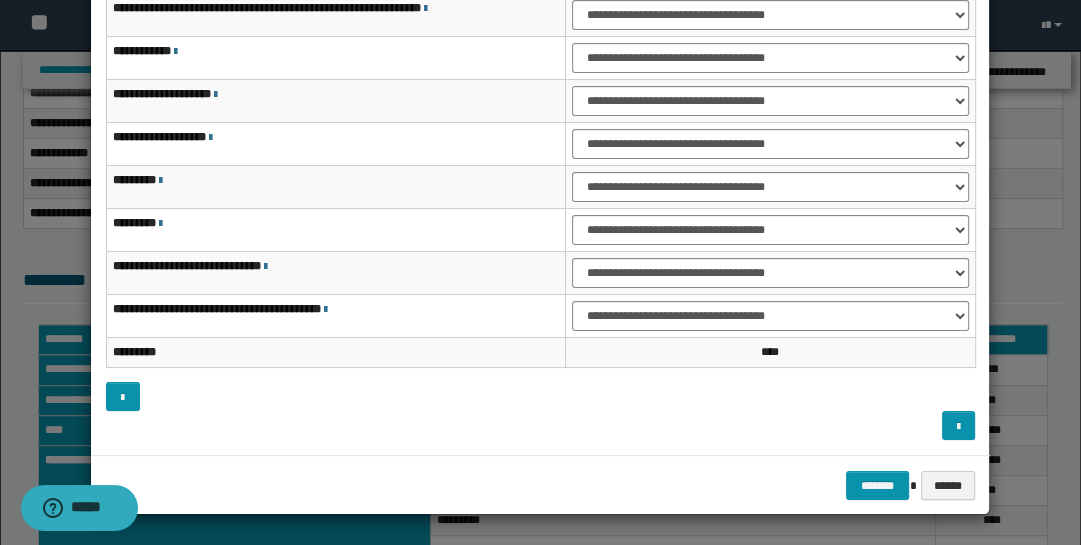scroll, scrollTop: 0, scrollLeft: 0, axis: both 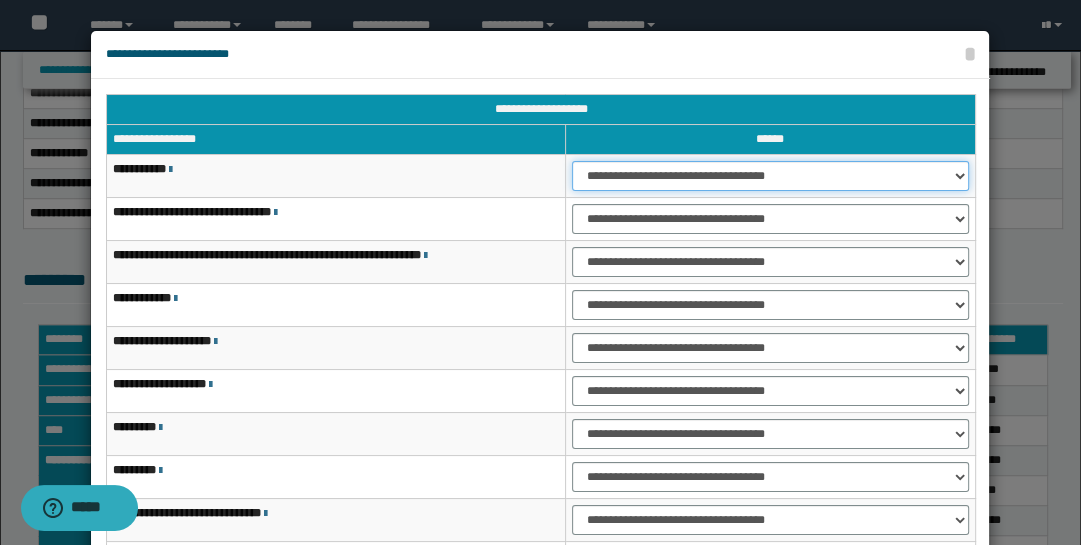 click on "**********" at bounding box center (771, 176) 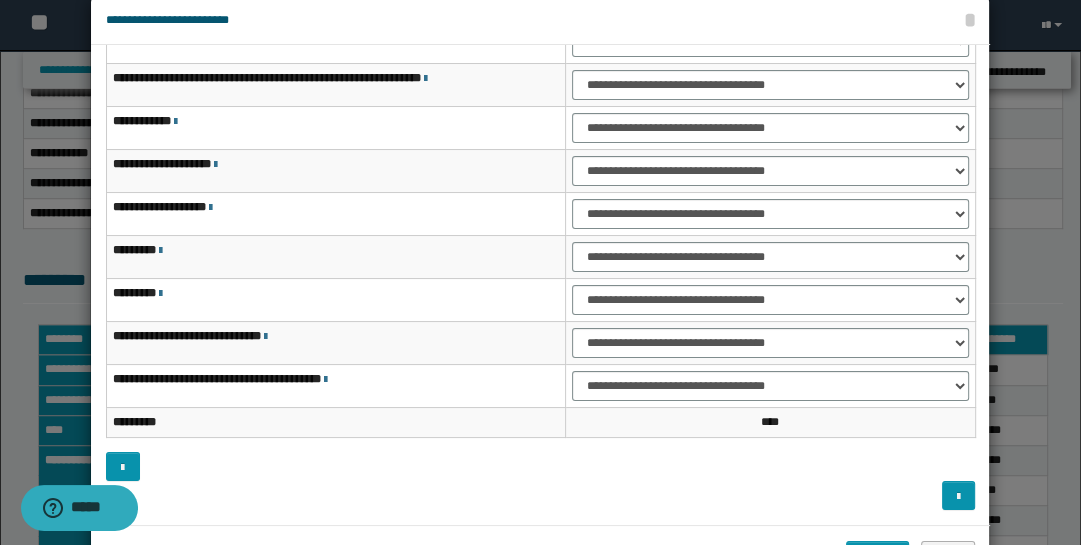scroll, scrollTop: 104, scrollLeft: 0, axis: vertical 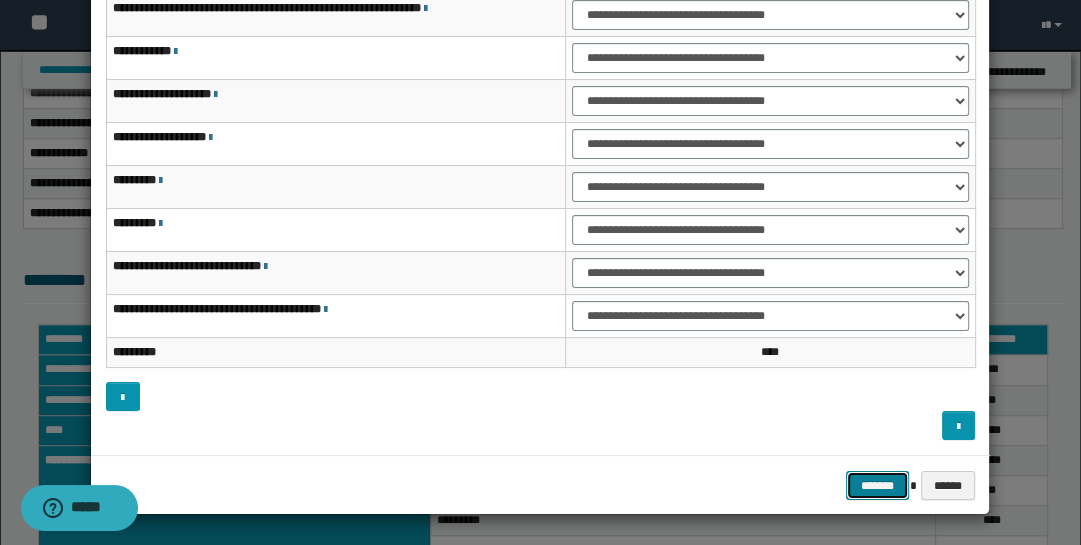 click on "*******" at bounding box center [878, 485] 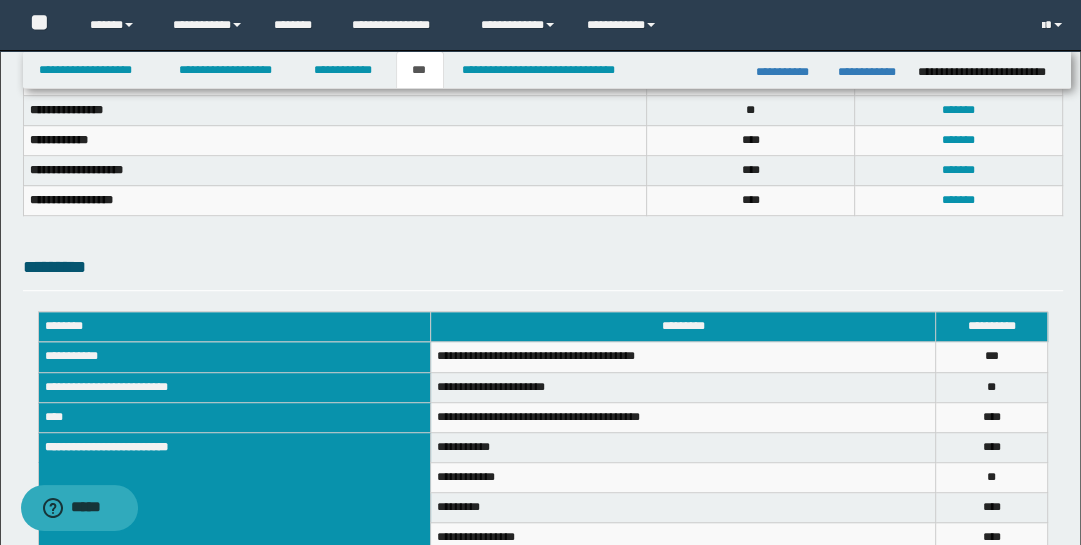 scroll, scrollTop: 818, scrollLeft: 0, axis: vertical 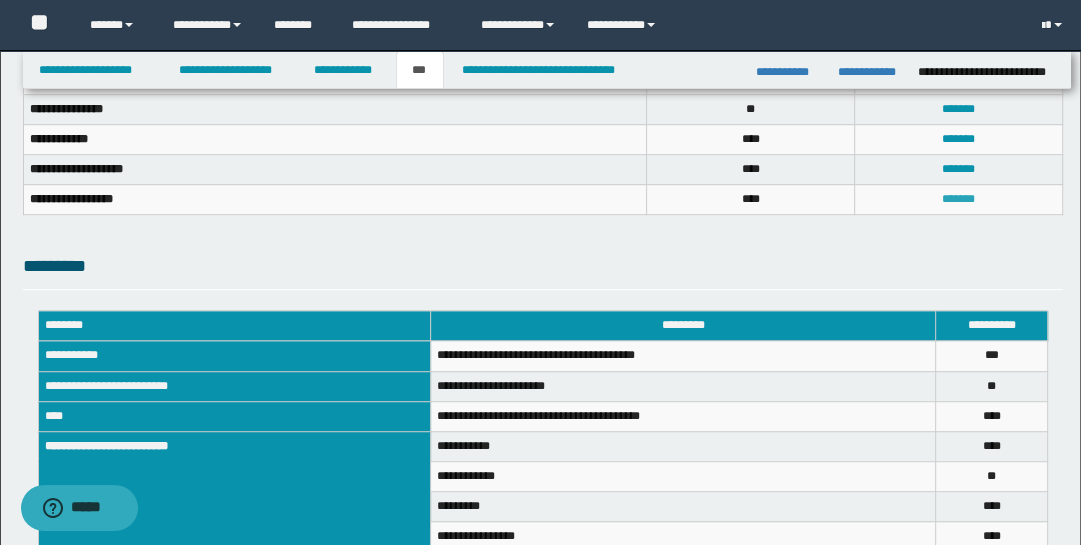 click on "*******" at bounding box center (958, 199) 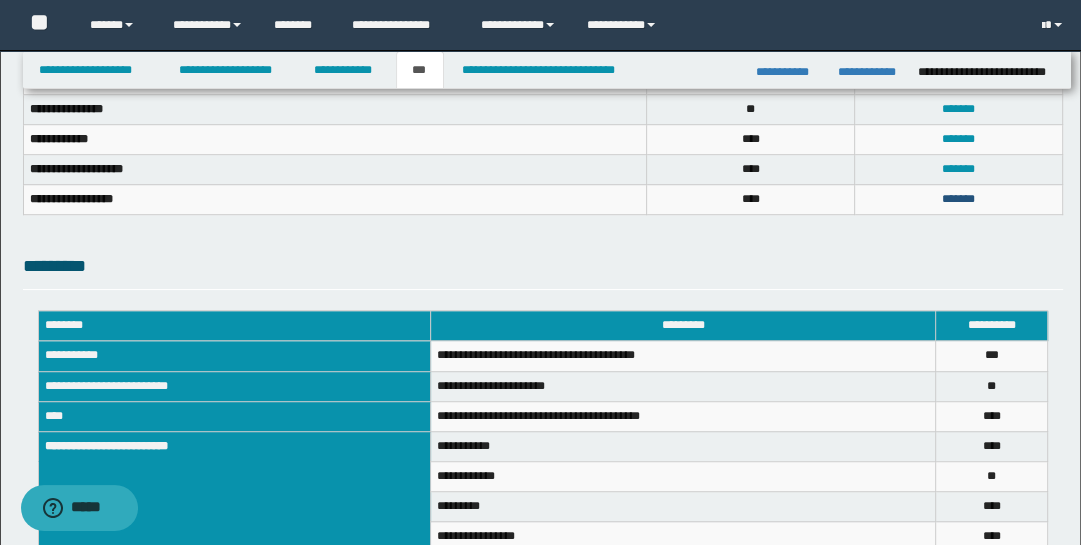 scroll, scrollTop: 0, scrollLeft: 0, axis: both 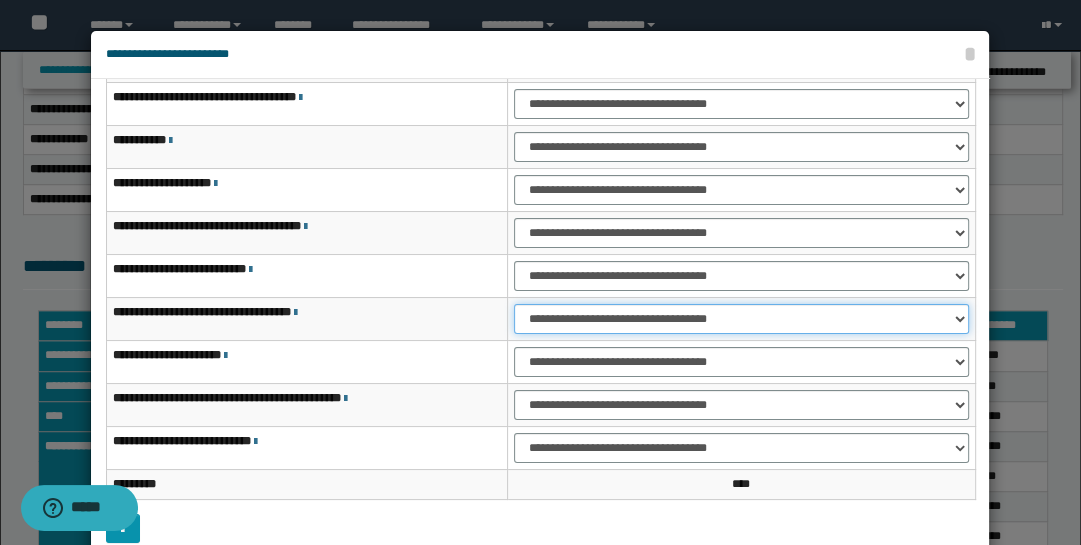 click on "**********" at bounding box center [741, 319] 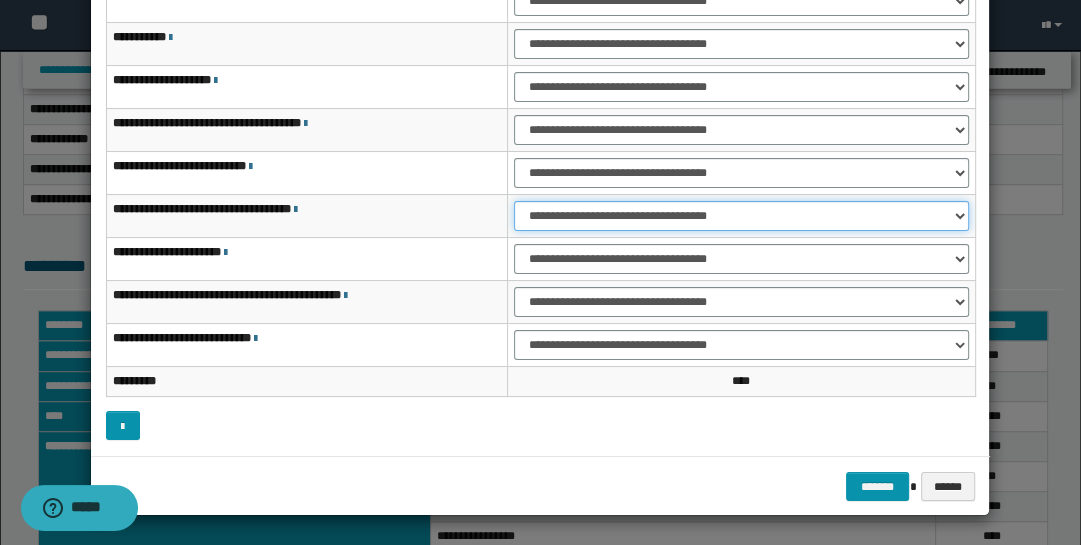 scroll, scrollTop: 104, scrollLeft: 0, axis: vertical 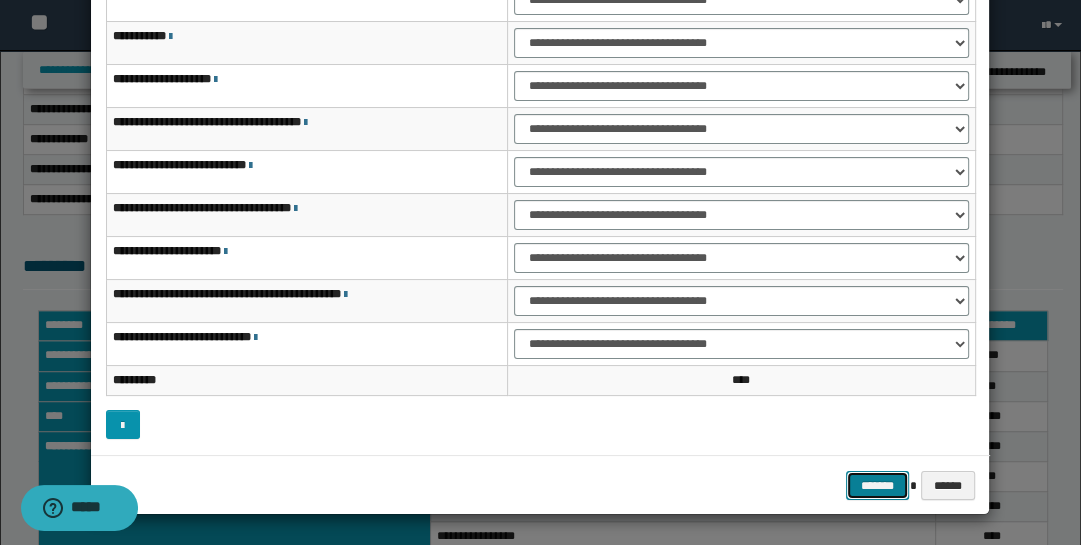 click on "*******" at bounding box center (878, 485) 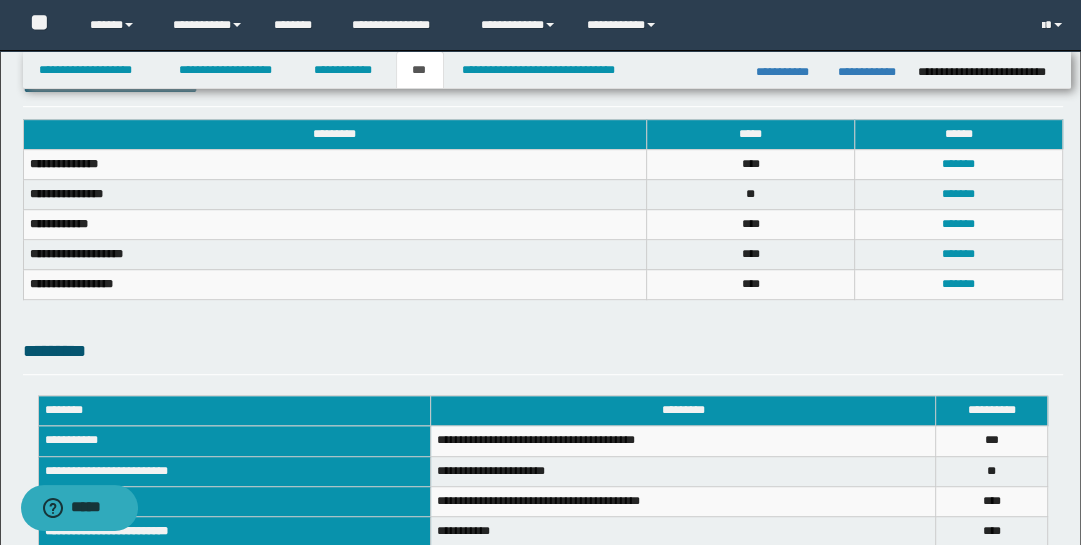 scroll, scrollTop: 726, scrollLeft: 0, axis: vertical 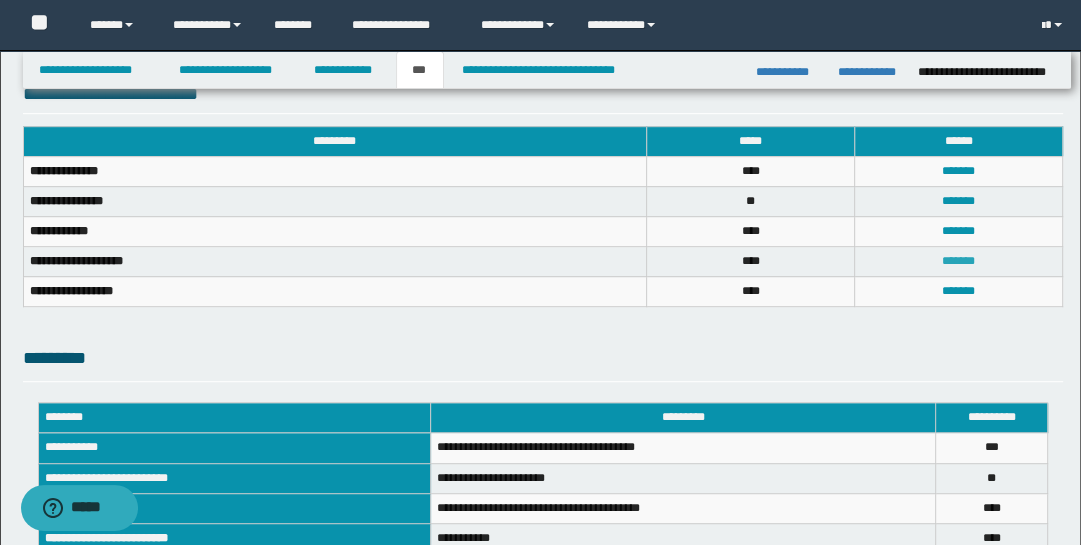 click on "*******" at bounding box center (958, 261) 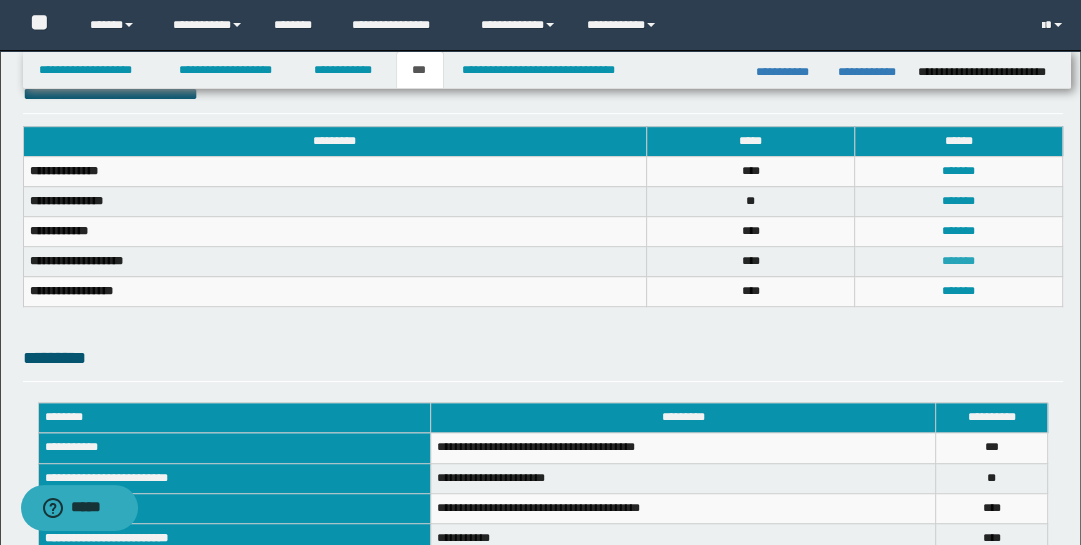 scroll, scrollTop: 0, scrollLeft: 0, axis: both 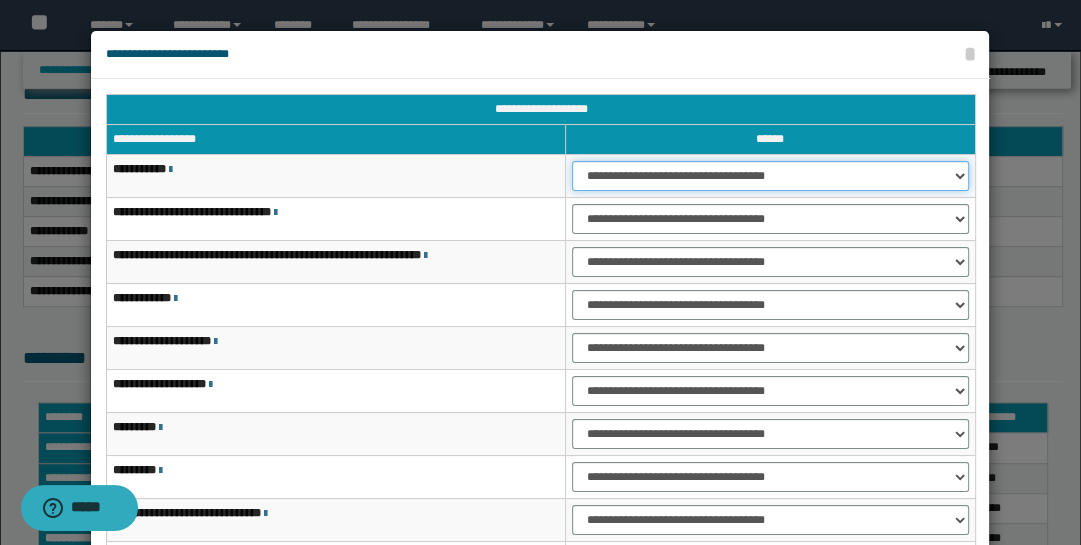 drag, startPoint x: 961, startPoint y: 174, endPoint x: 956, endPoint y: 183, distance: 10.29563 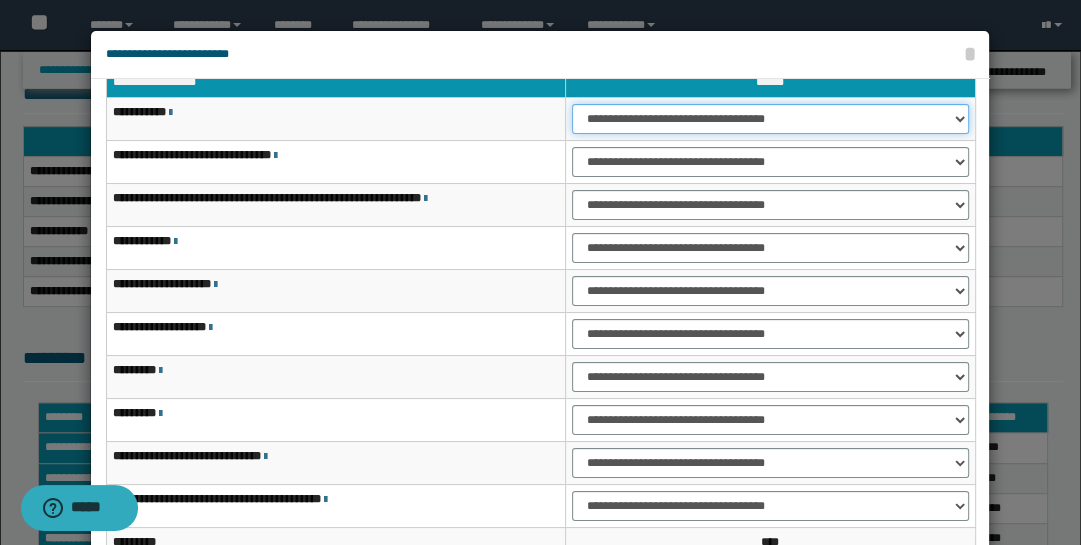 scroll, scrollTop: 143, scrollLeft: 0, axis: vertical 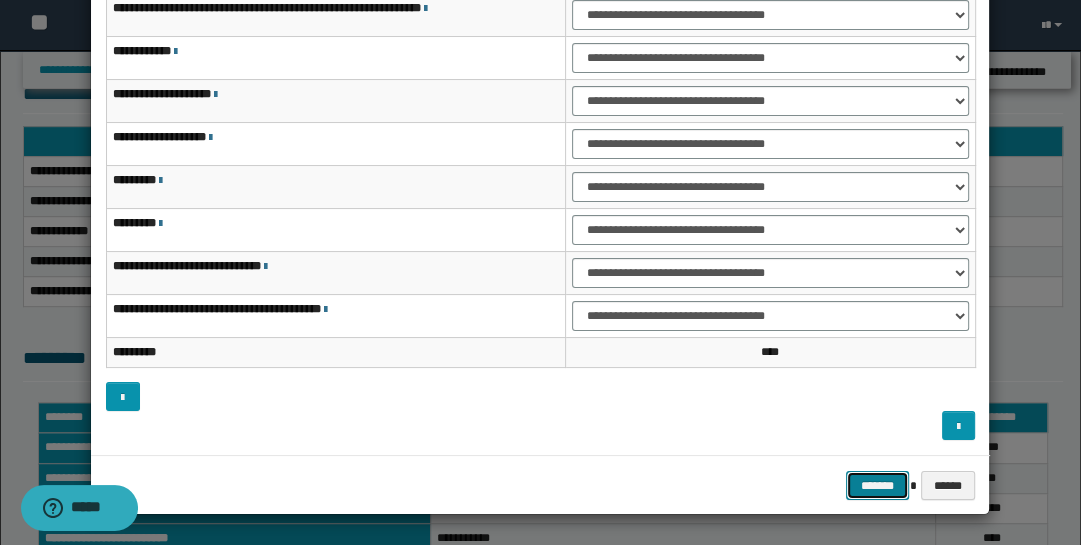 click on "*******" at bounding box center (878, 485) 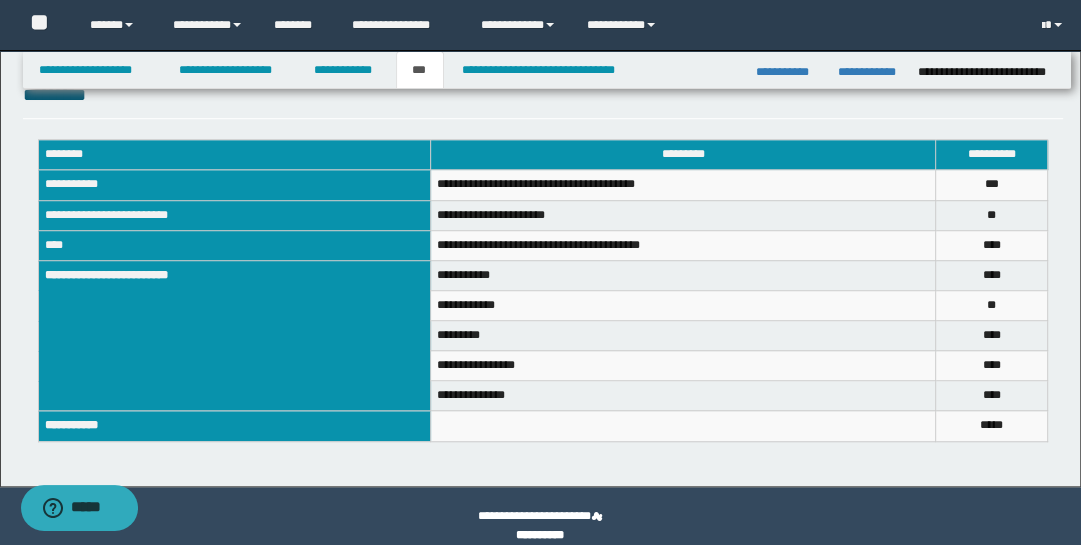 scroll, scrollTop: 990, scrollLeft: 0, axis: vertical 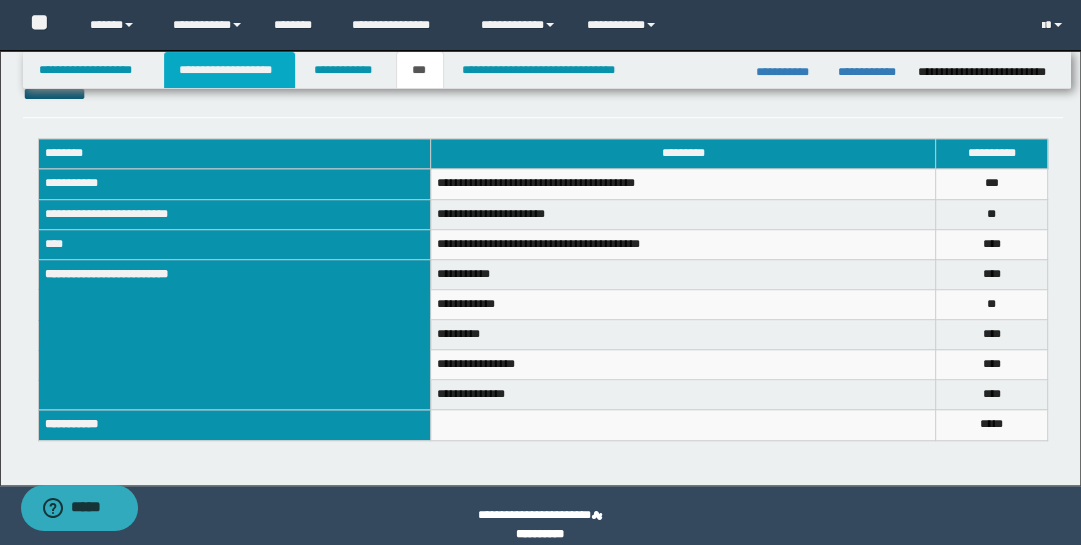 click on "**********" at bounding box center (229, 70) 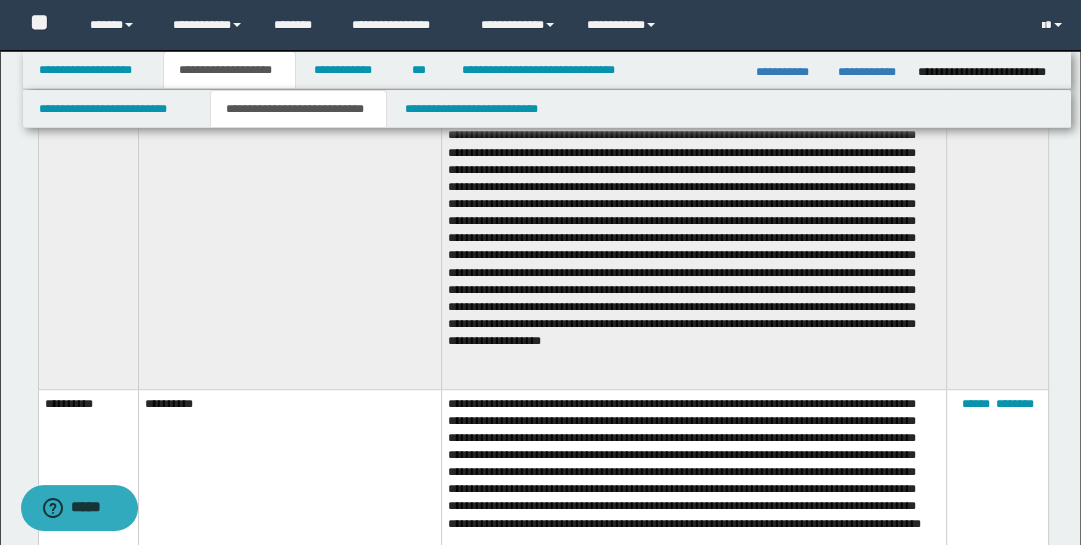 scroll, scrollTop: 530, scrollLeft: 0, axis: vertical 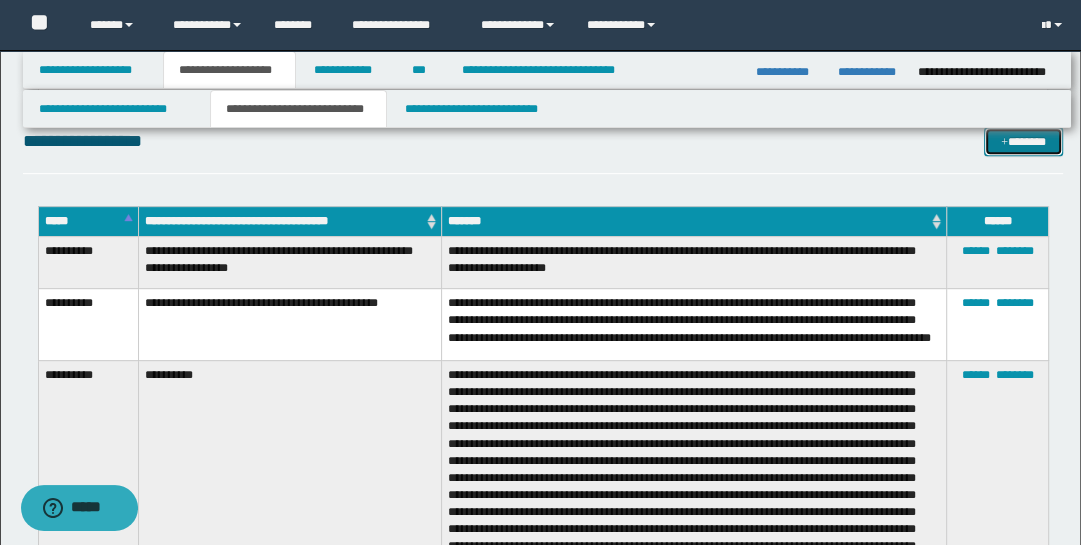 click on "*******" at bounding box center [1023, 141] 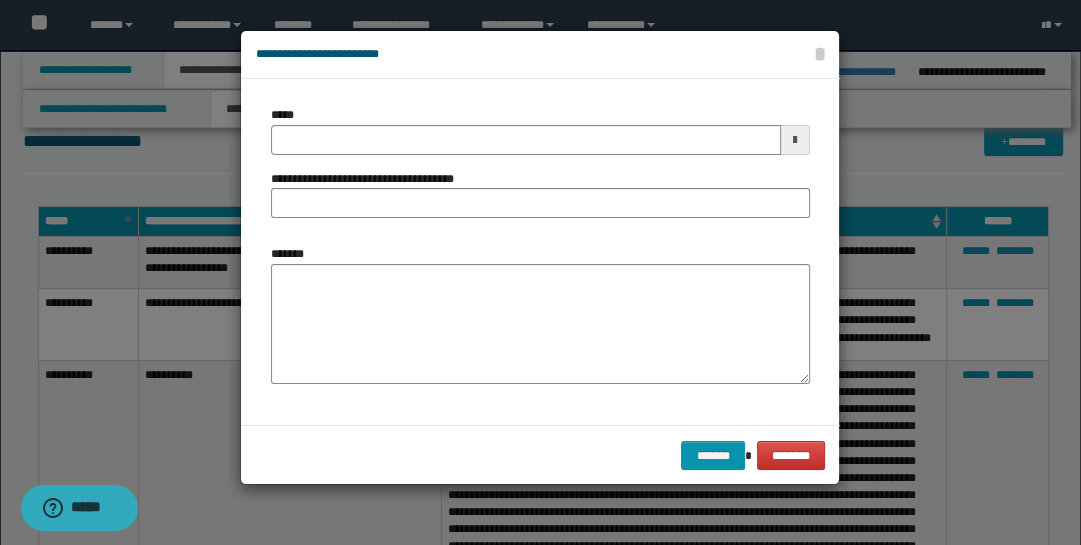 click on "*****" at bounding box center (540, 130) 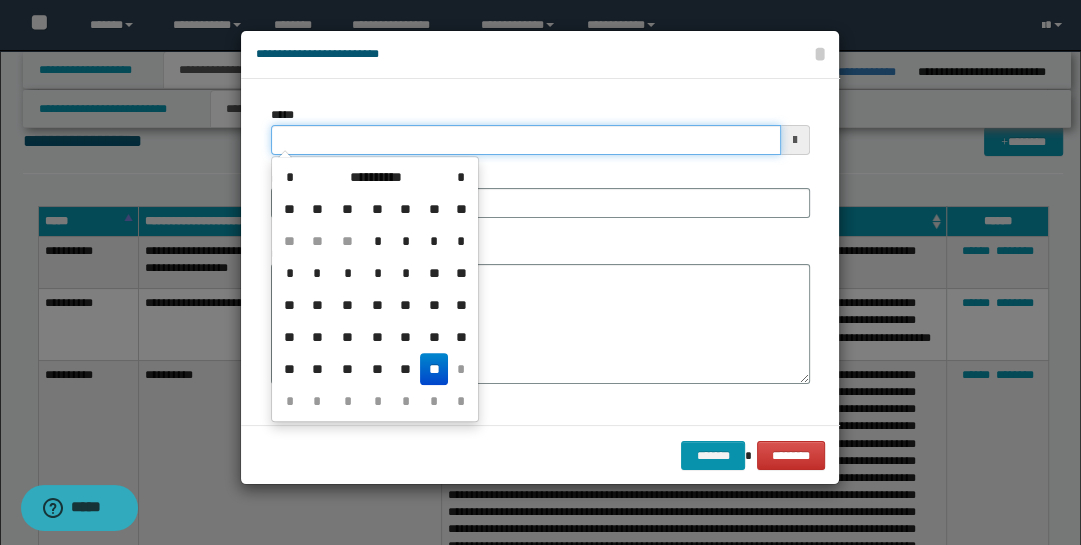 click on "*****" at bounding box center [526, 140] 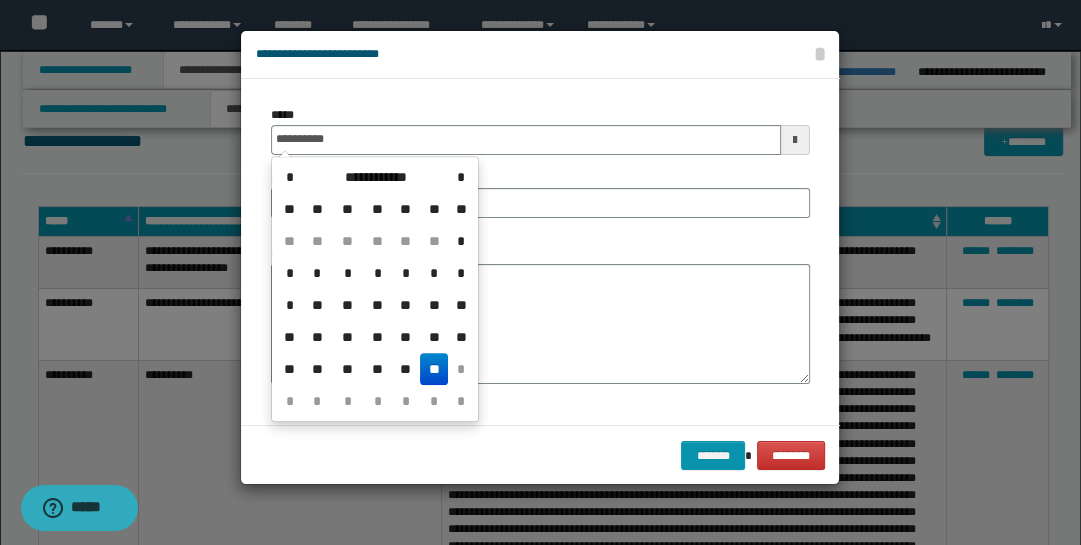 click on "**" at bounding box center (434, 369) 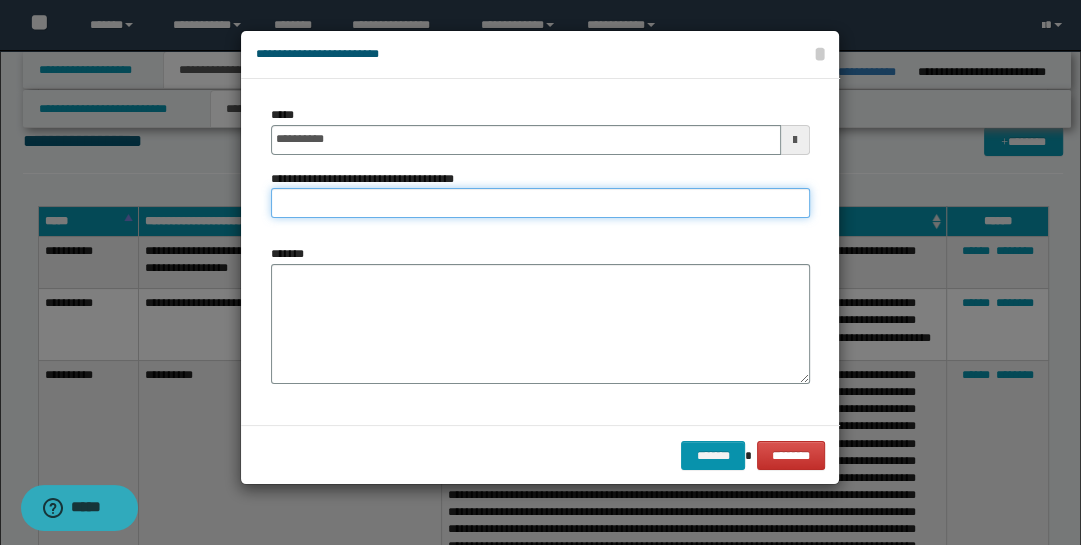 click on "**********" at bounding box center (540, 203) 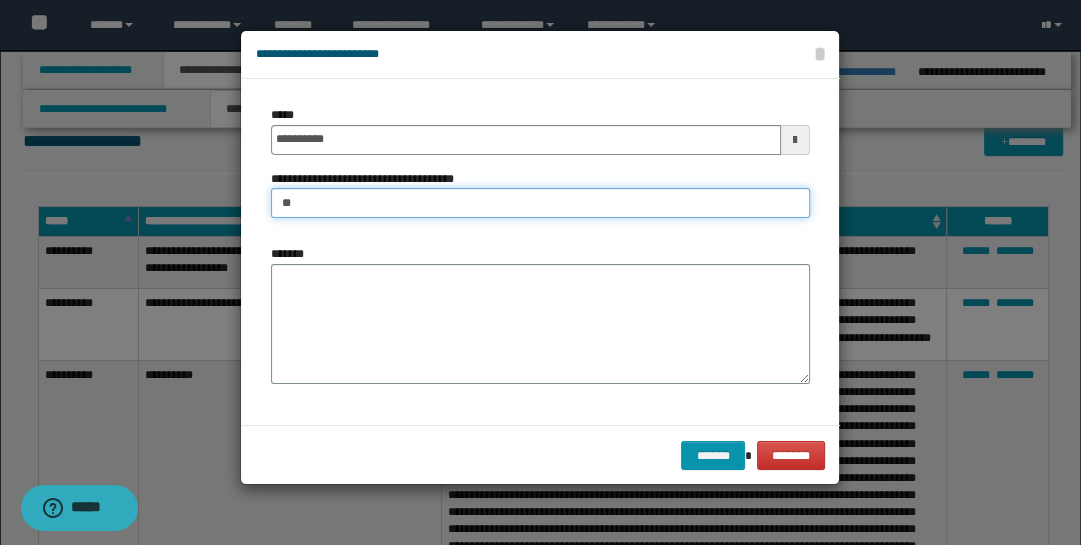 type on "*" 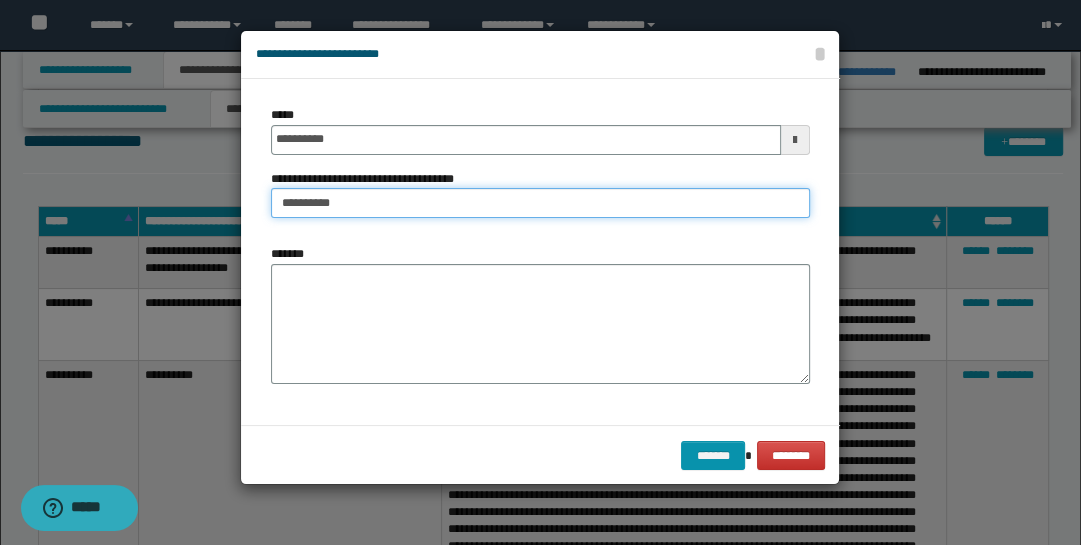 type on "**********" 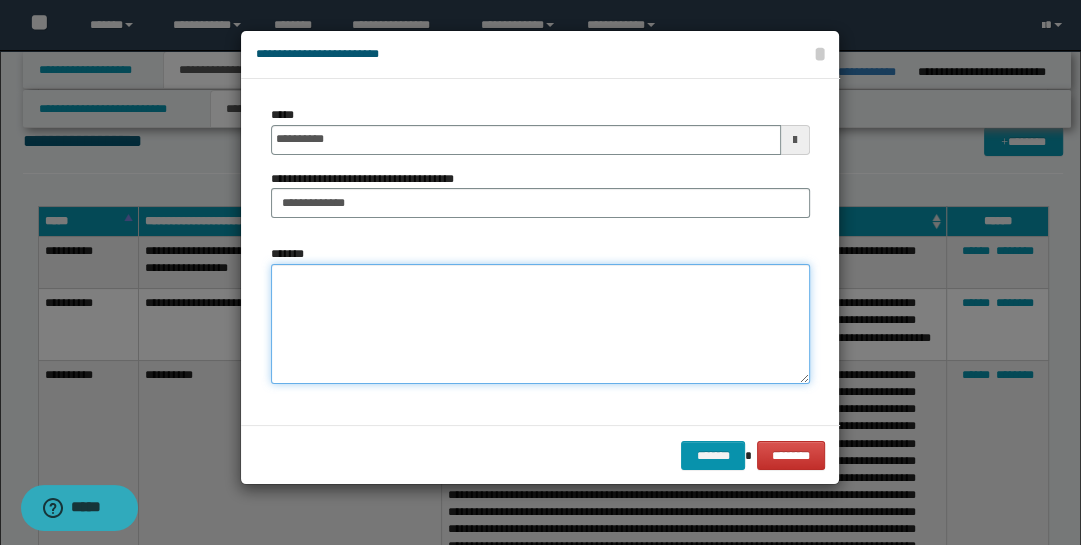 click on "*******" at bounding box center (540, 324) 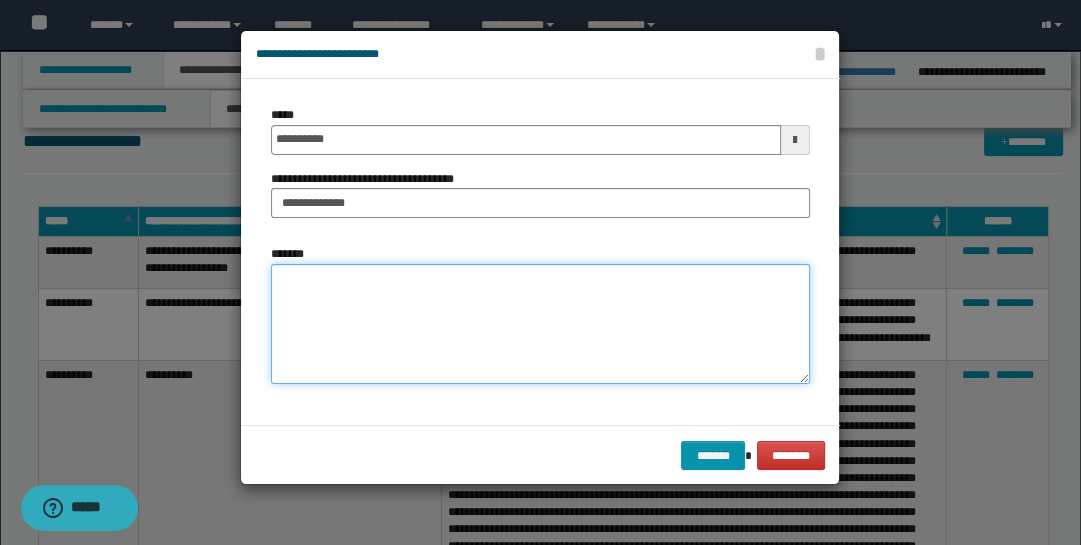 type on "*" 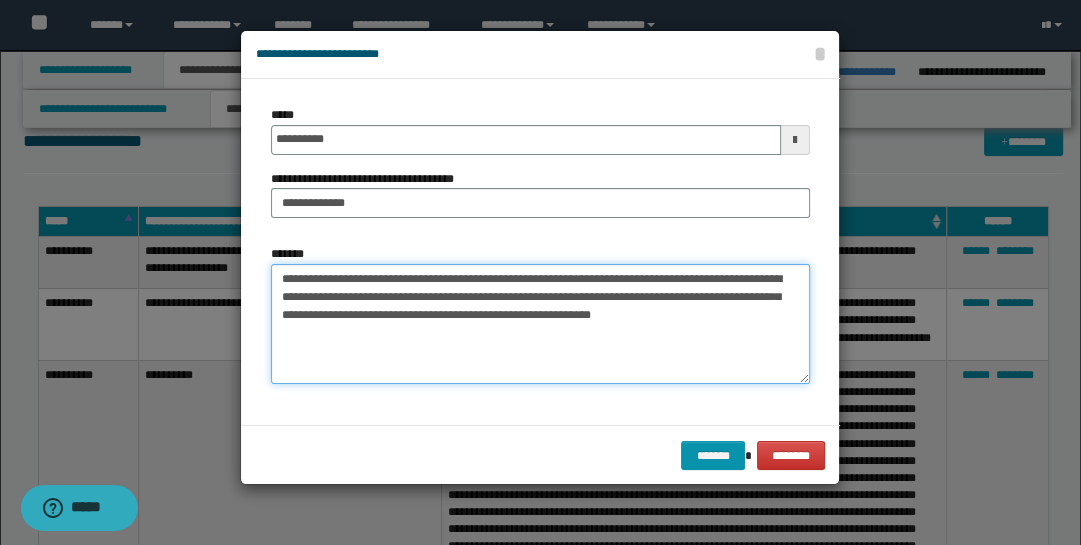click on "**********" at bounding box center [540, 324] 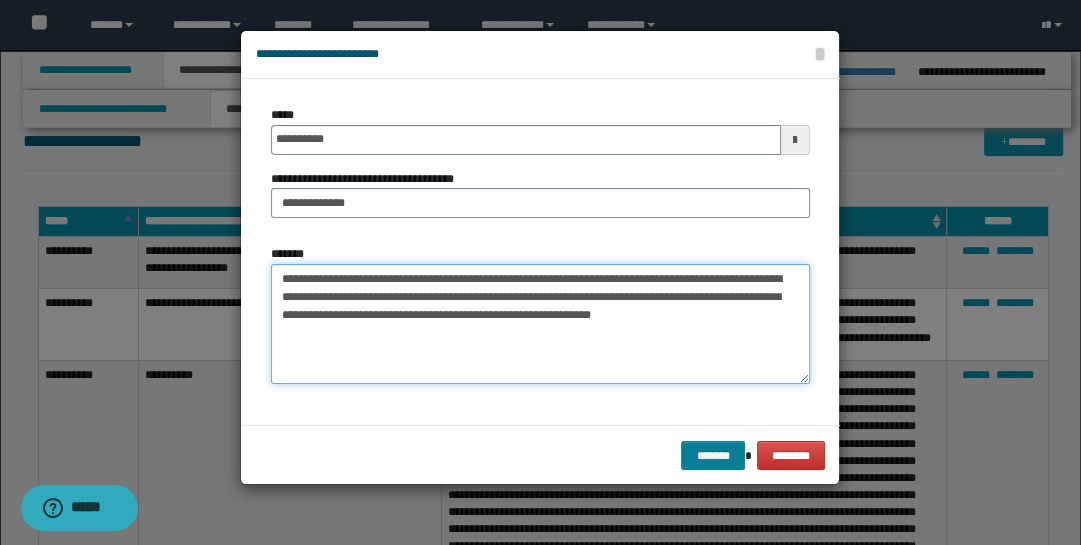 type on "**********" 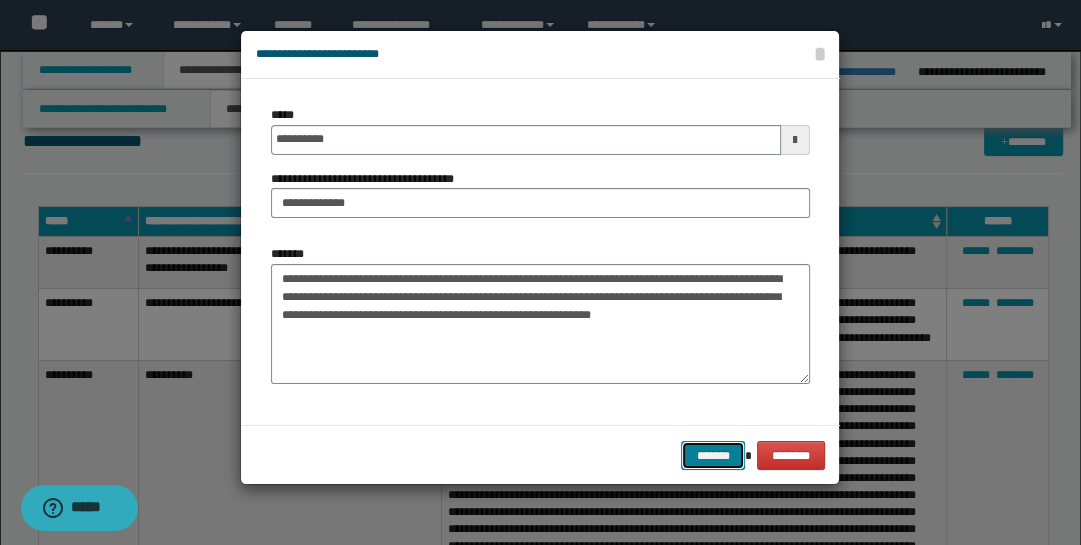 click on "*******" at bounding box center [713, 455] 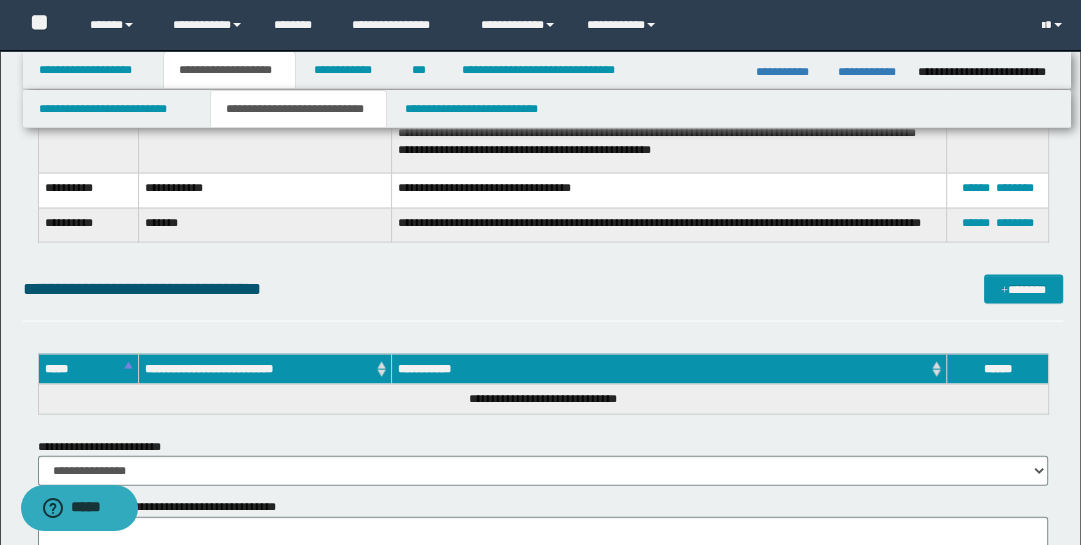 scroll, scrollTop: 2867, scrollLeft: 0, axis: vertical 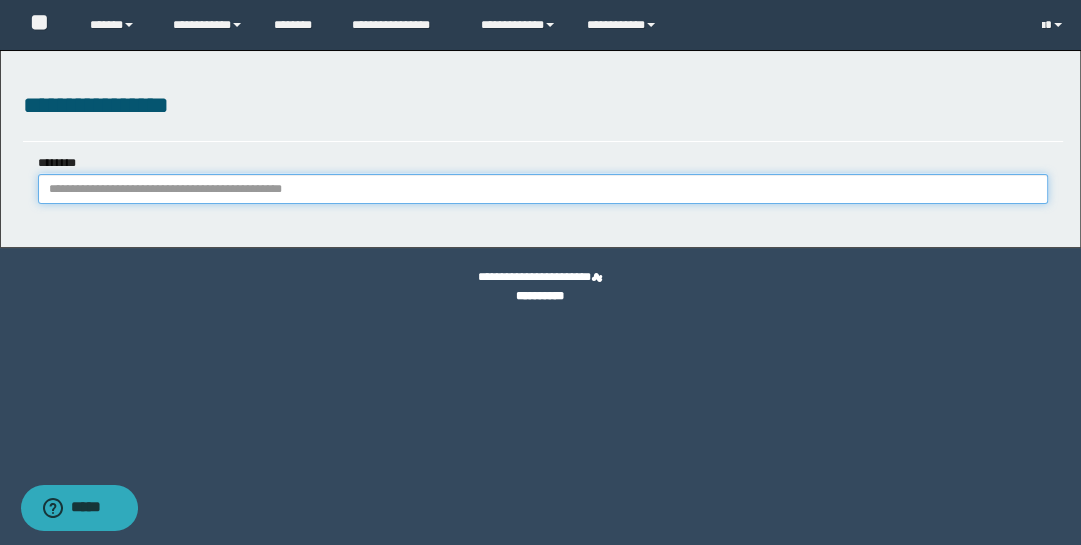 click on "********" at bounding box center [543, 189] 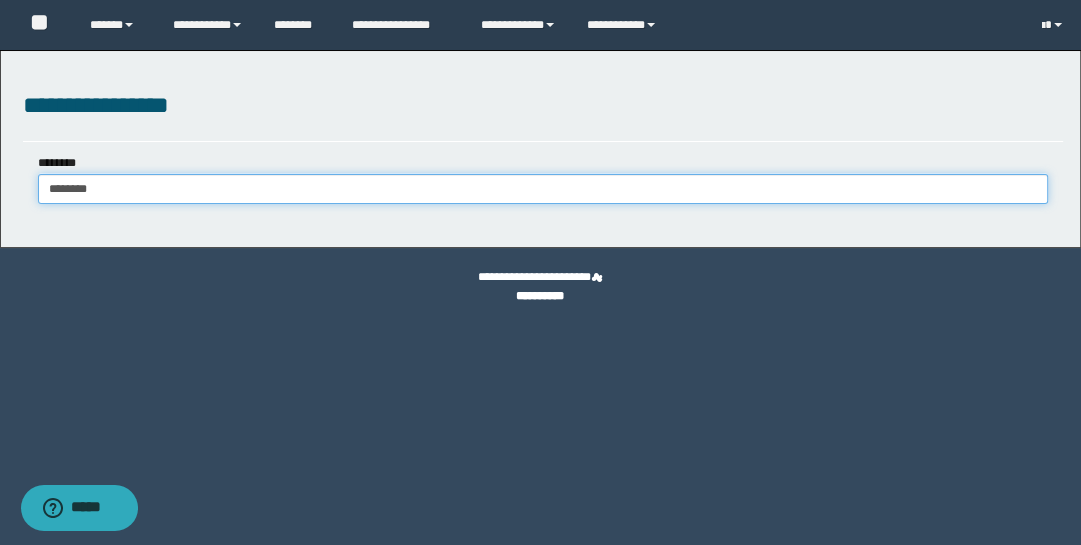 type on "********" 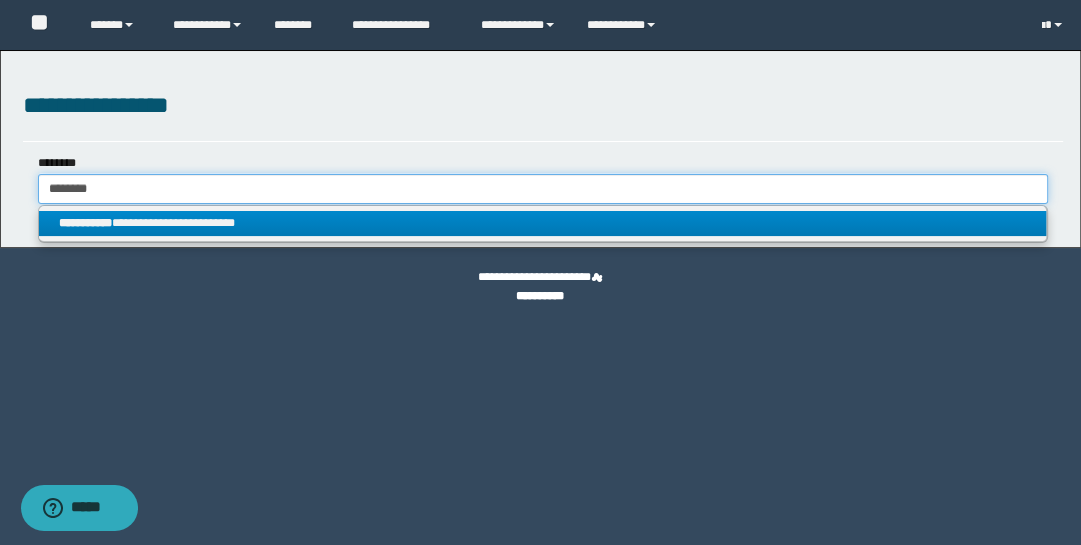 type on "********" 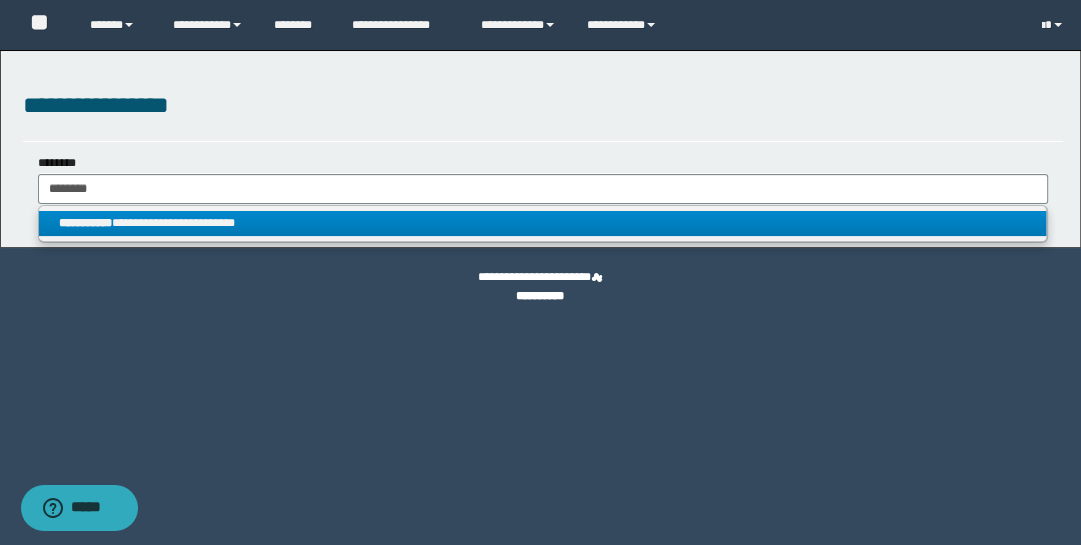 click on "**********" at bounding box center (543, 223) 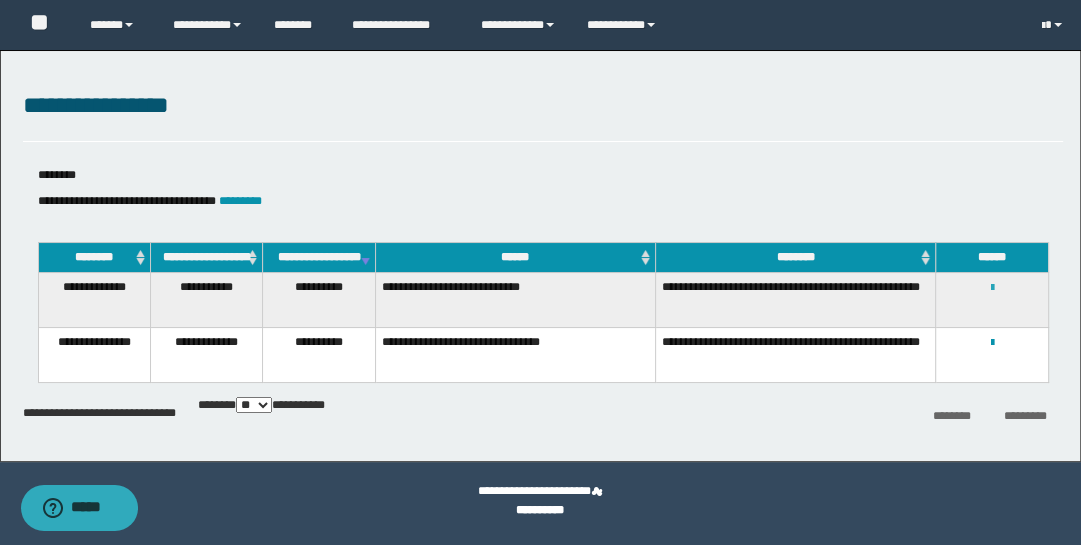 click at bounding box center (992, 288) 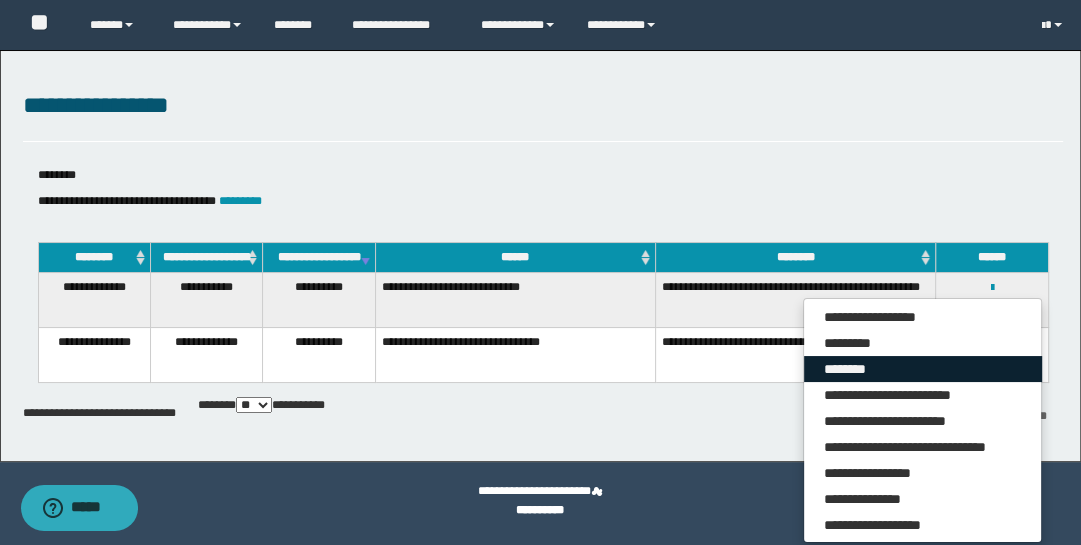 click on "********" at bounding box center [923, 369] 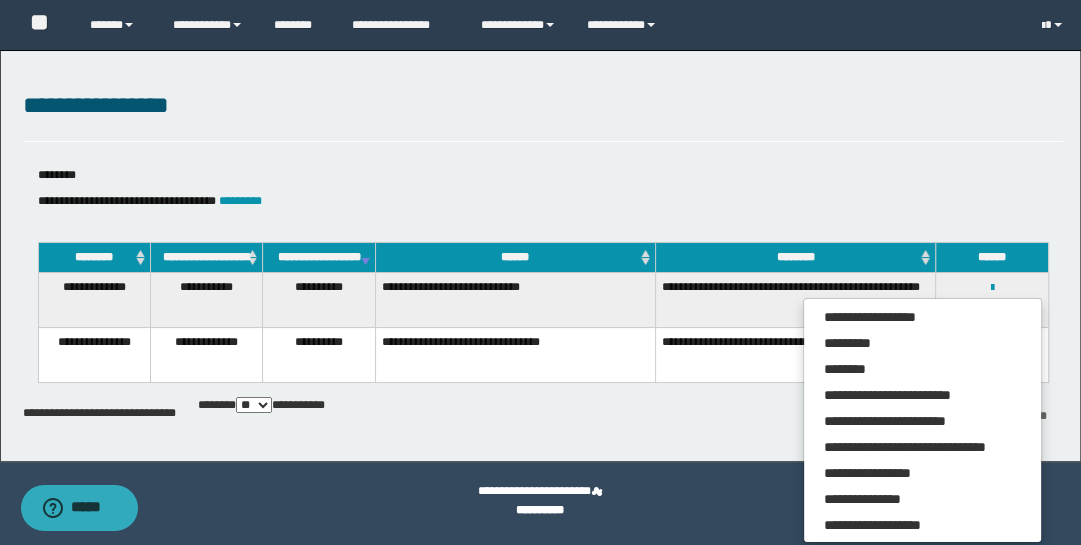 scroll, scrollTop: 0, scrollLeft: 0, axis: both 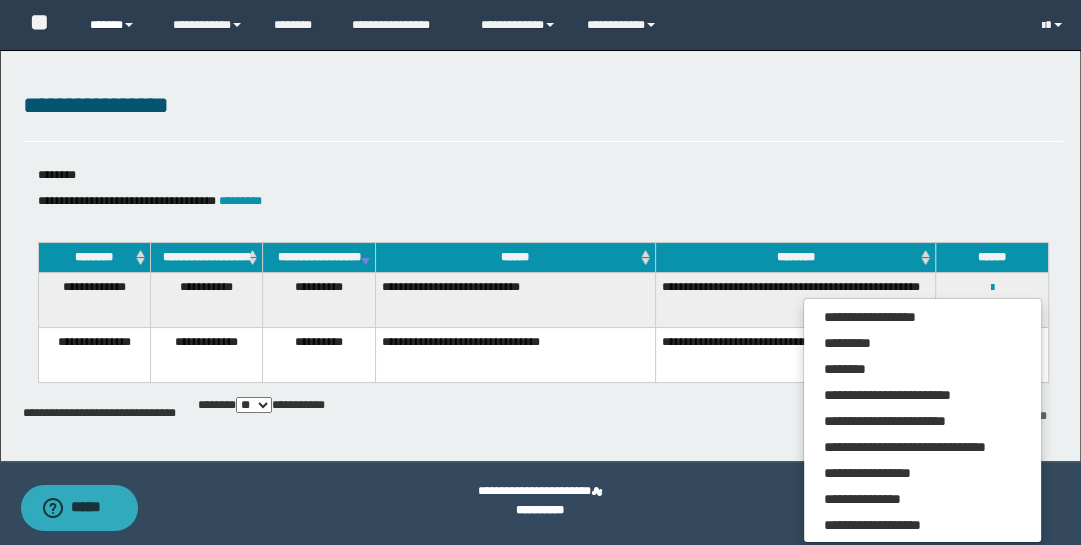 click at bounding box center (129, 25) 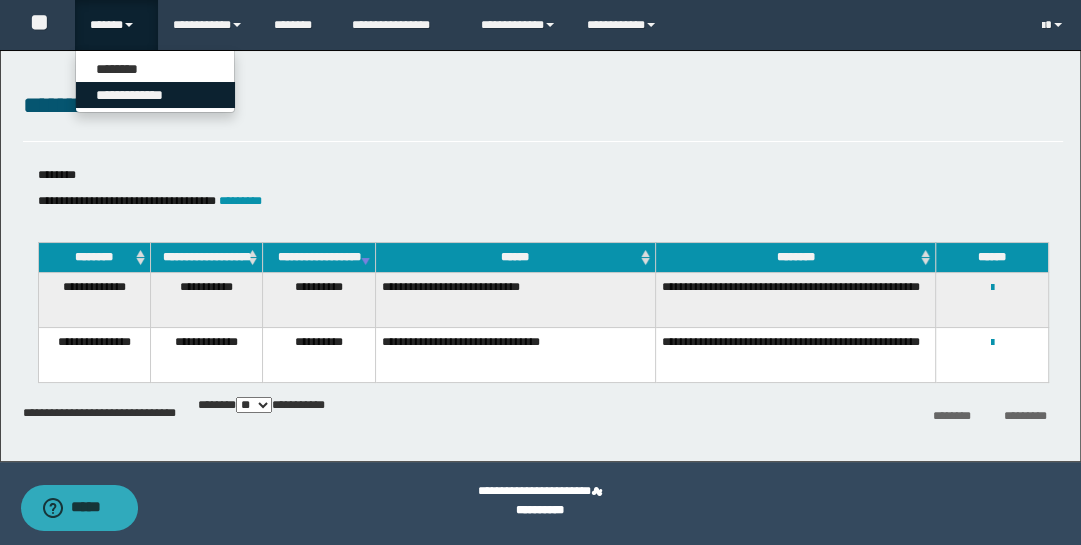 click on "**********" at bounding box center (155, 95) 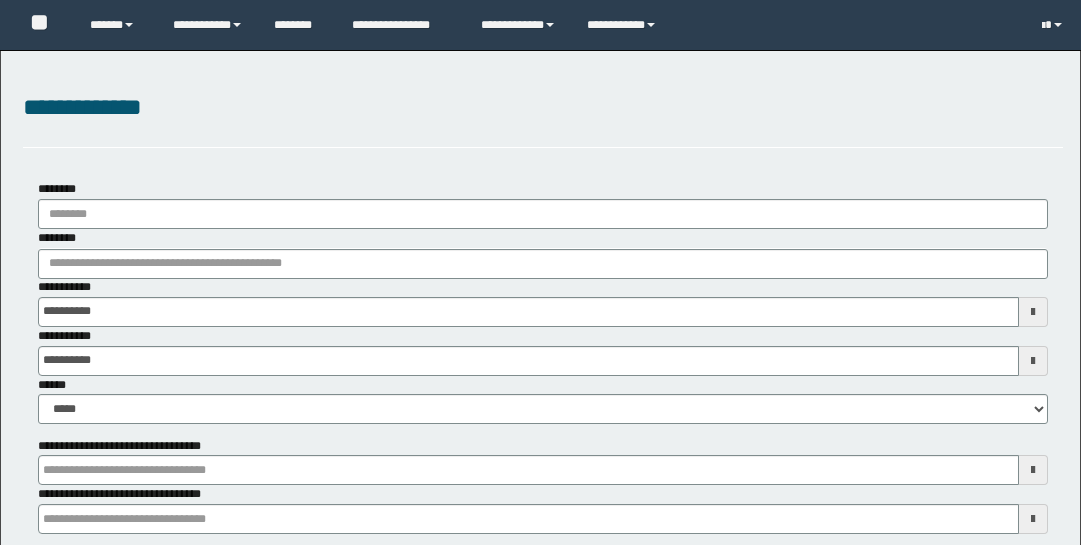scroll, scrollTop: 0, scrollLeft: 0, axis: both 